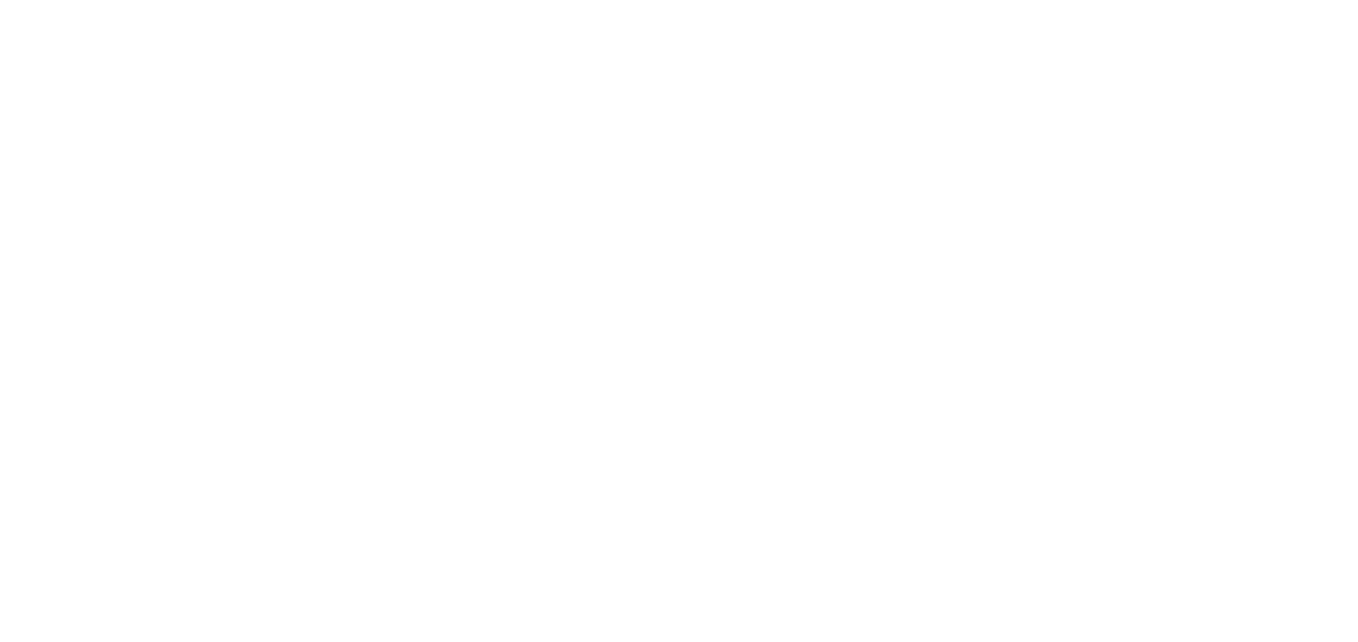 scroll, scrollTop: 0, scrollLeft: 0, axis: both 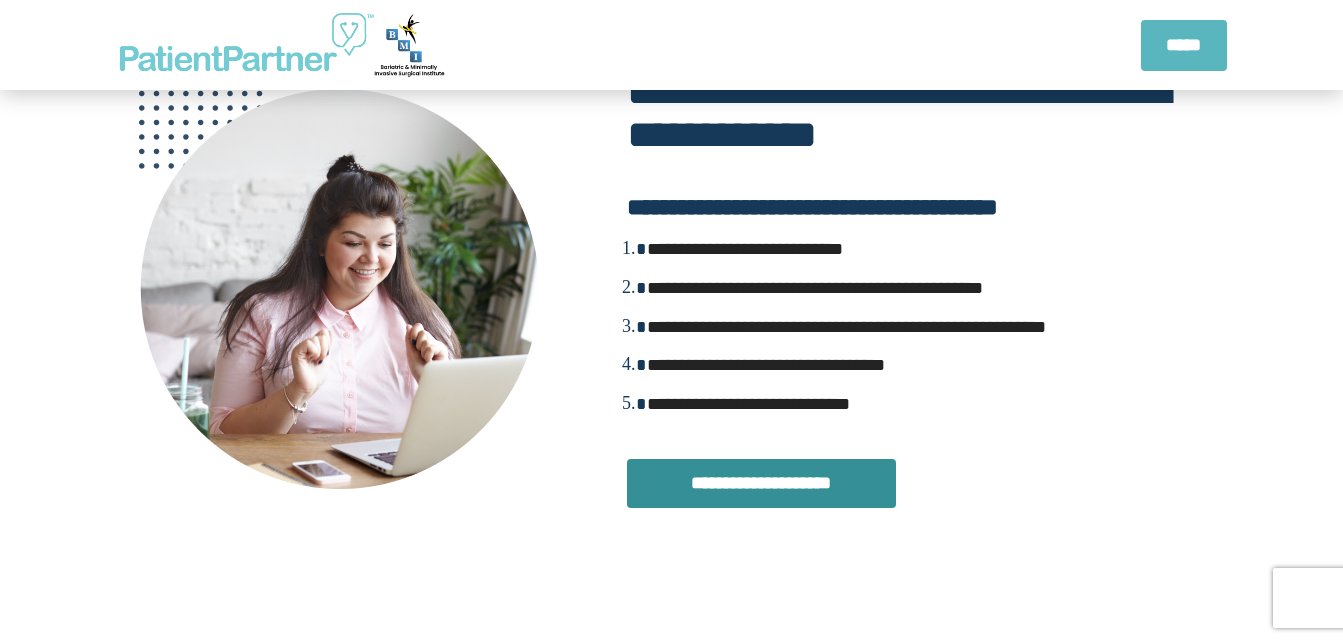 click on "**********" 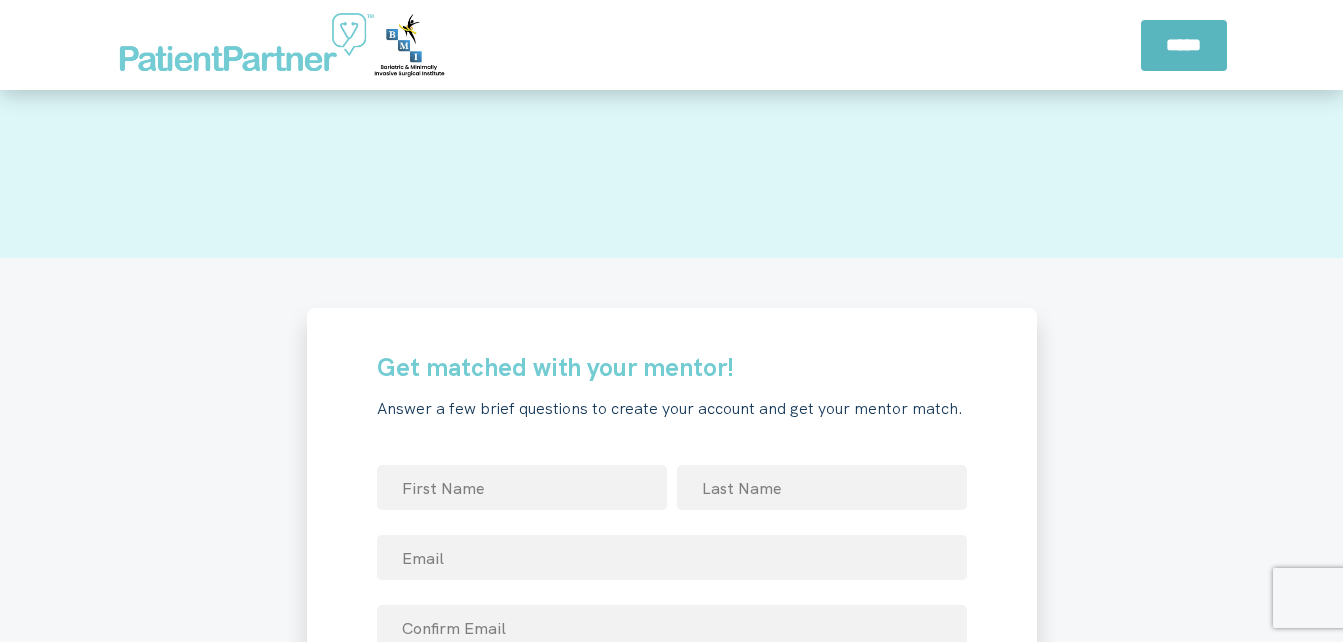 scroll, scrollTop: 2538, scrollLeft: 0, axis: vertical 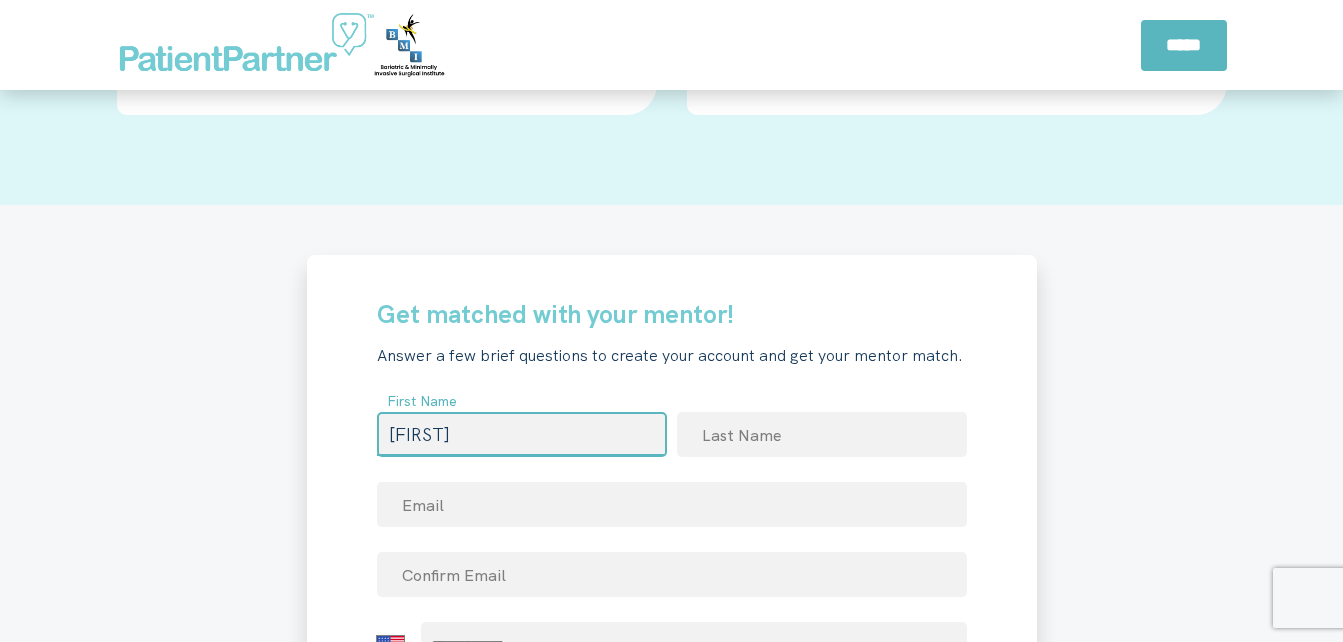 type on "[FIRST]" 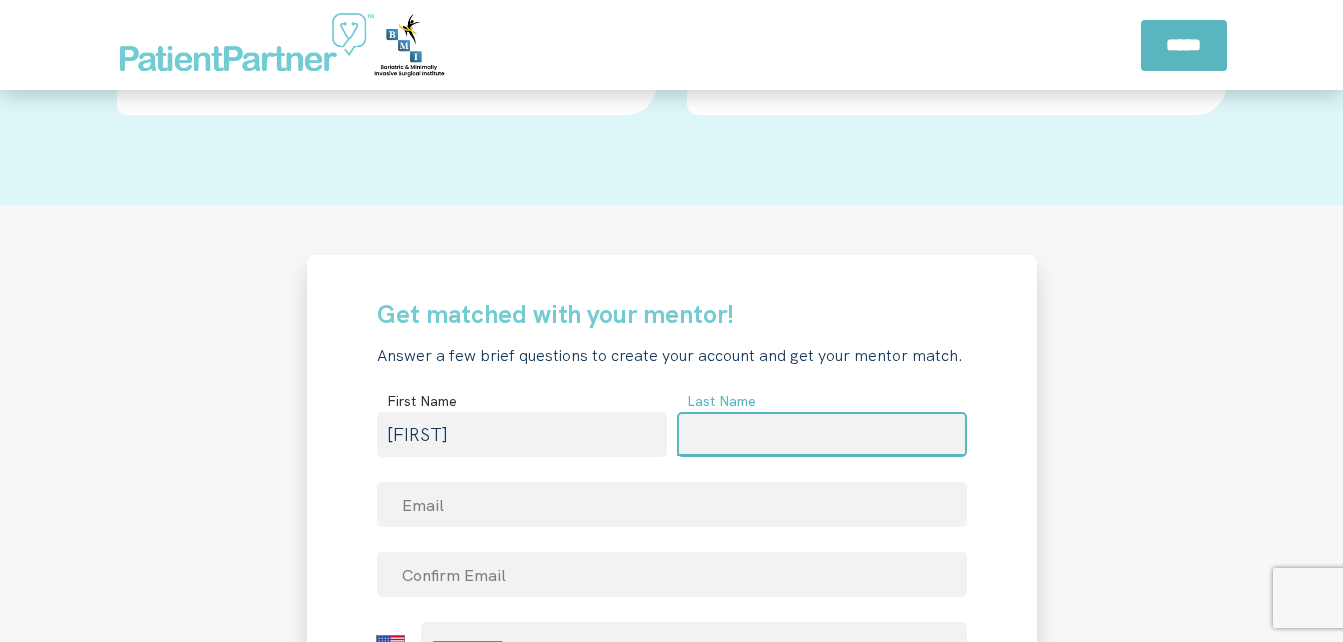 click at bounding box center [822, 434] 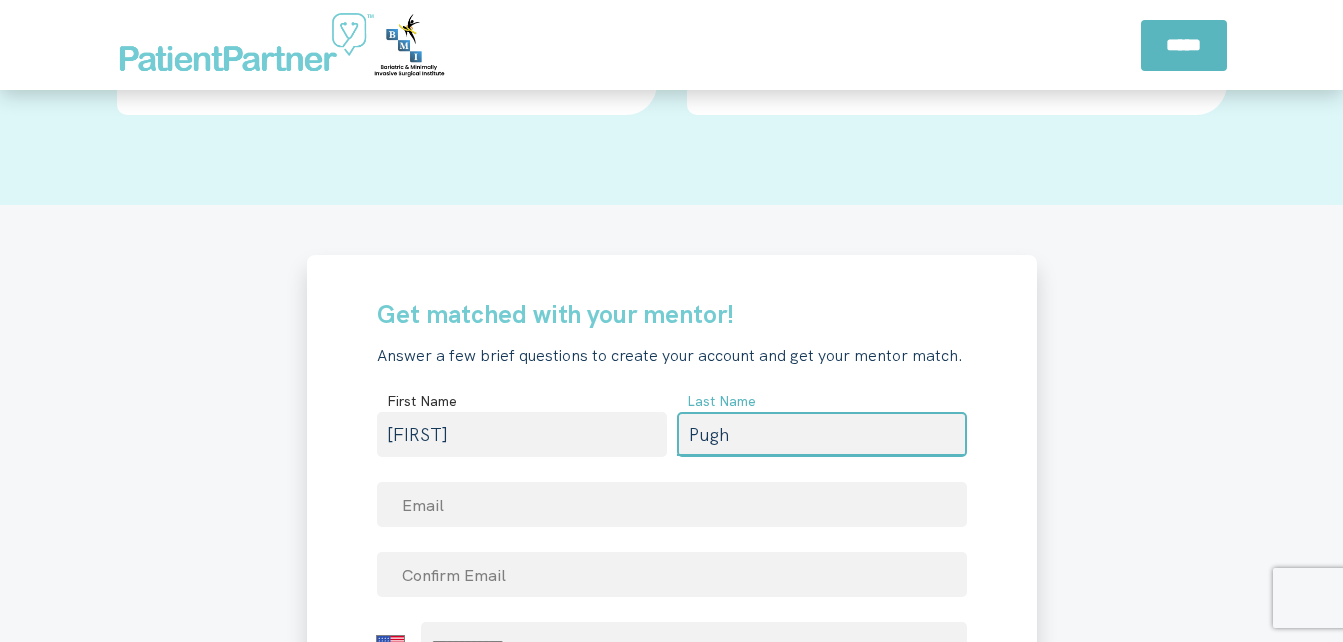 type on "Pugh" 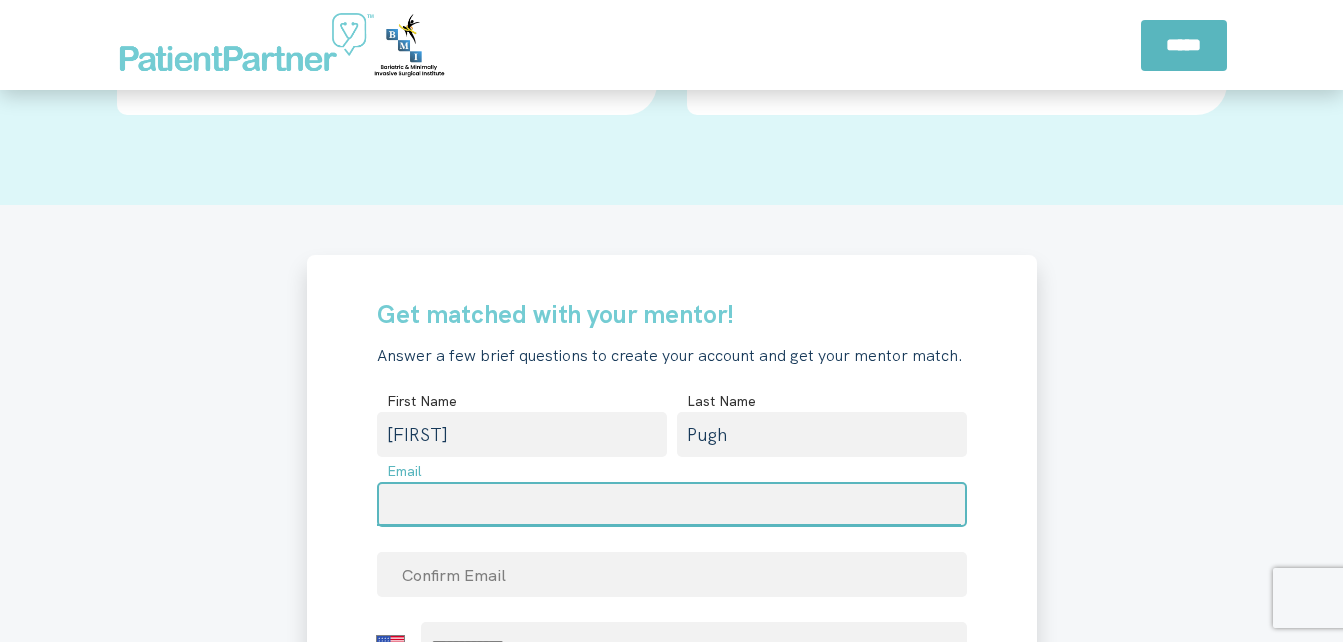click at bounding box center (672, 504) 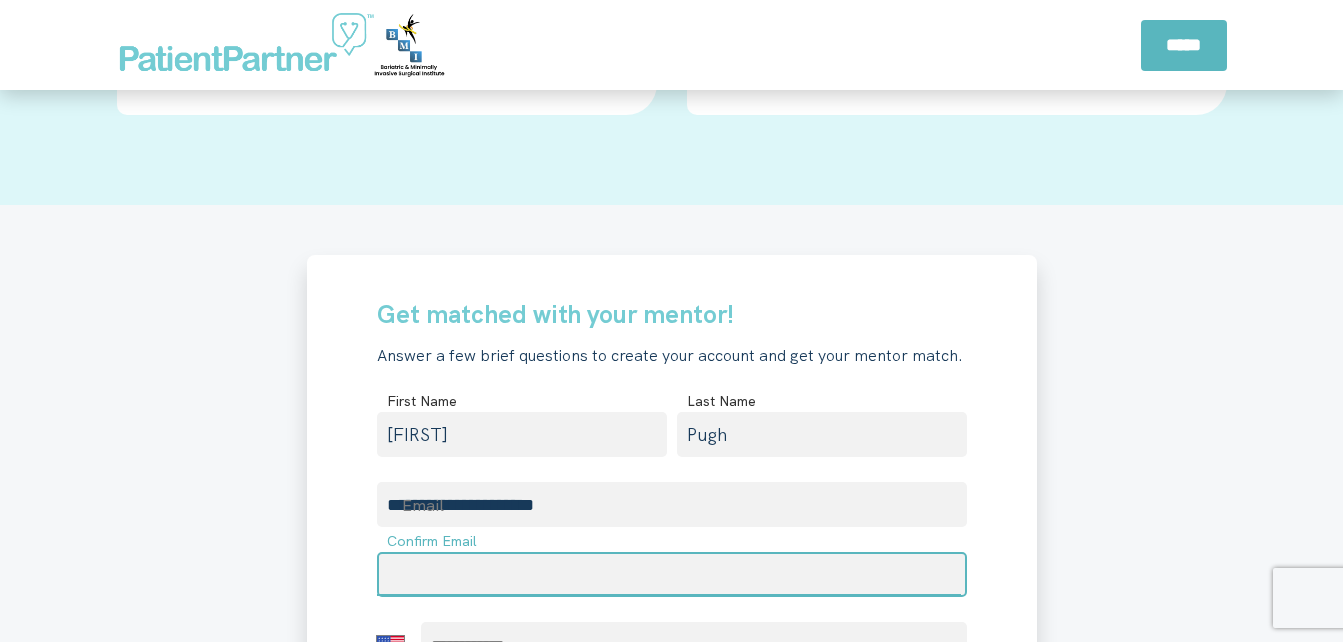 type on "**********" 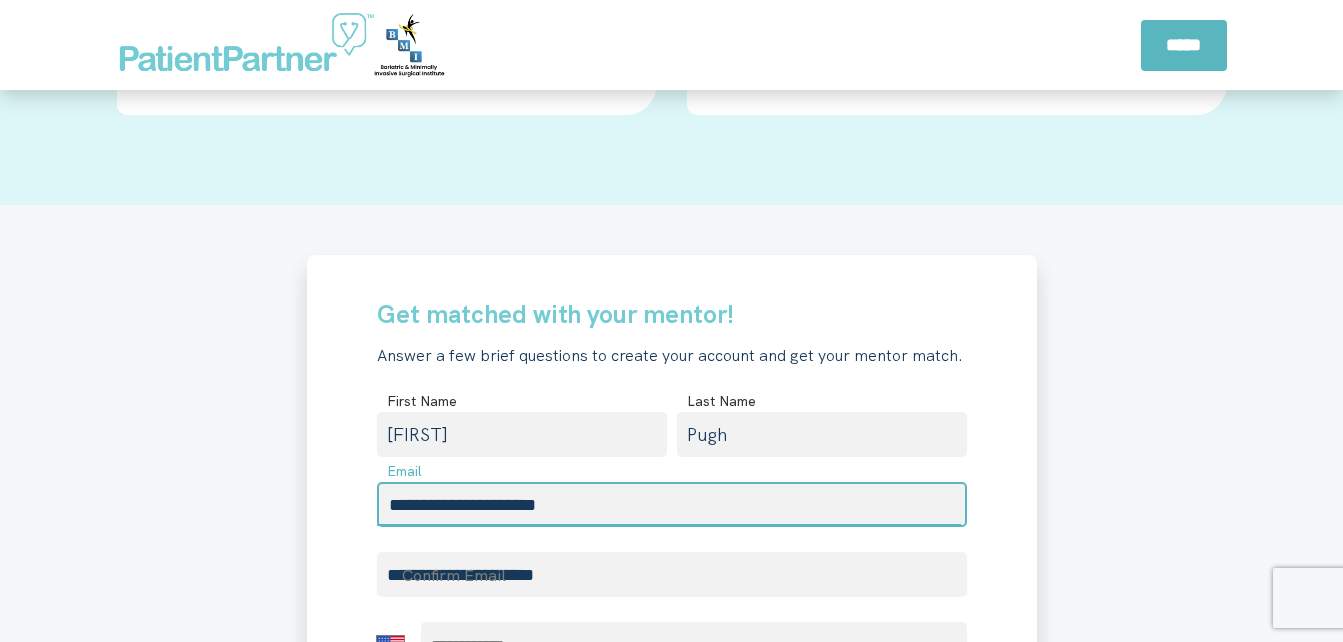 type on "**********" 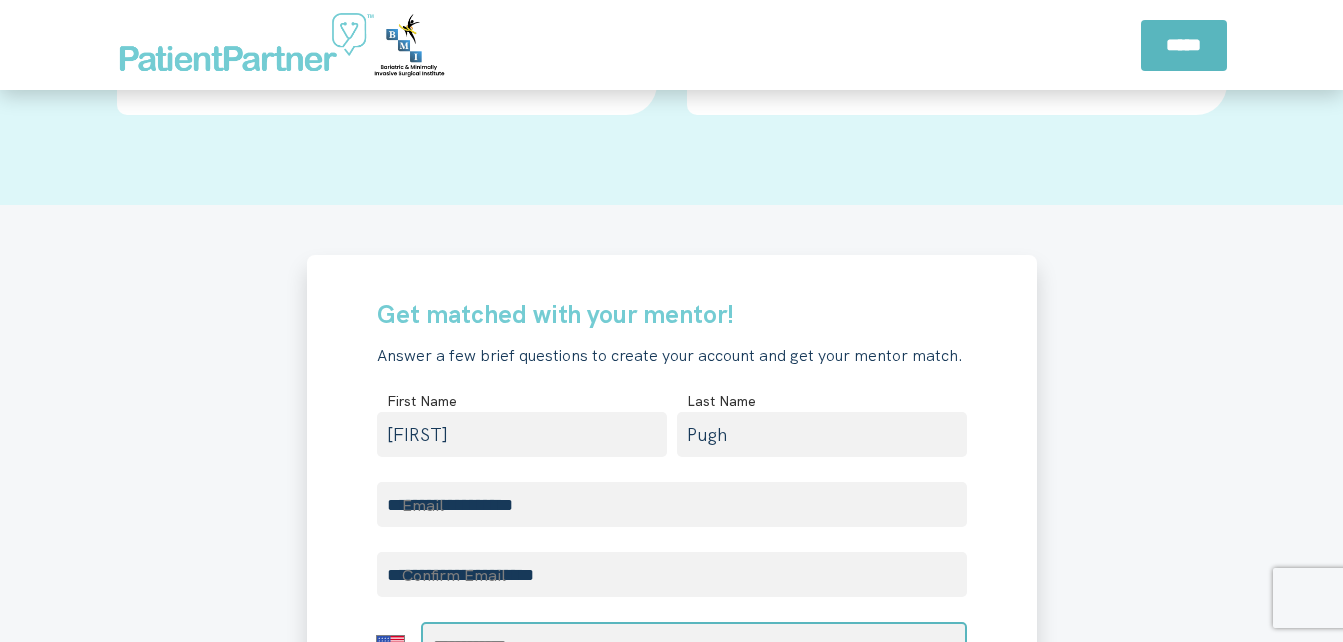 type on "**********" 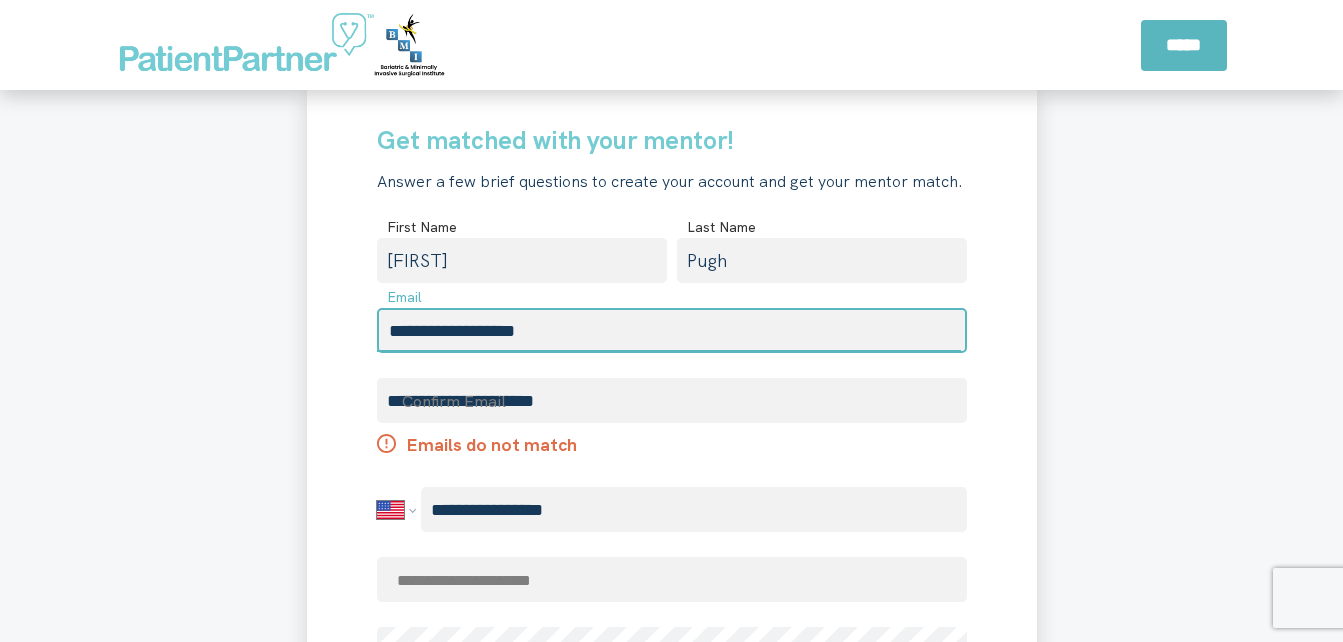 scroll, scrollTop: 2718, scrollLeft: 0, axis: vertical 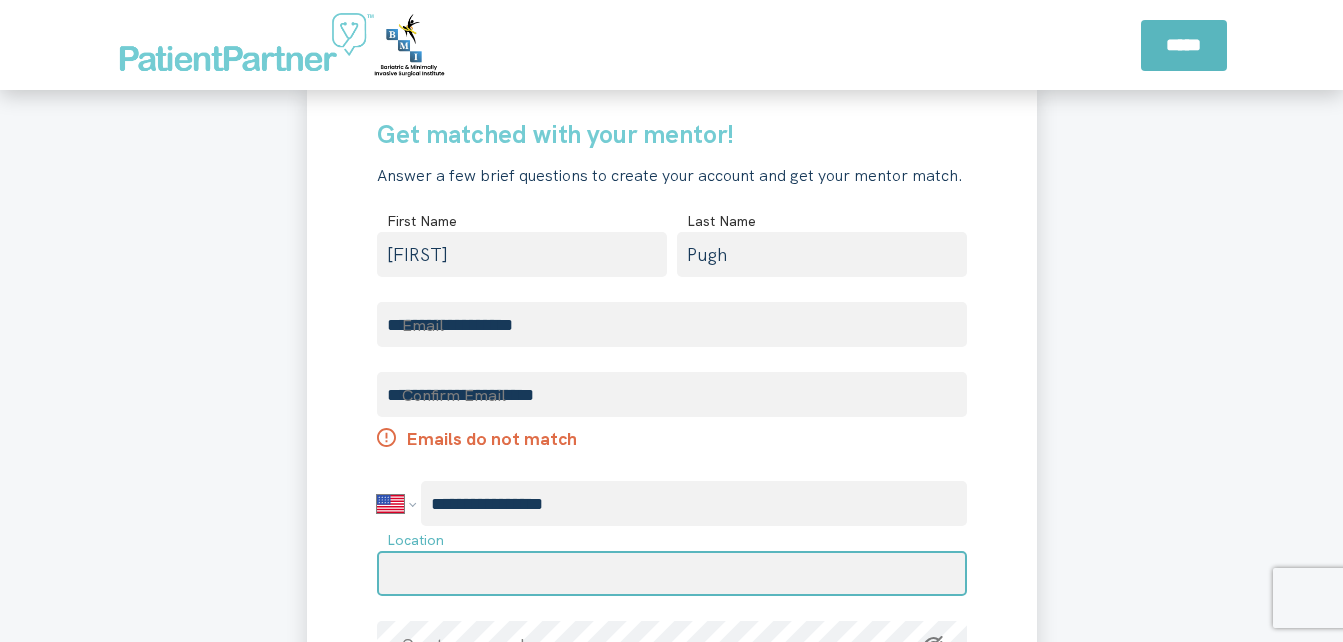 click at bounding box center (672, 573) 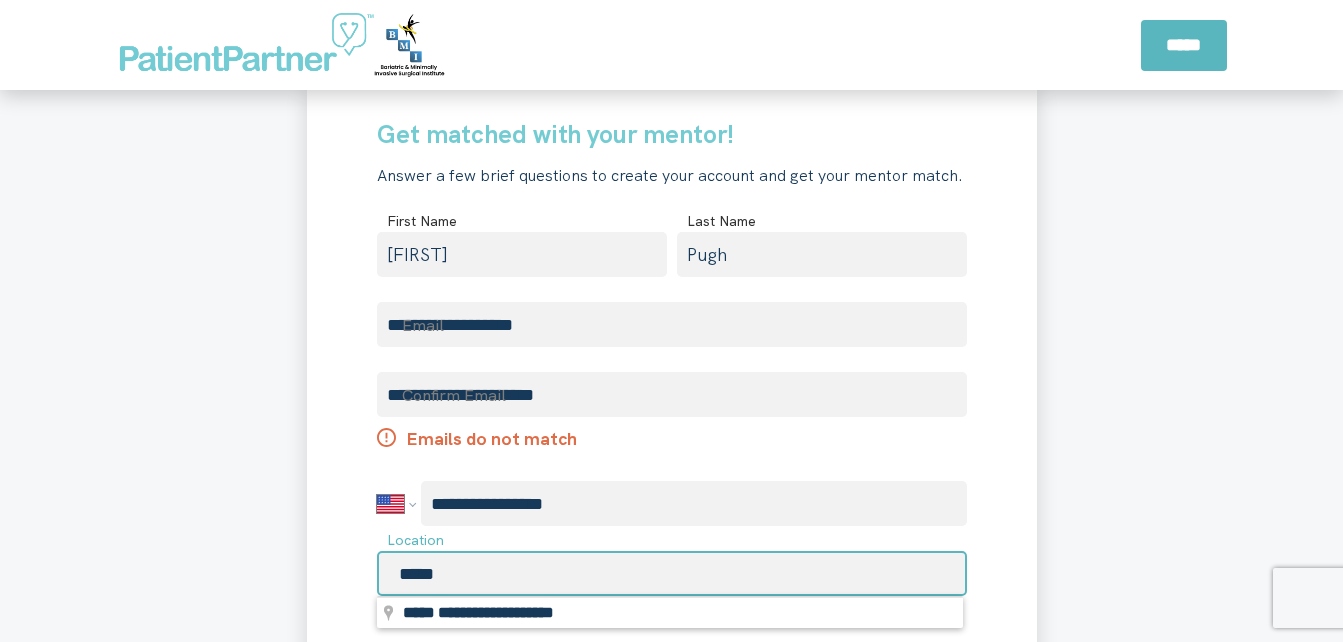 type on "*****" 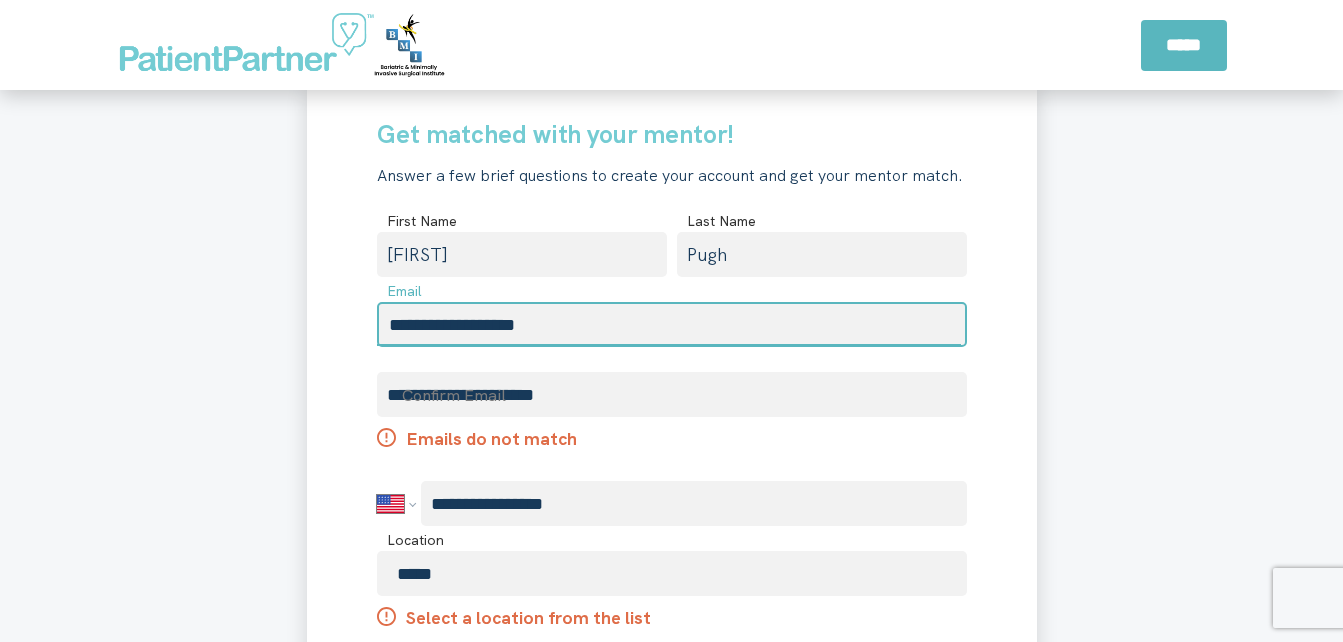 drag, startPoint x: 571, startPoint y: 322, endPoint x: 332, endPoint y: 364, distance: 242.66232 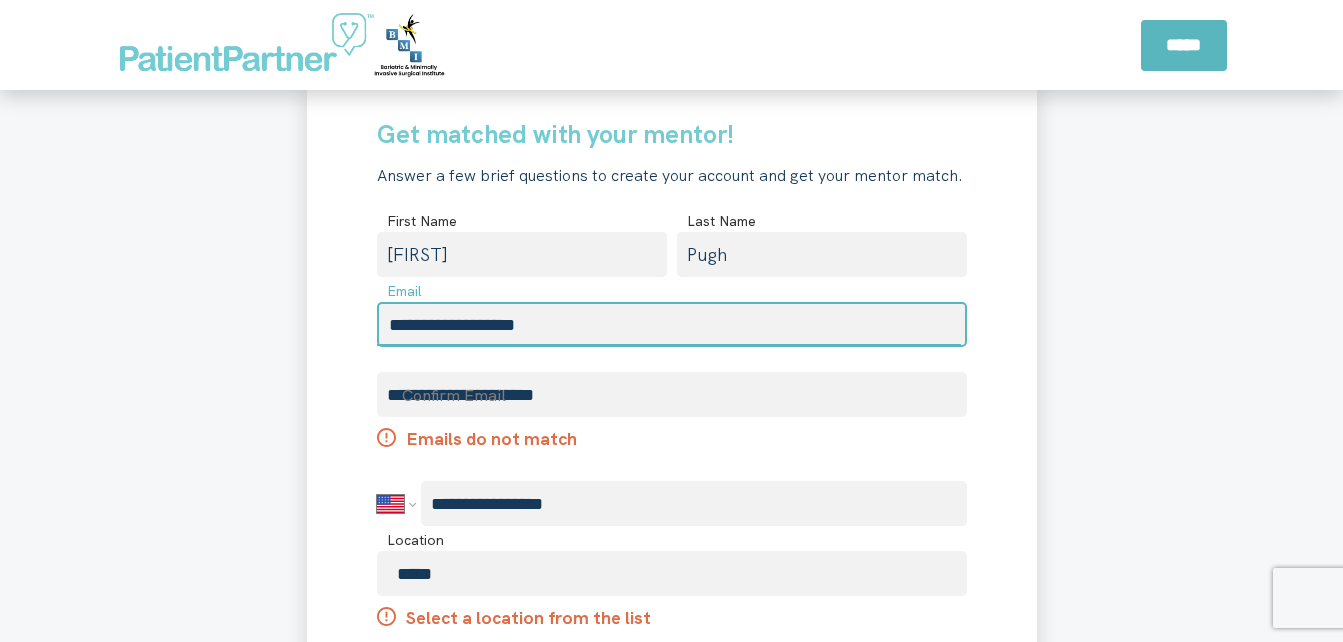 click on "**********" at bounding box center (672, 518) 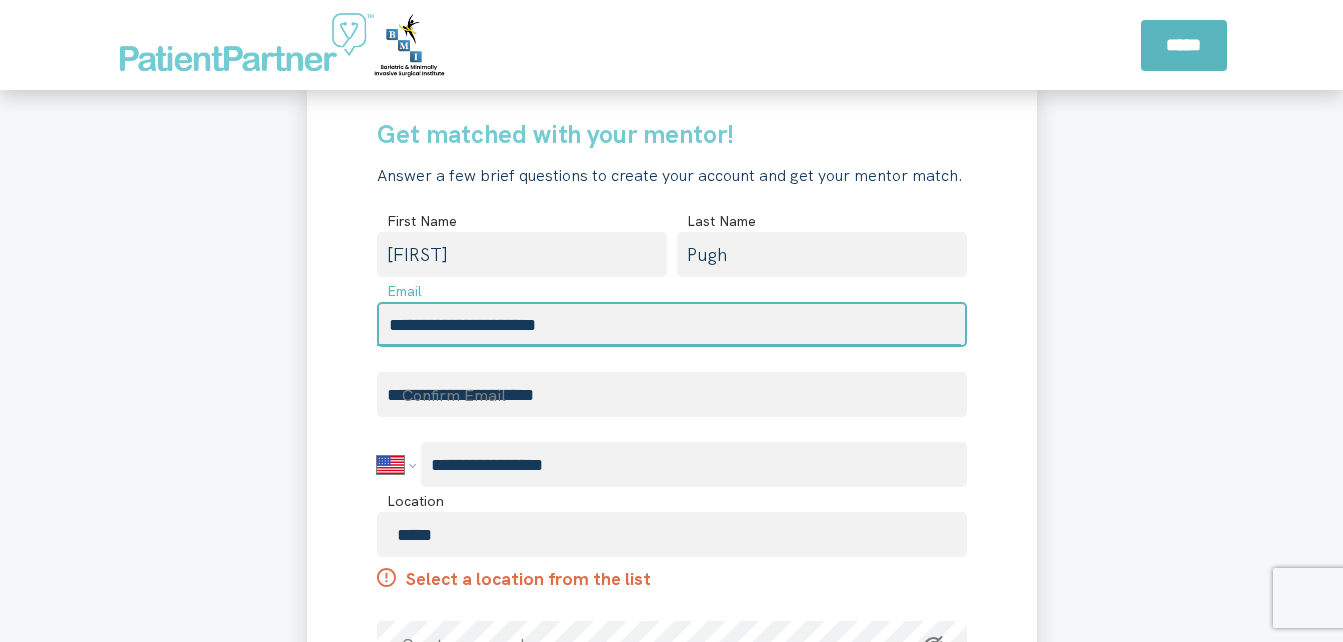 type on "**********" 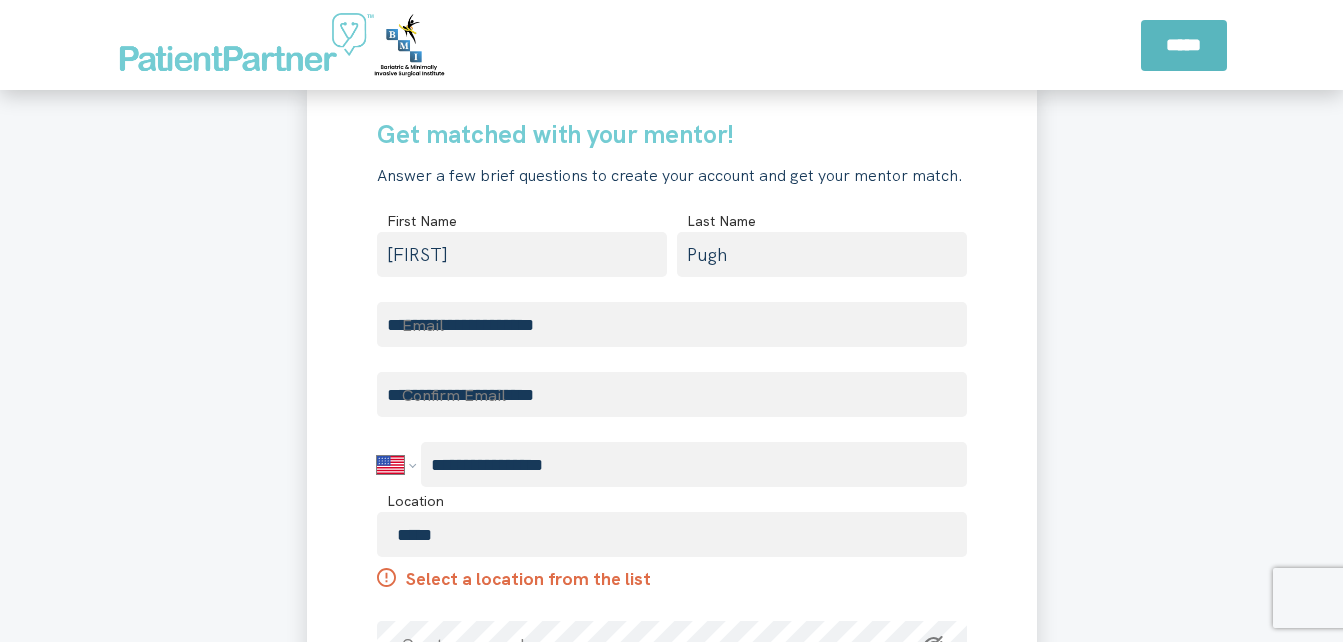 click at bounding box center [1147, 499] 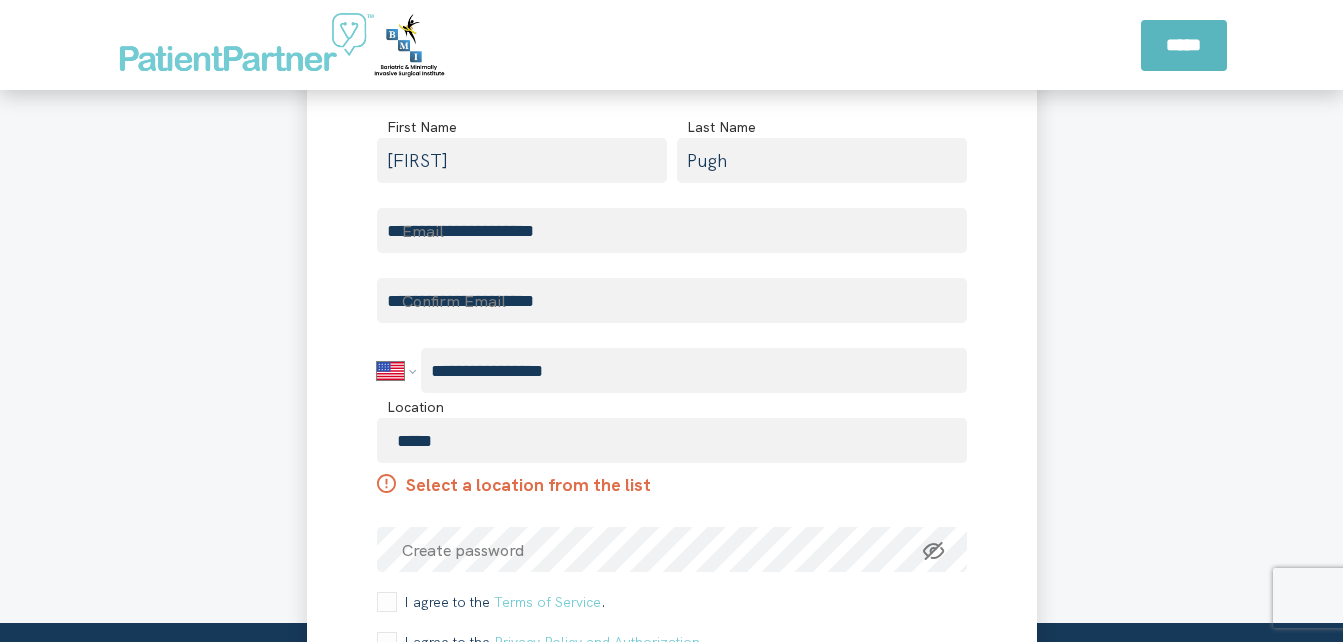 scroll, scrollTop: 2818, scrollLeft: 0, axis: vertical 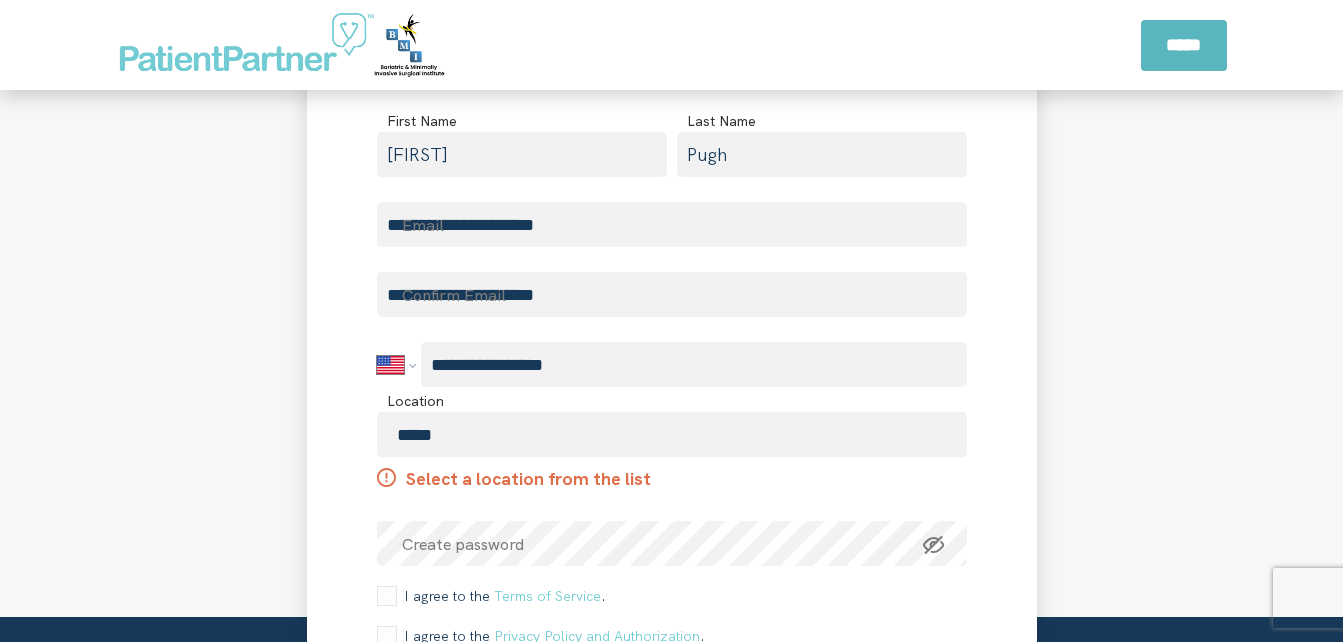 click on "Select a location from the list" 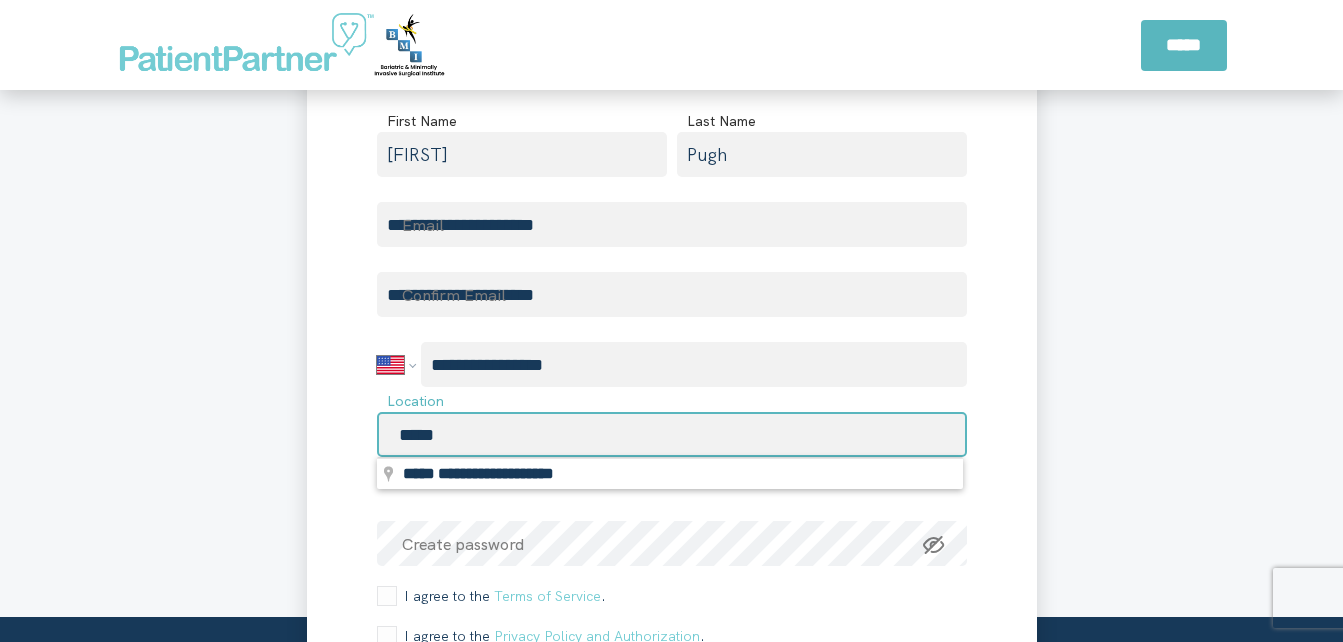 drag, startPoint x: 438, startPoint y: 436, endPoint x: 349, endPoint y: 448, distance: 89.80534 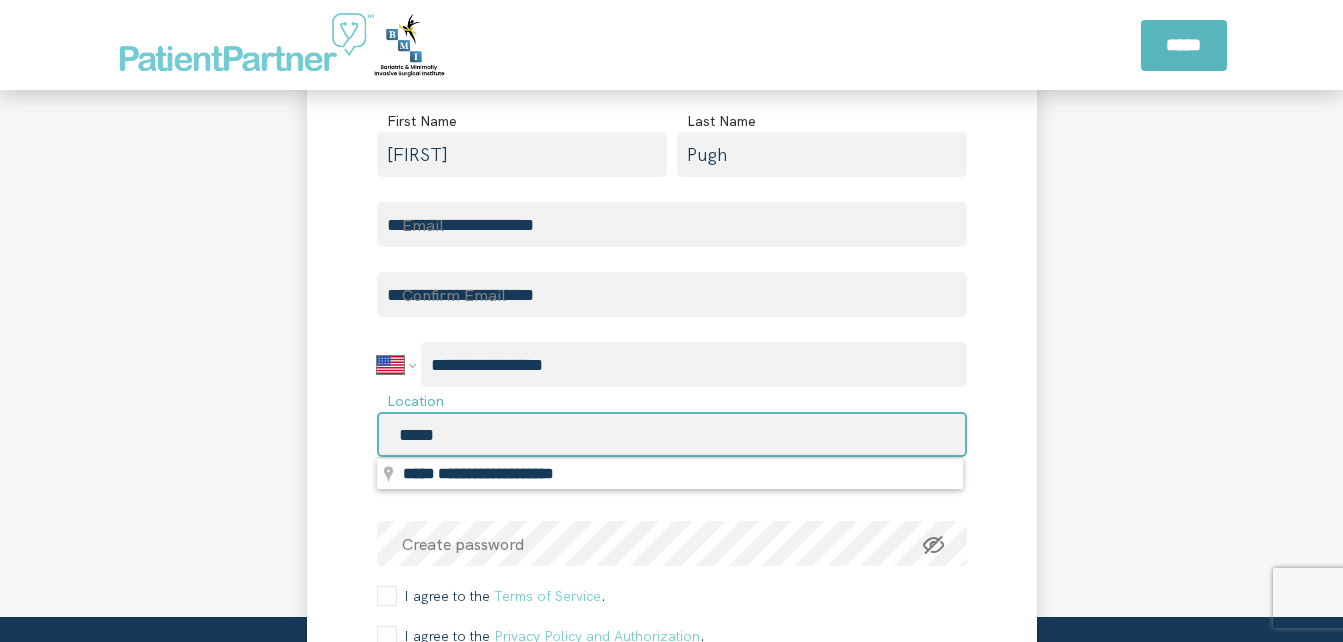 click on "**********" at bounding box center (672, 399) 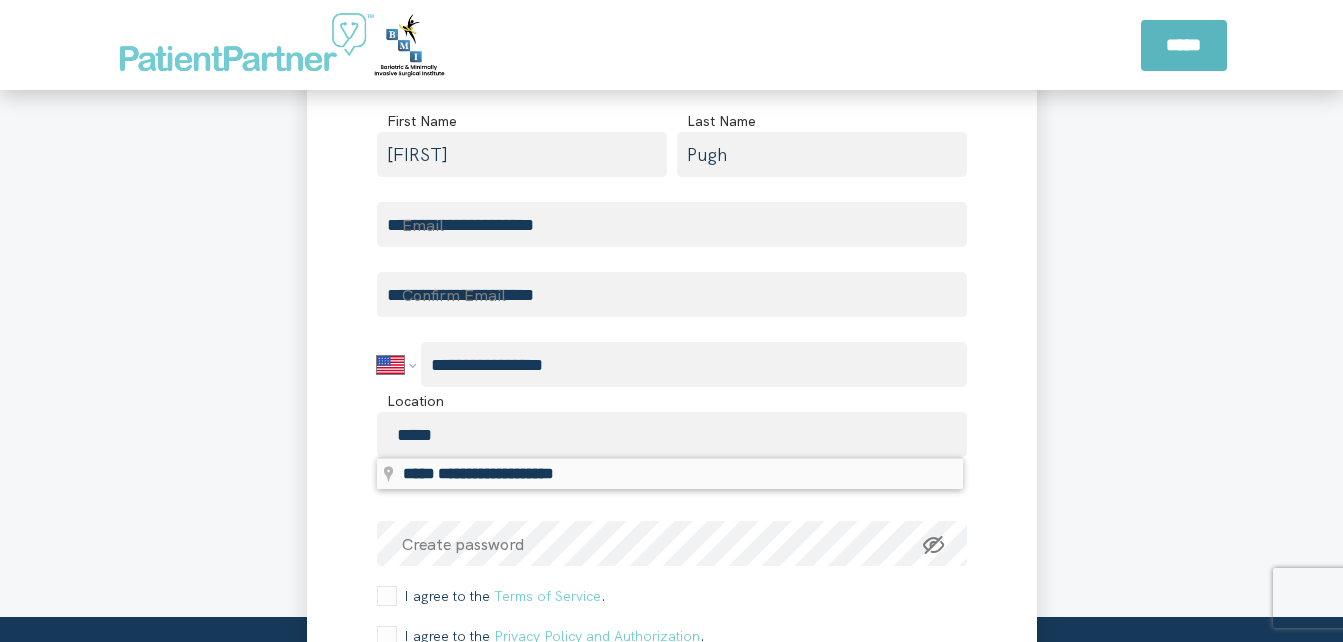 type on "**********" 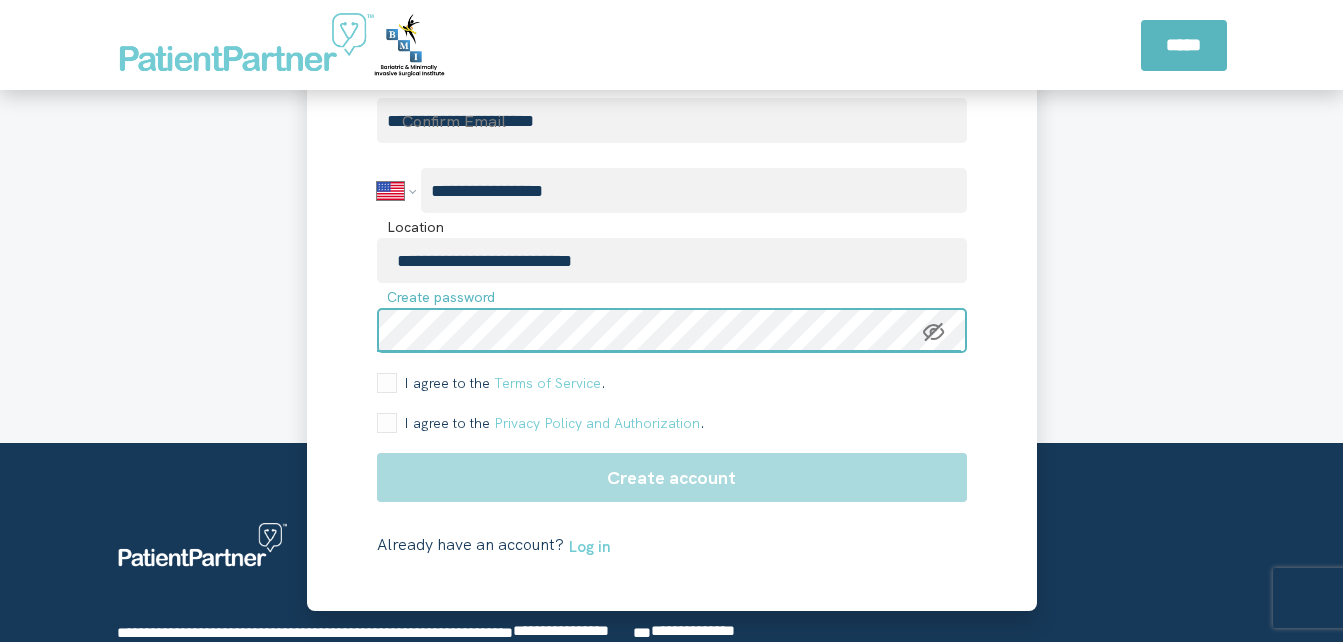 scroll, scrollTop: 3010, scrollLeft: 0, axis: vertical 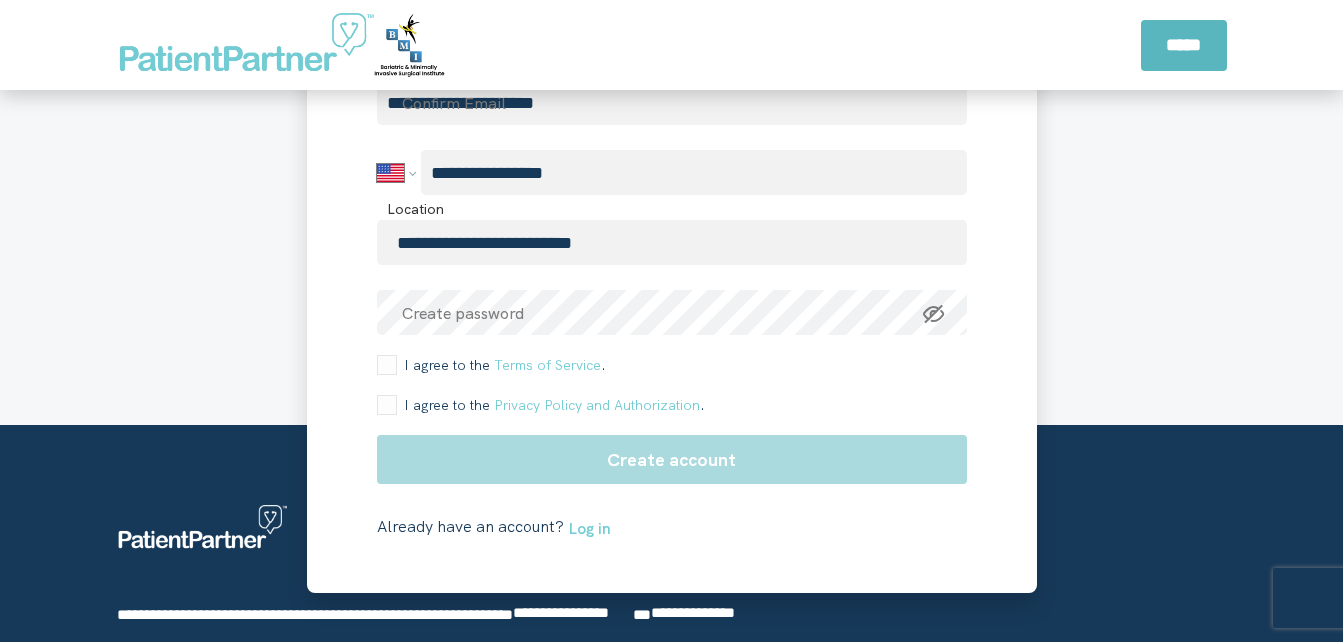 click on "I agree to the   Terms of Service ." at bounding box center (501, 365) 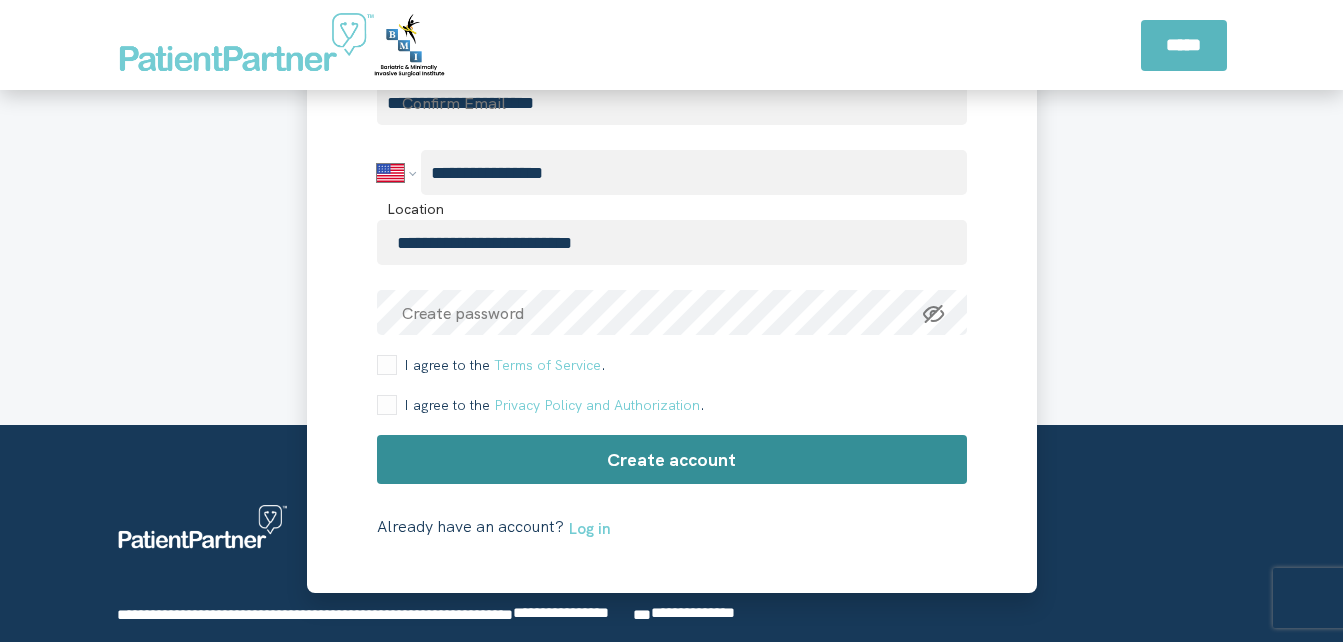 click on "Create account" 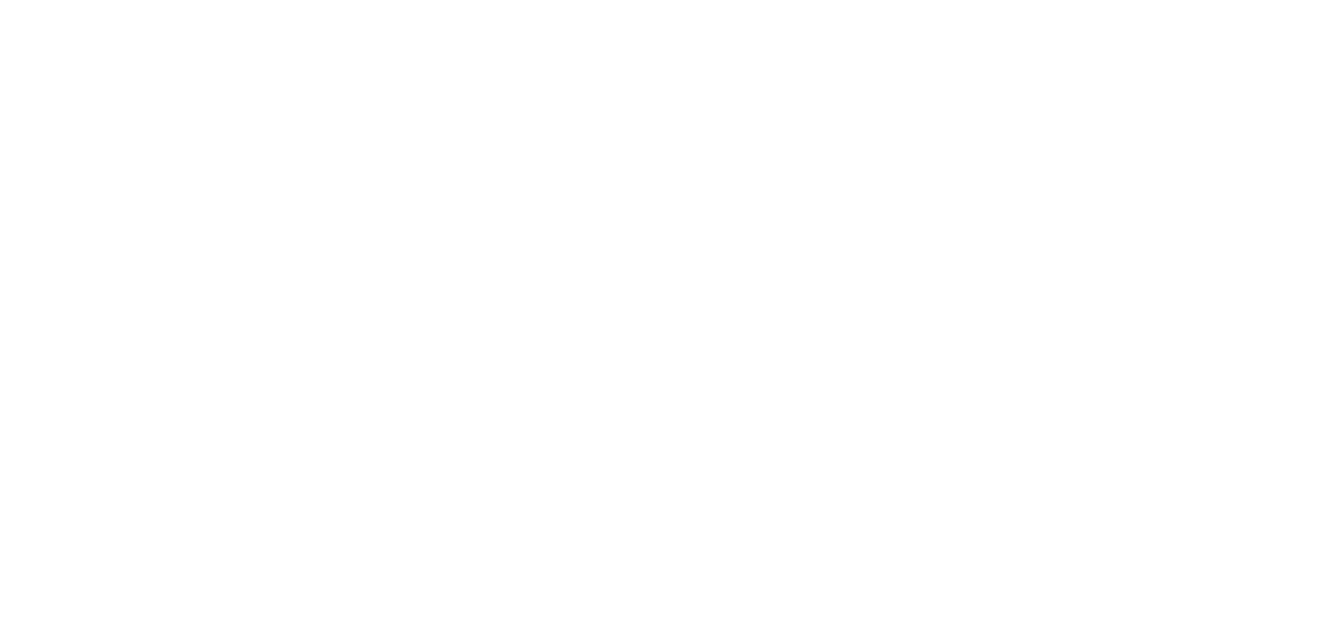 scroll, scrollTop: 0, scrollLeft: 0, axis: both 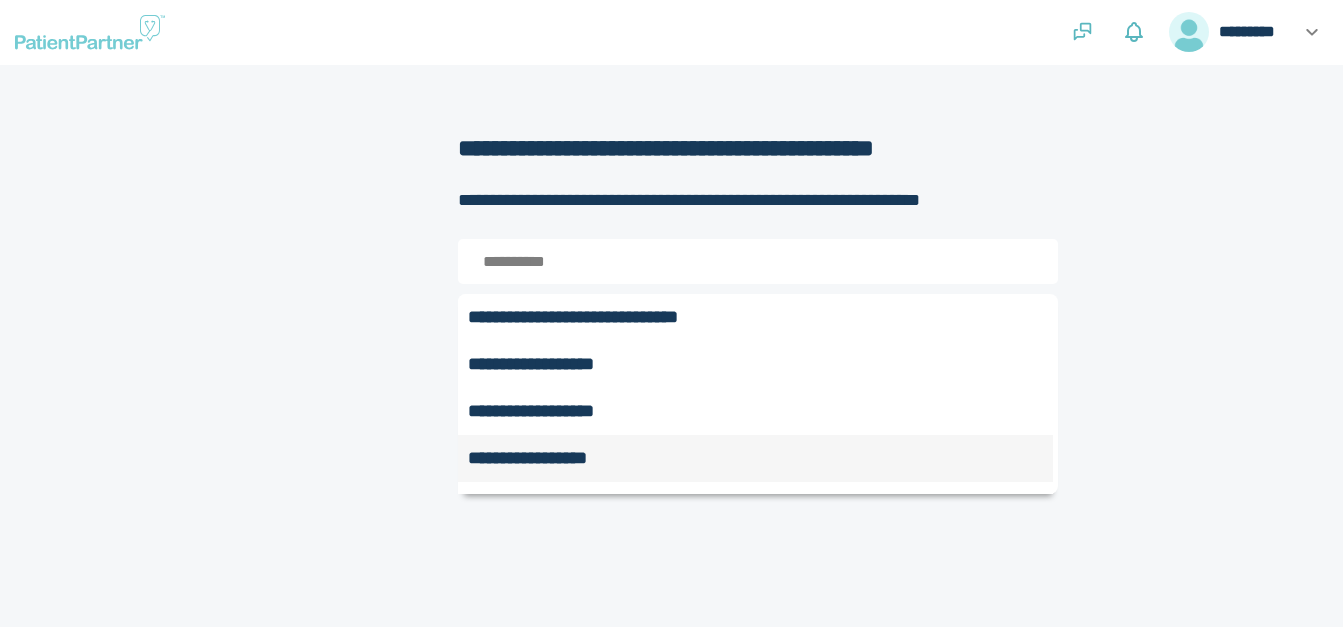 click on "**********" at bounding box center [755, 458] 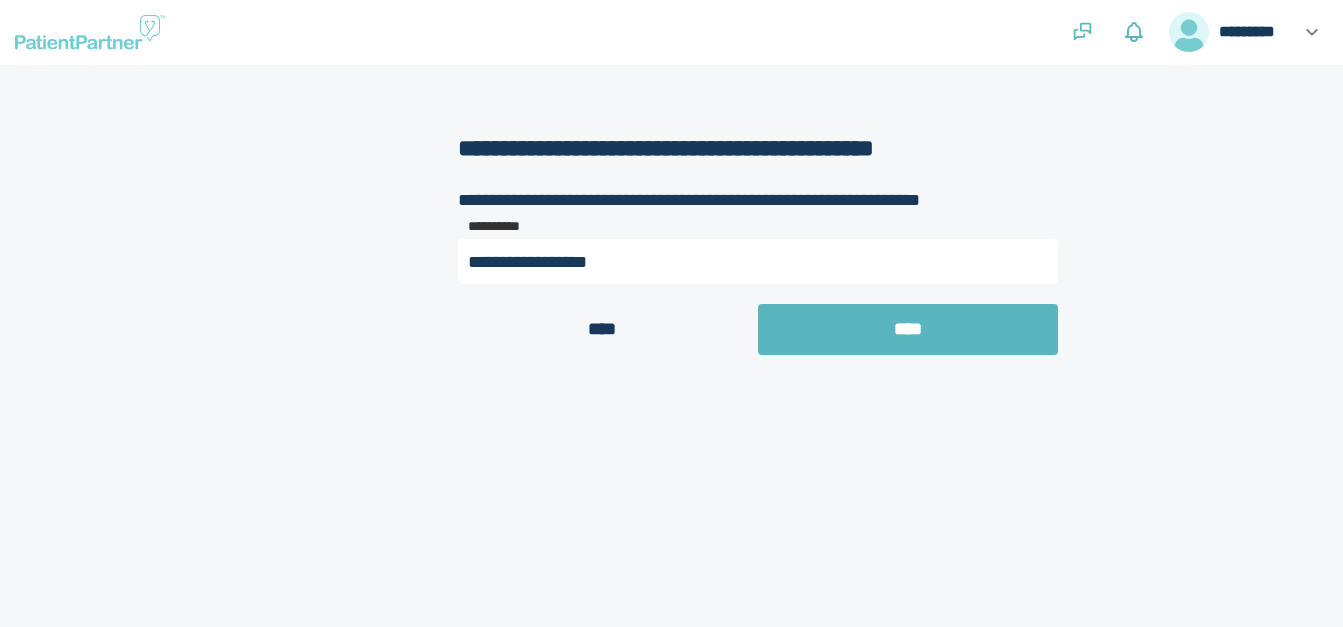 click at bounding box center [1129, 235] 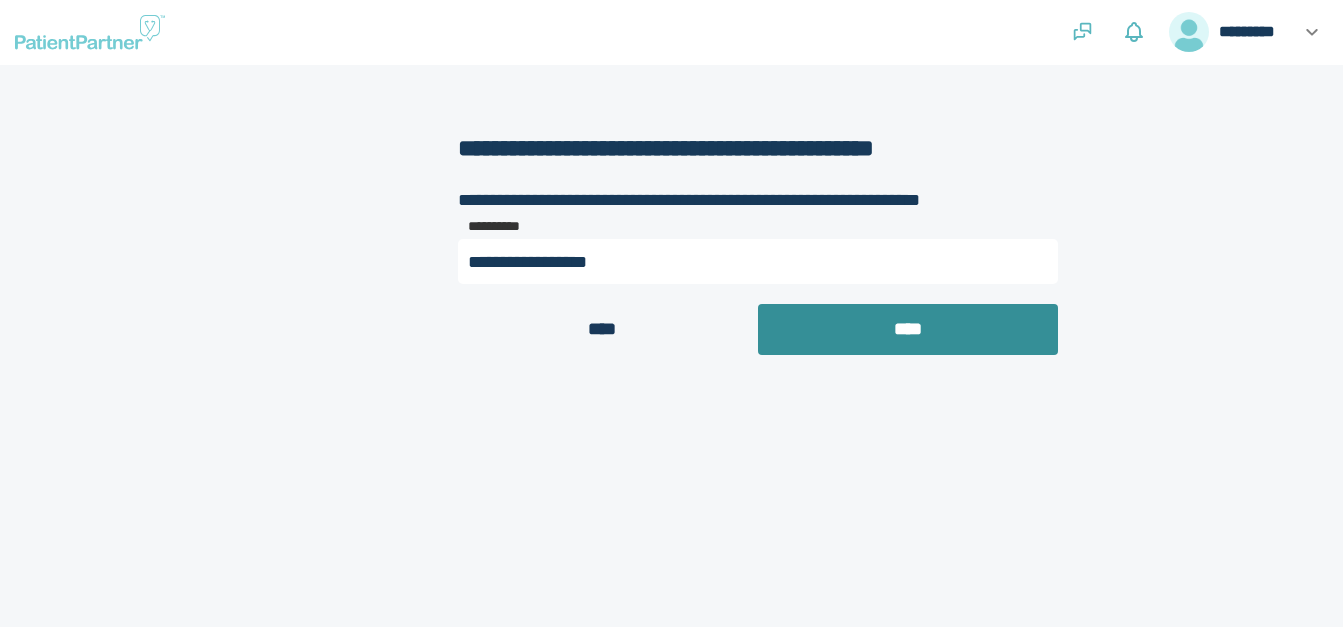 click on "****" at bounding box center (908, 329) 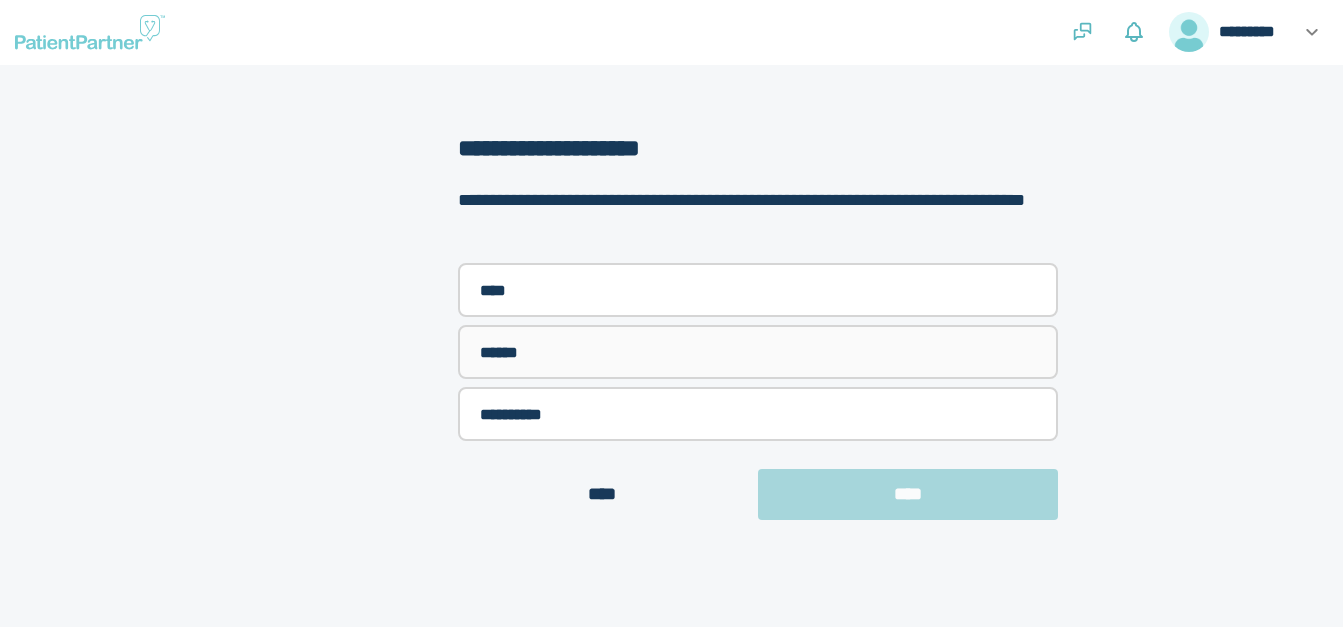click on "******" at bounding box center (758, 352) 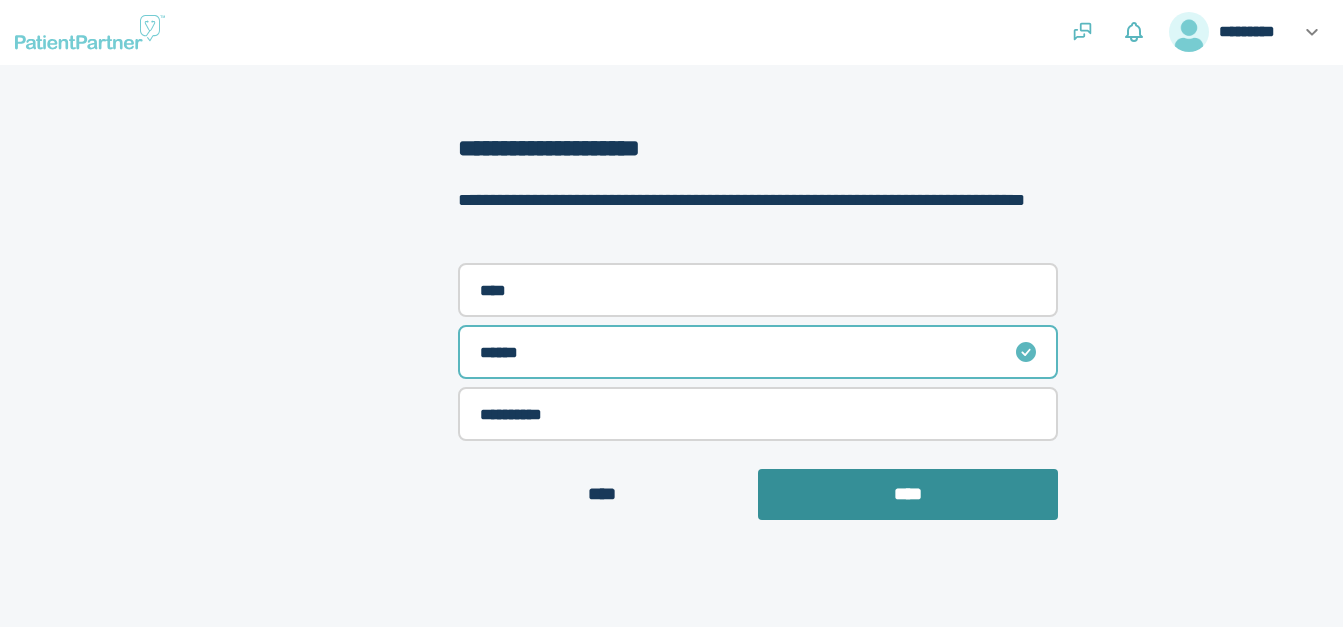 click on "****" at bounding box center [908, 494] 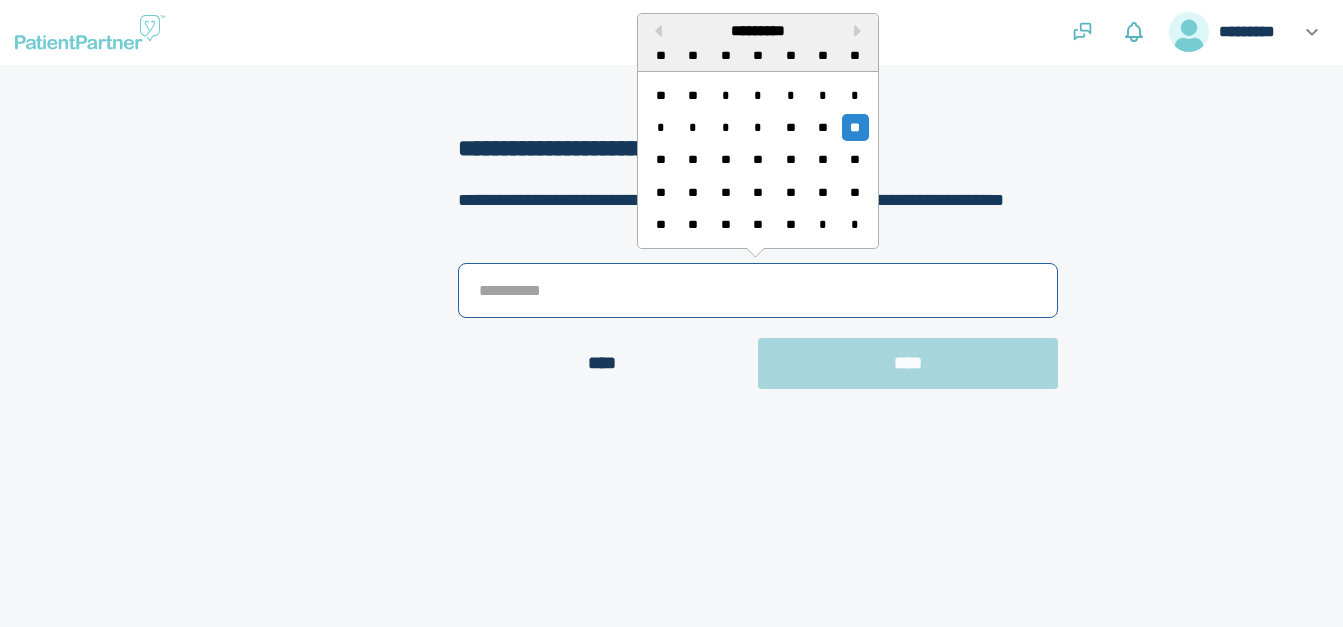 click at bounding box center [758, 290] 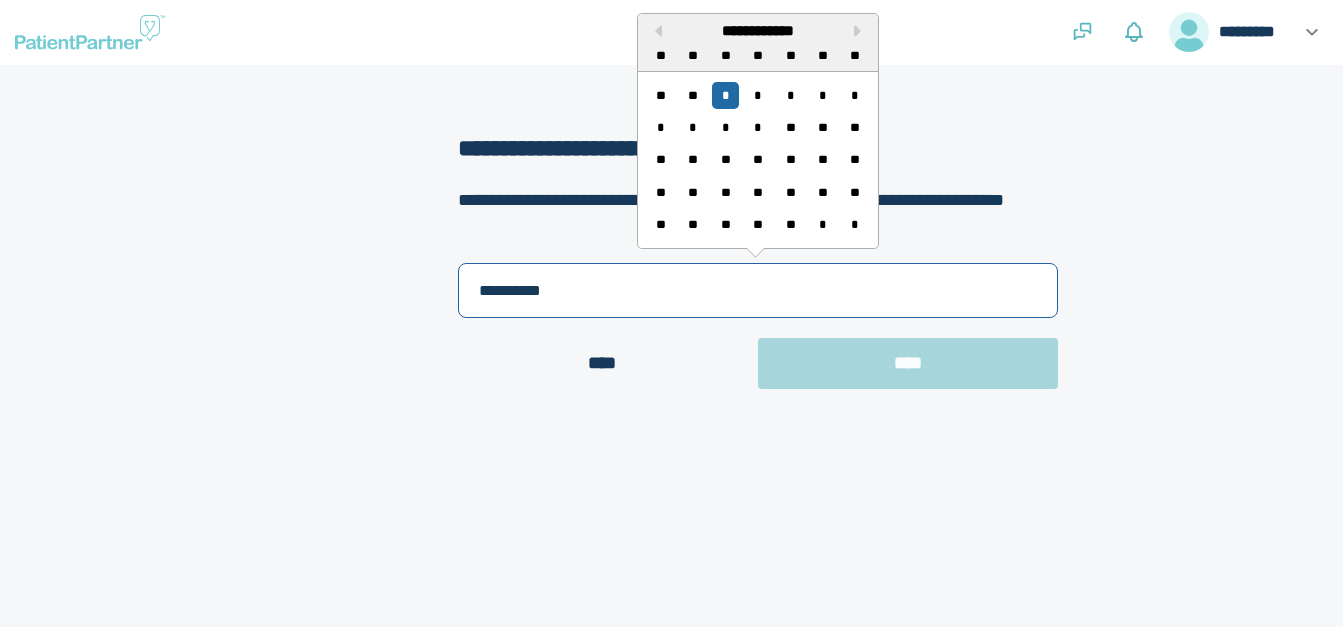 type on "**********" 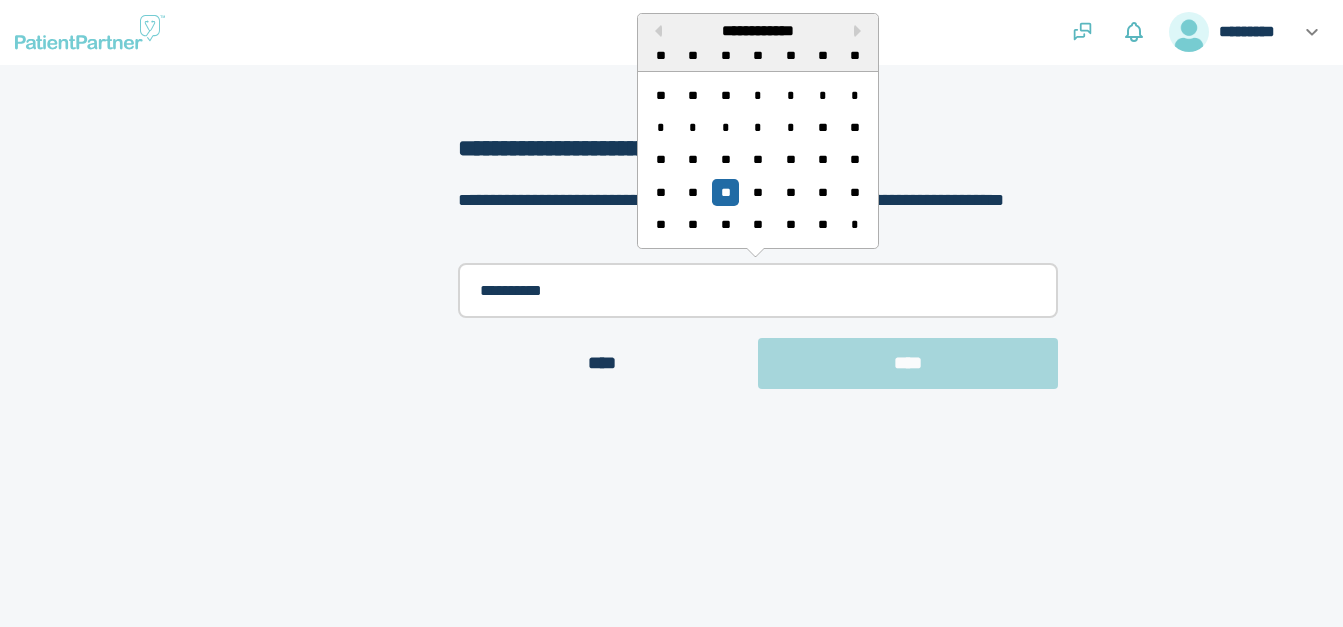 click at bounding box center [1129, 252] 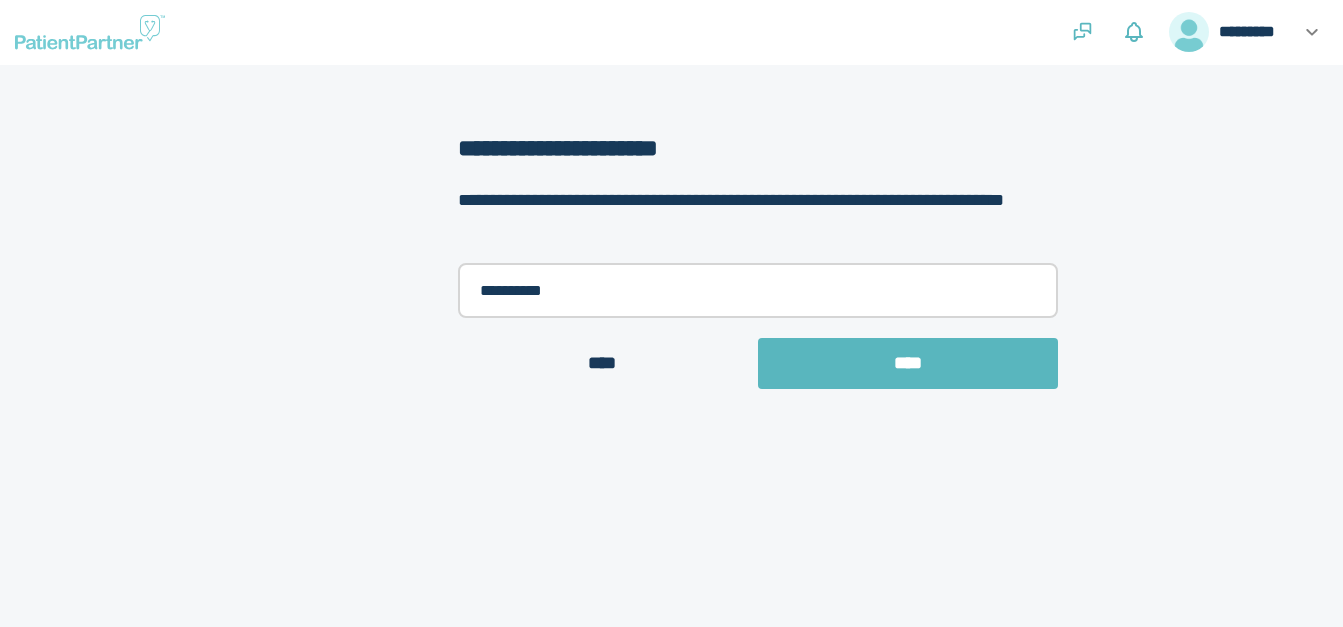 click at bounding box center (1129, 252) 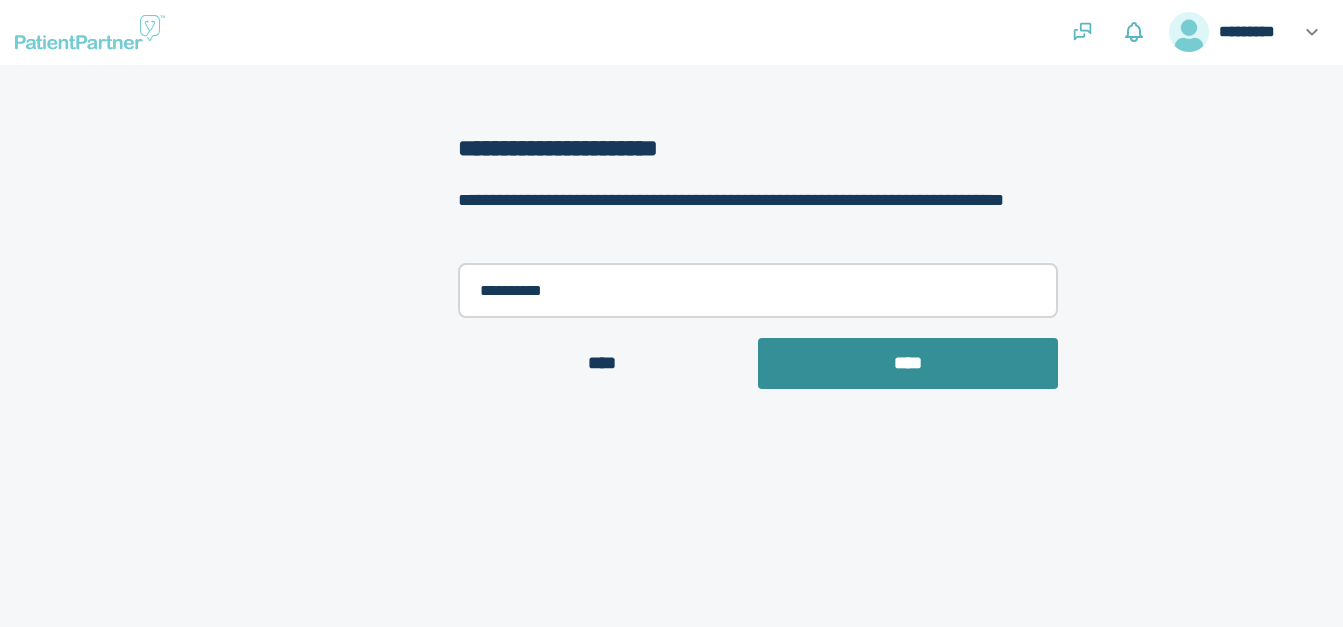 click on "****" at bounding box center [908, 363] 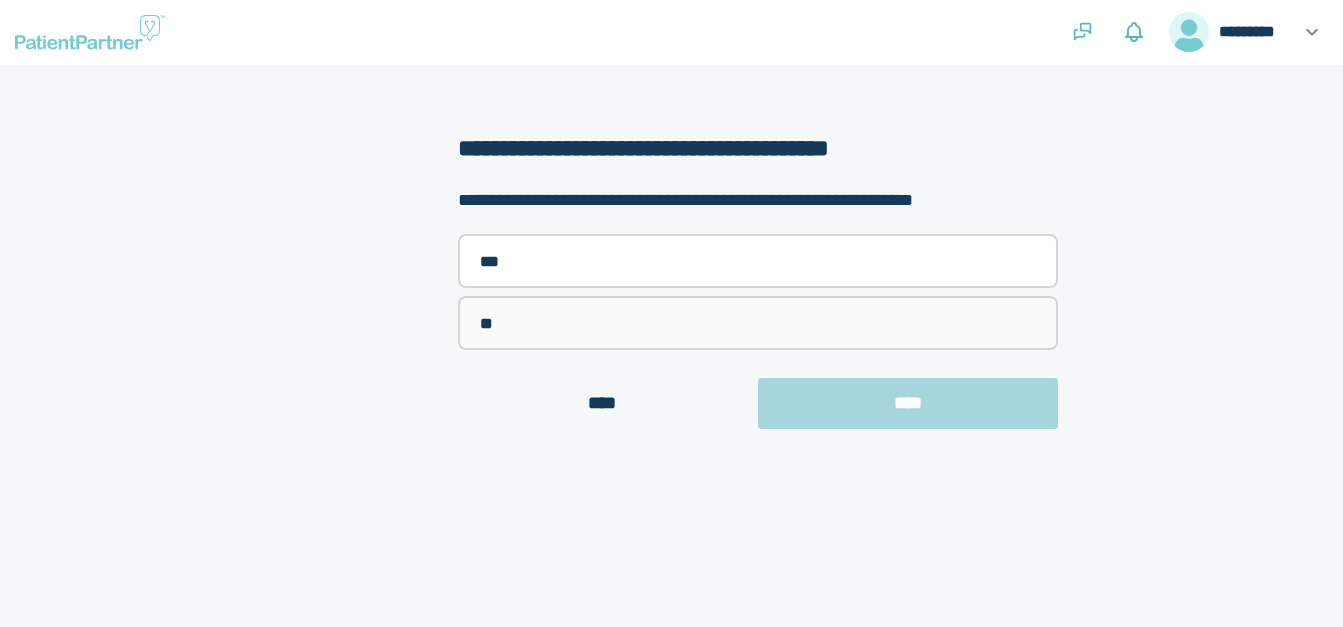click on "**" at bounding box center [758, 323] 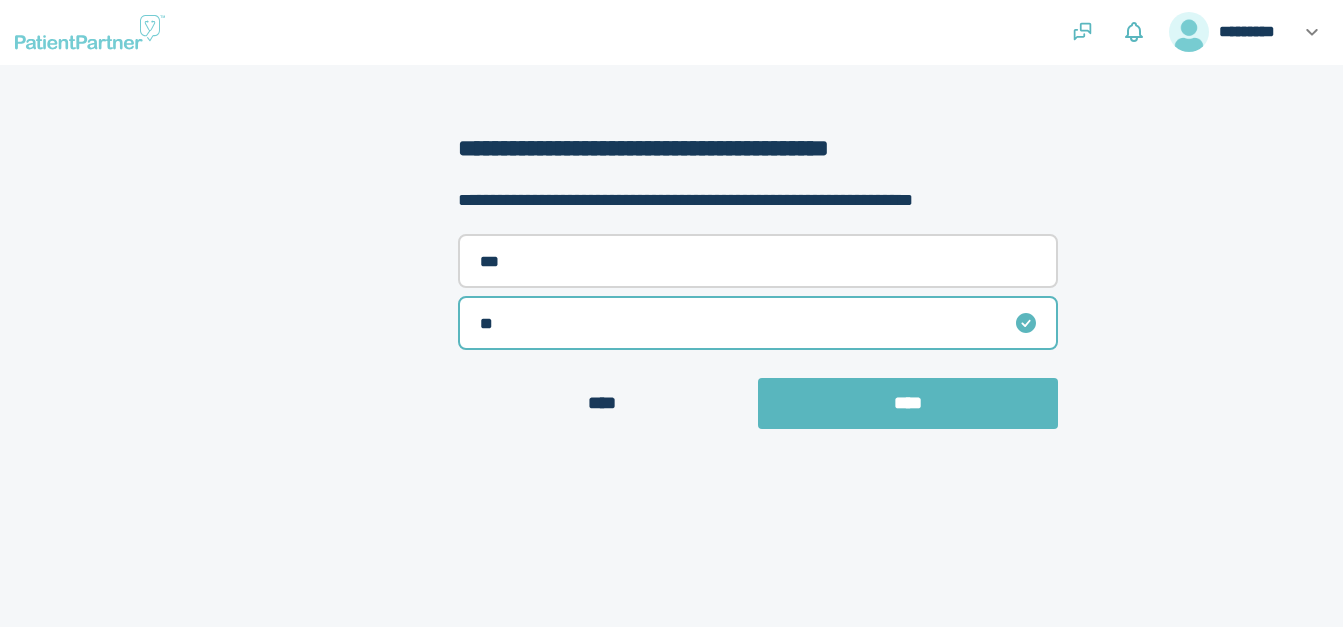 click at bounding box center (1129, 272) 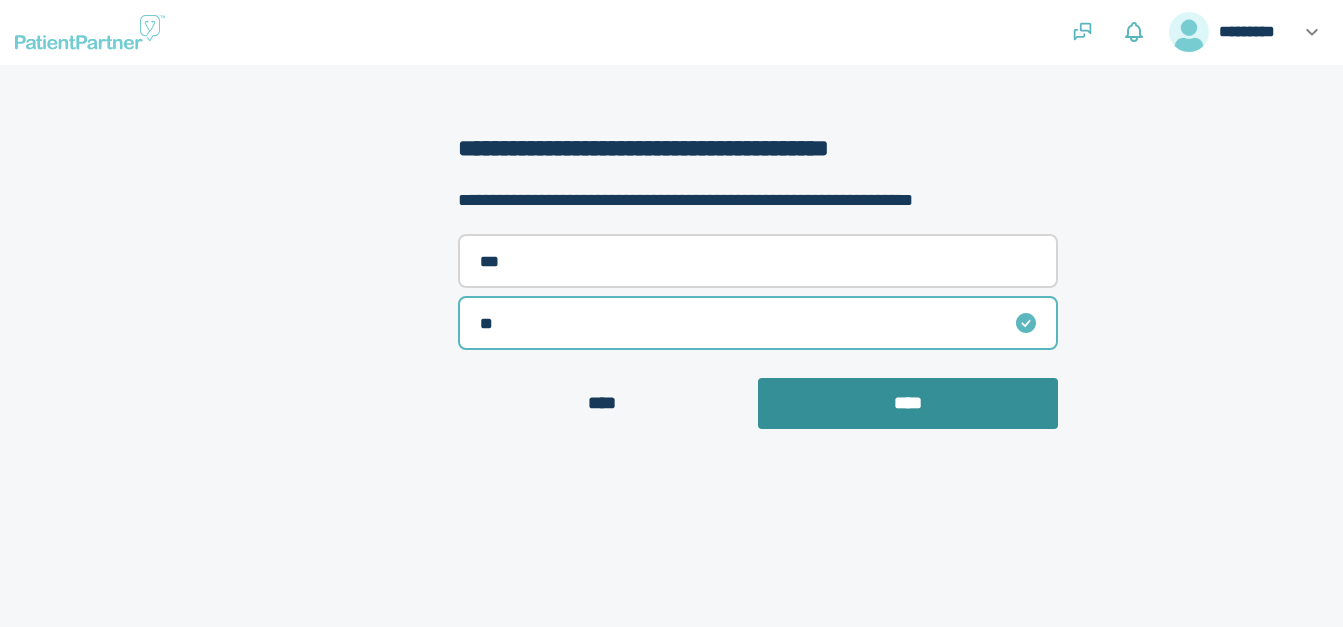click on "****" at bounding box center (908, 403) 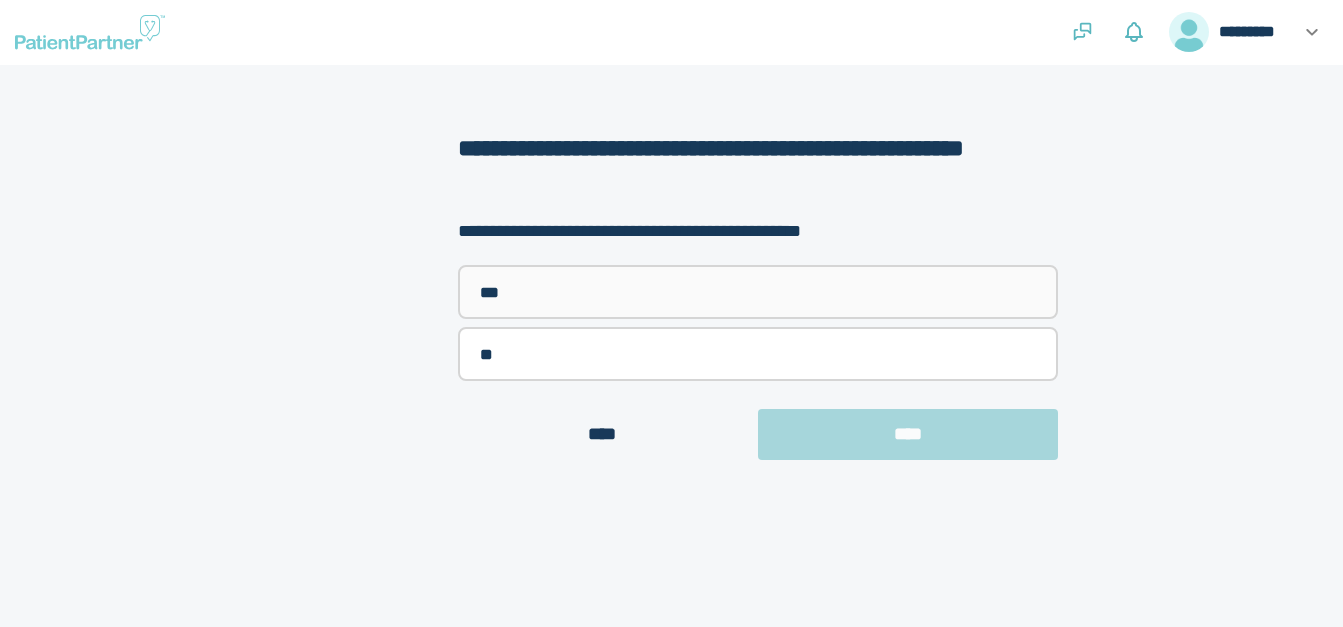 click on "***" at bounding box center [758, 292] 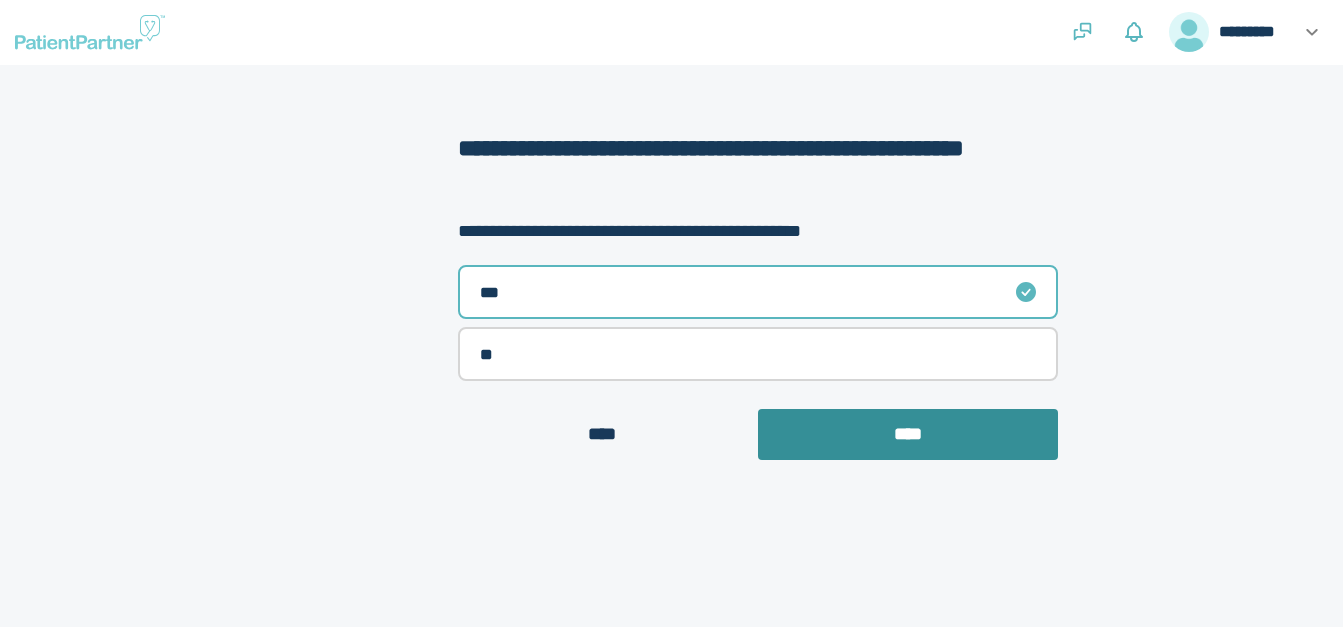 click on "****" at bounding box center [908, 434] 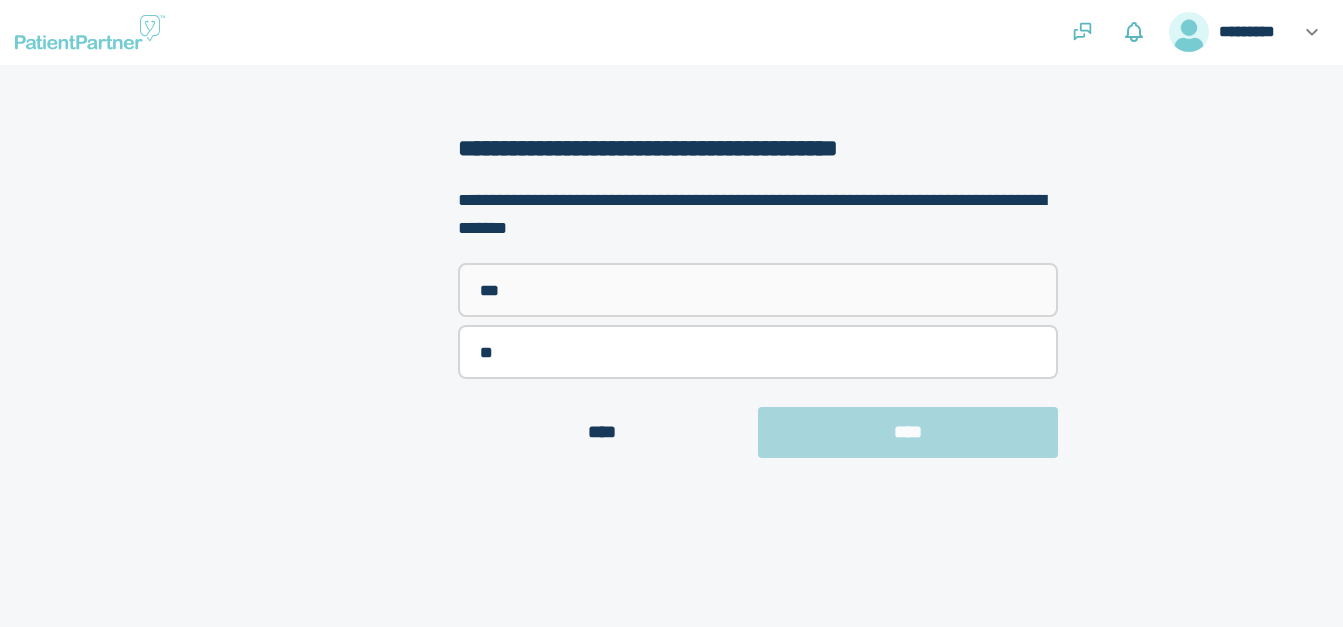 click on "***" at bounding box center [758, 290] 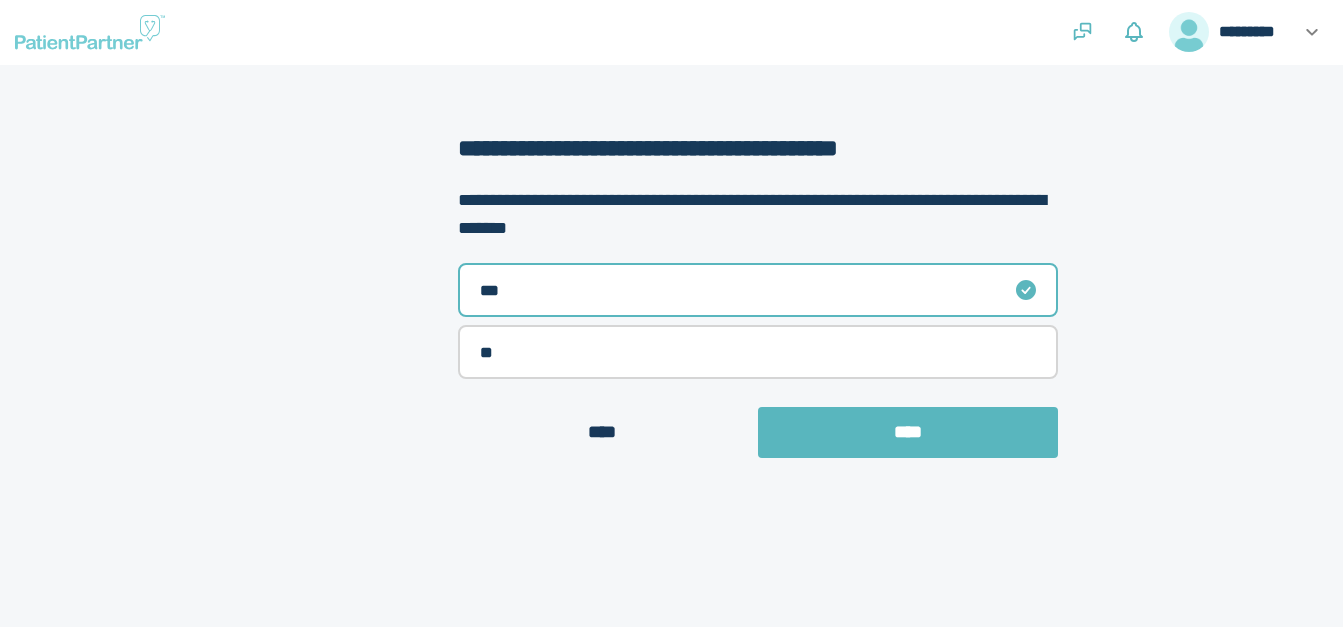 click on "****" at bounding box center (908, 432) 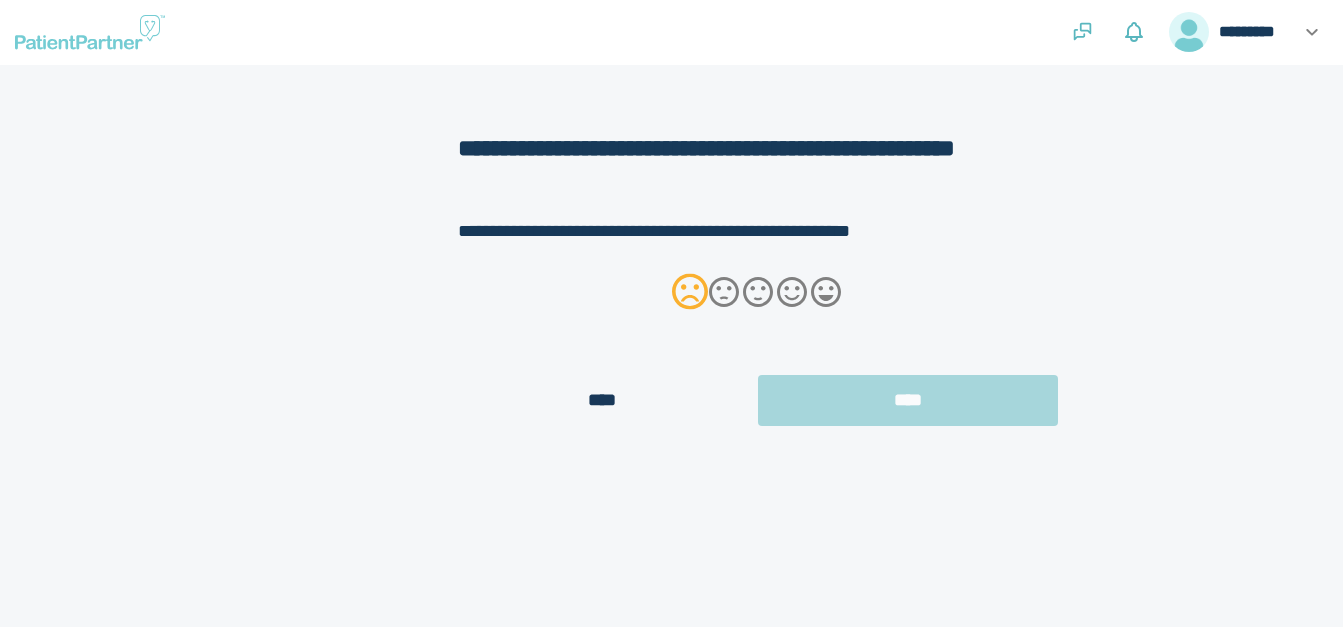 click 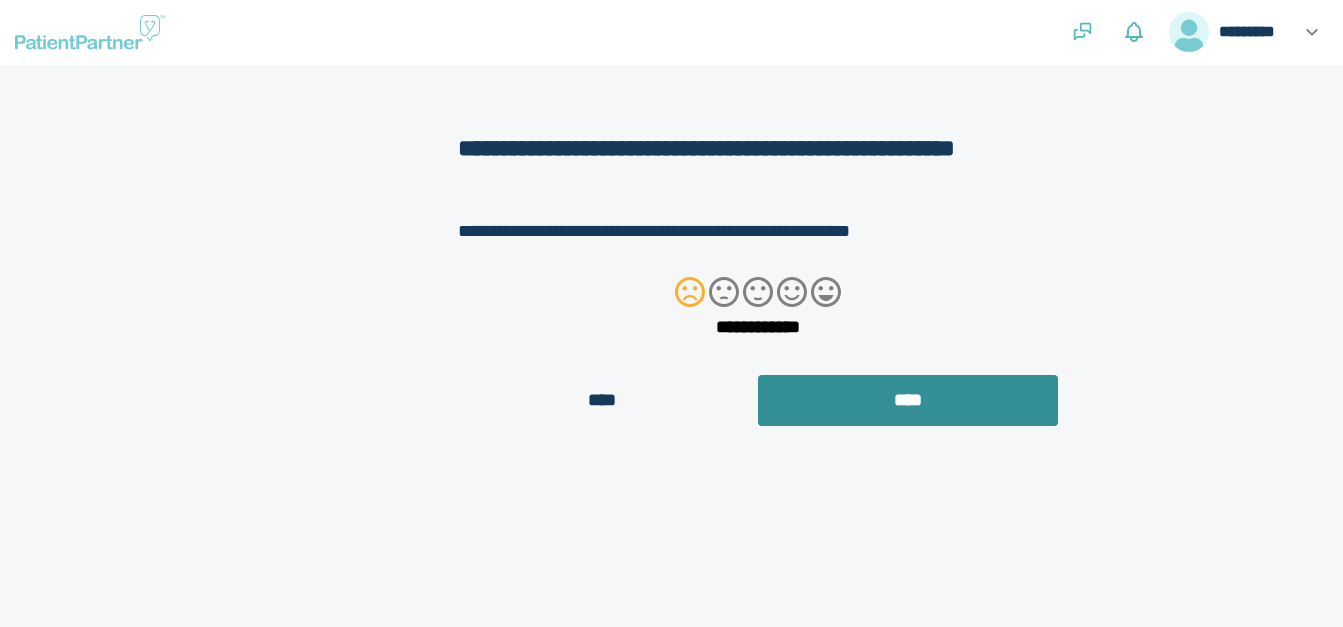 click on "****" at bounding box center [908, 400] 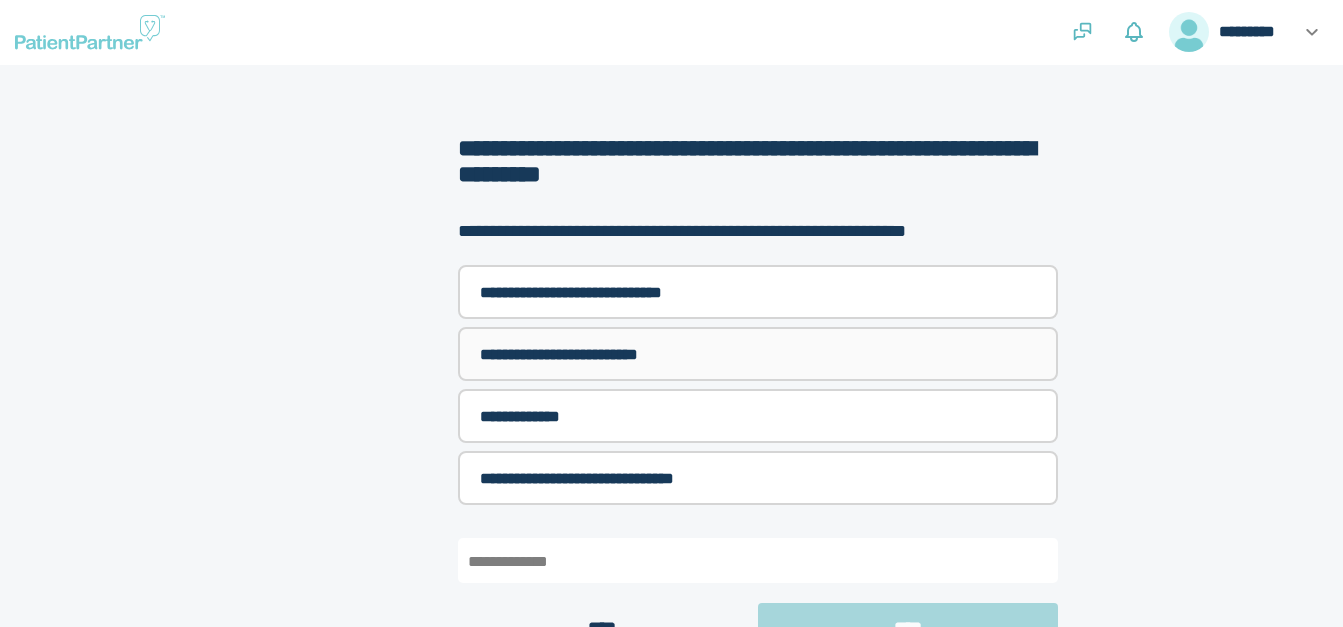 click on "**********" at bounding box center (758, 354) 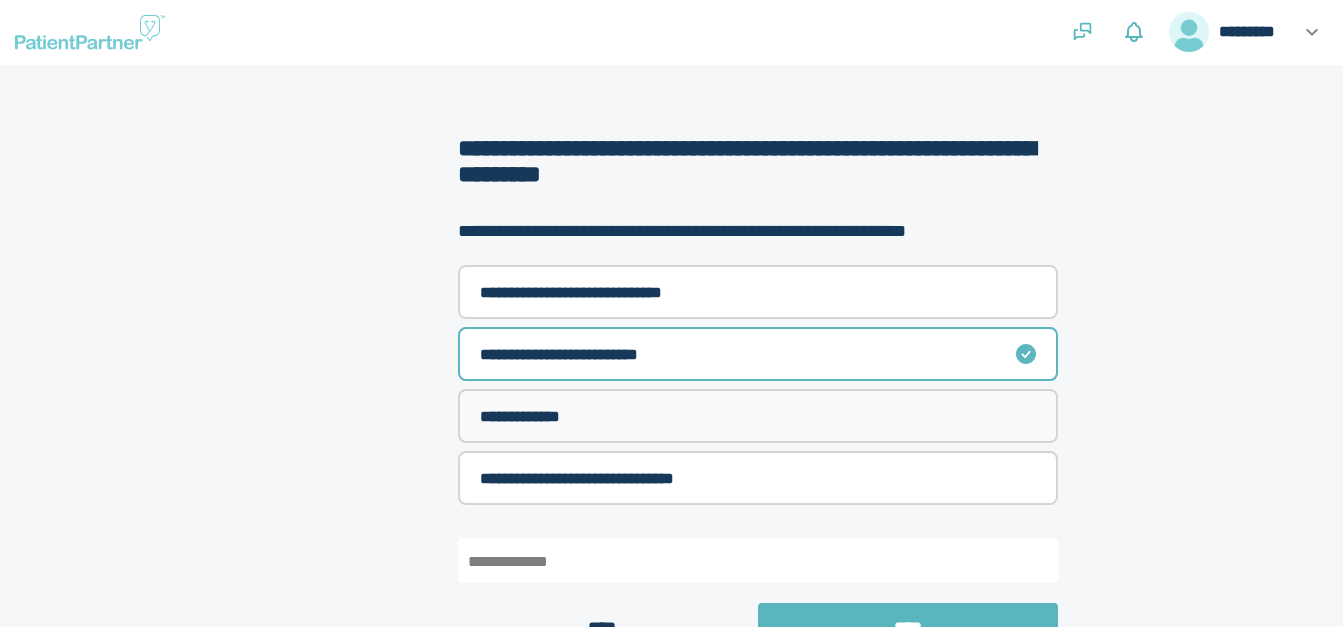 click on "**********" at bounding box center (758, 416) 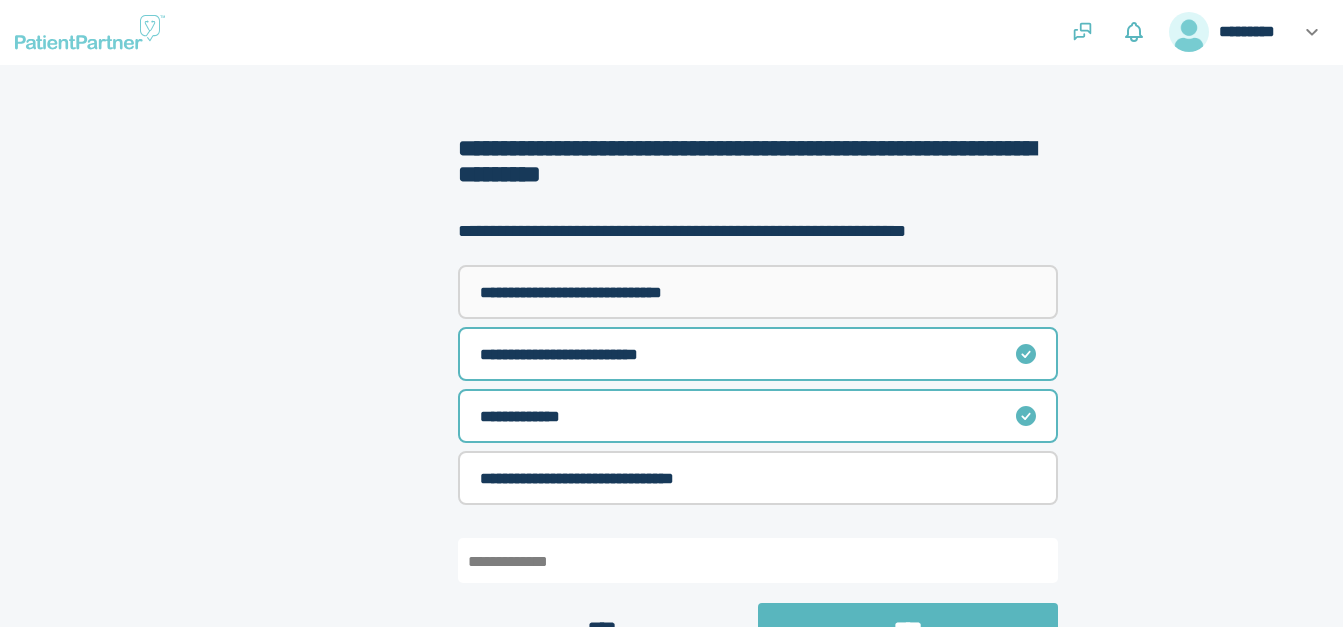 click on "**********" at bounding box center [758, 292] 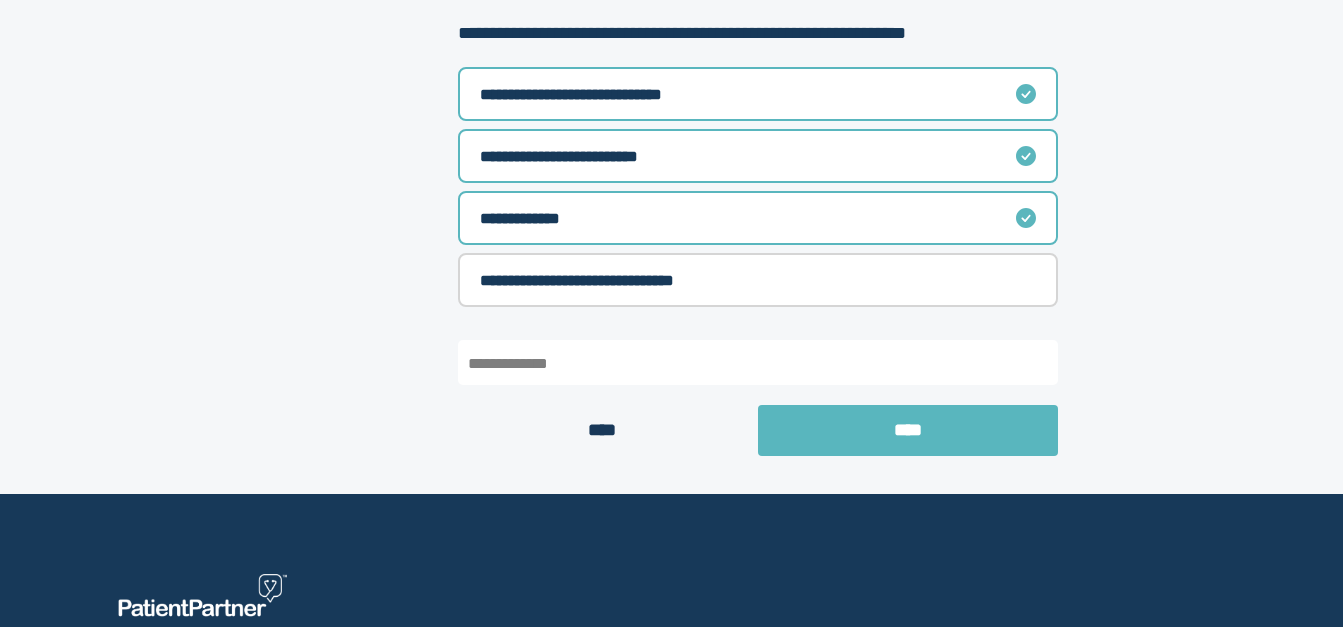 scroll, scrollTop: 242, scrollLeft: 0, axis: vertical 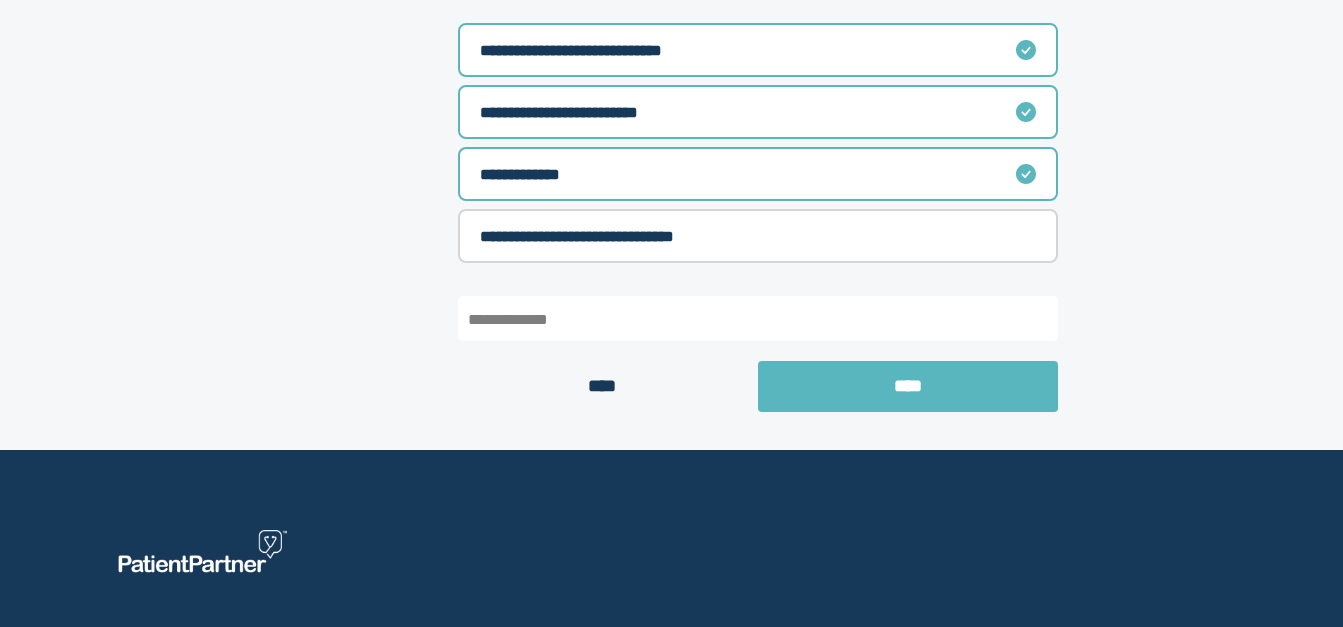 click at bounding box center [1129, 143] 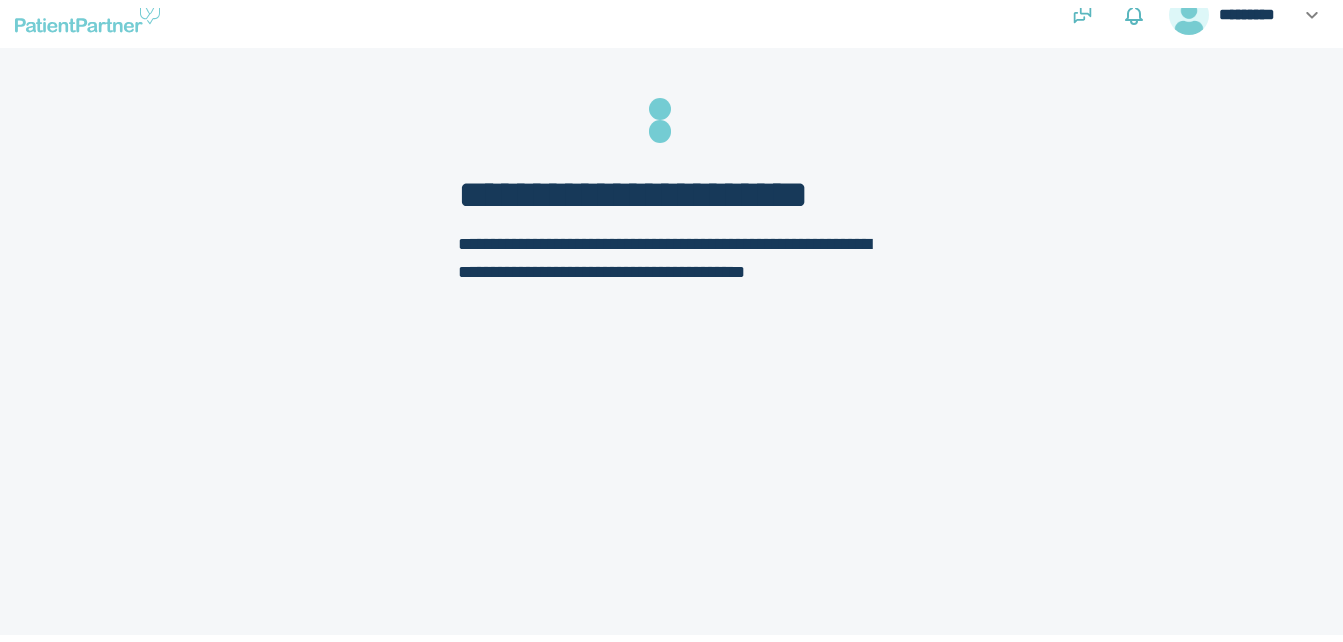 scroll, scrollTop: 0, scrollLeft: 0, axis: both 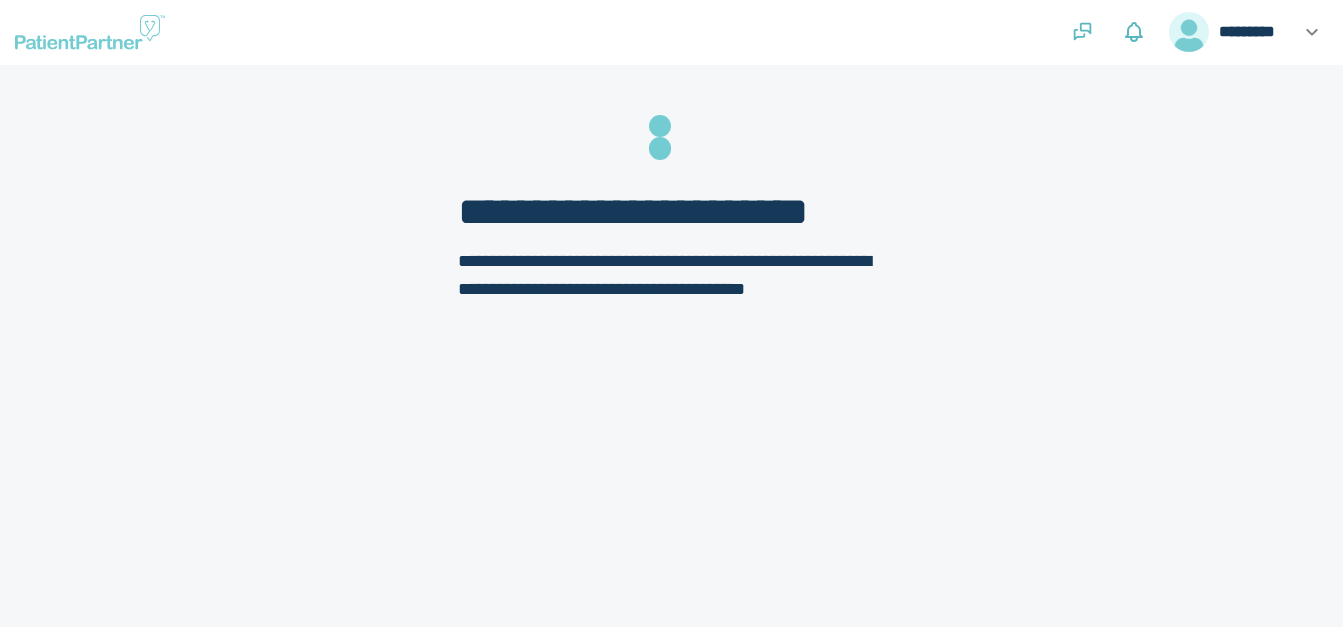 click on "**********" at bounding box center (671, 403) 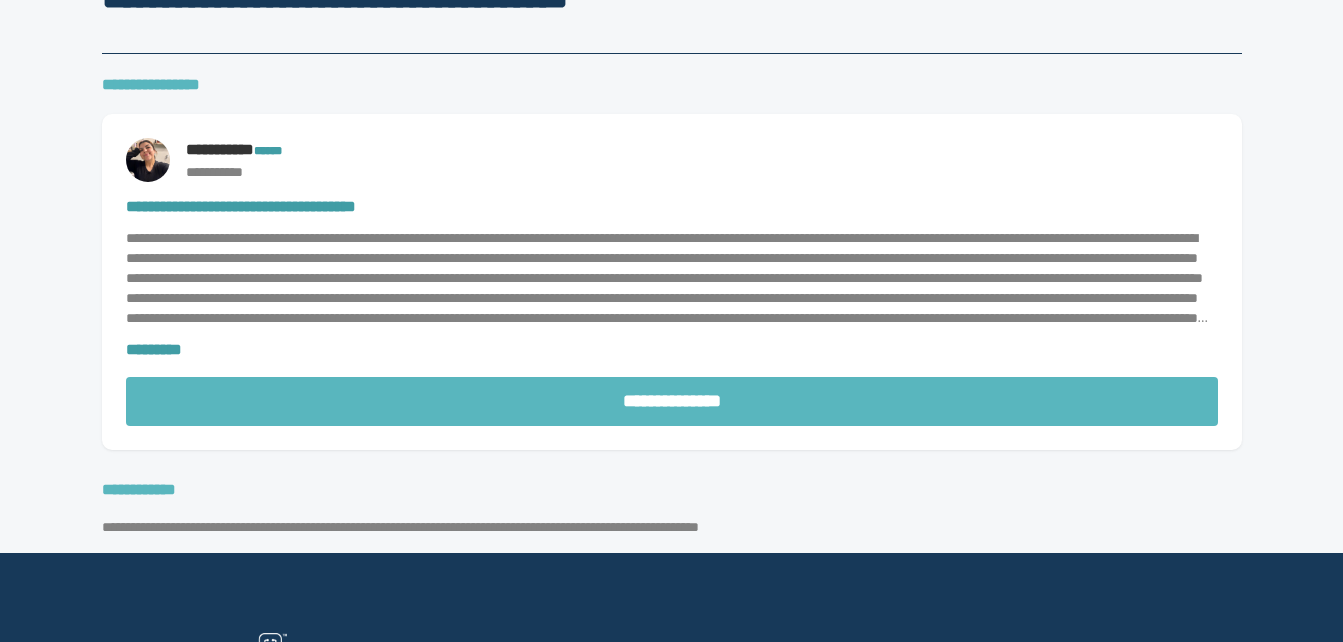 scroll, scrollTop: 157, scrollLeft: 0, axis: vertical 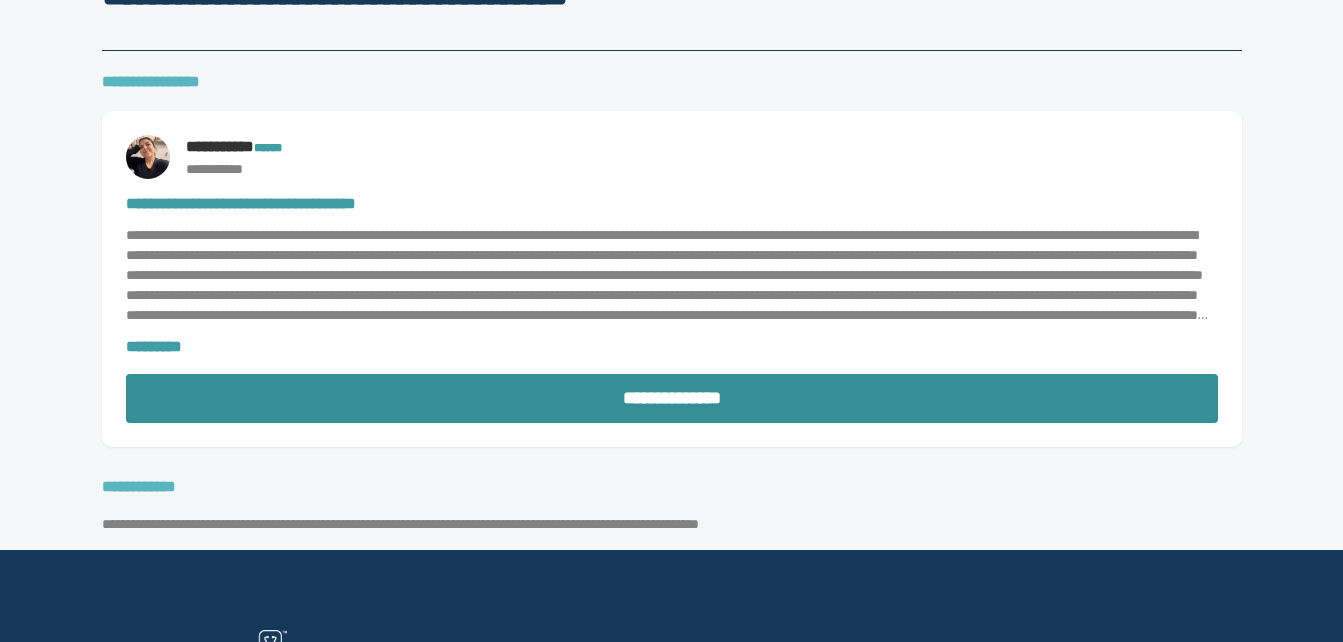 click on "**********" at bounding box center [672, 398] 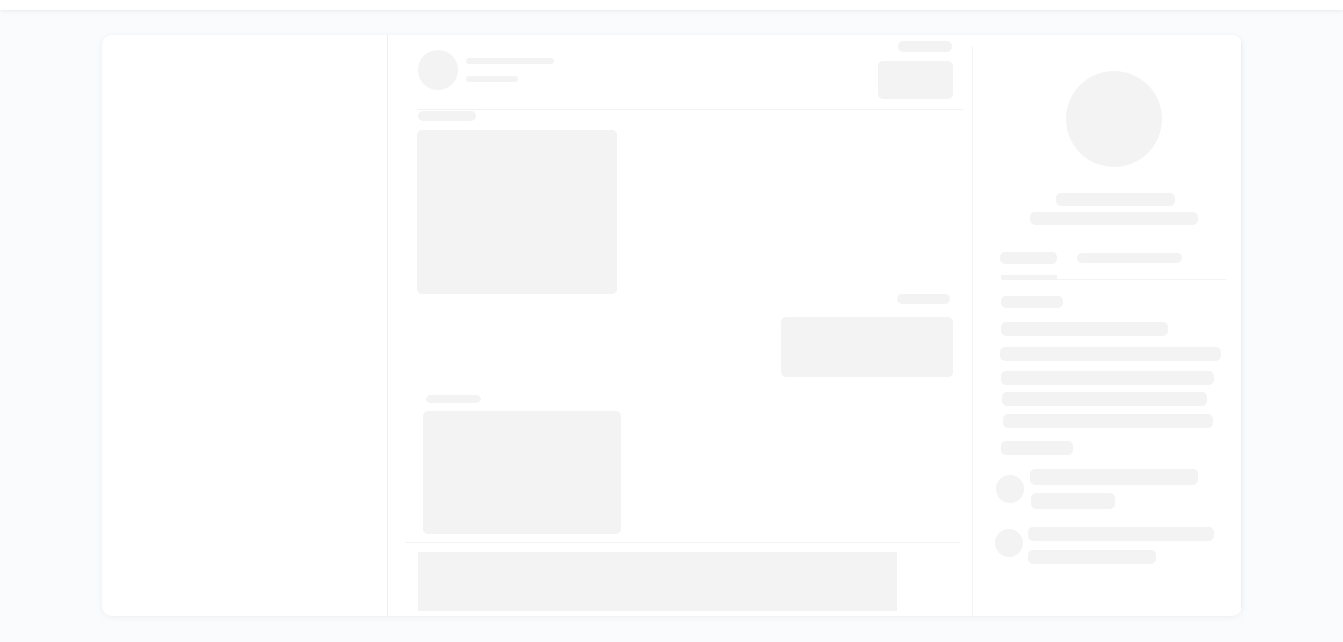 scroll, scrollTop: 0, scrollLeft: 0, axis: both 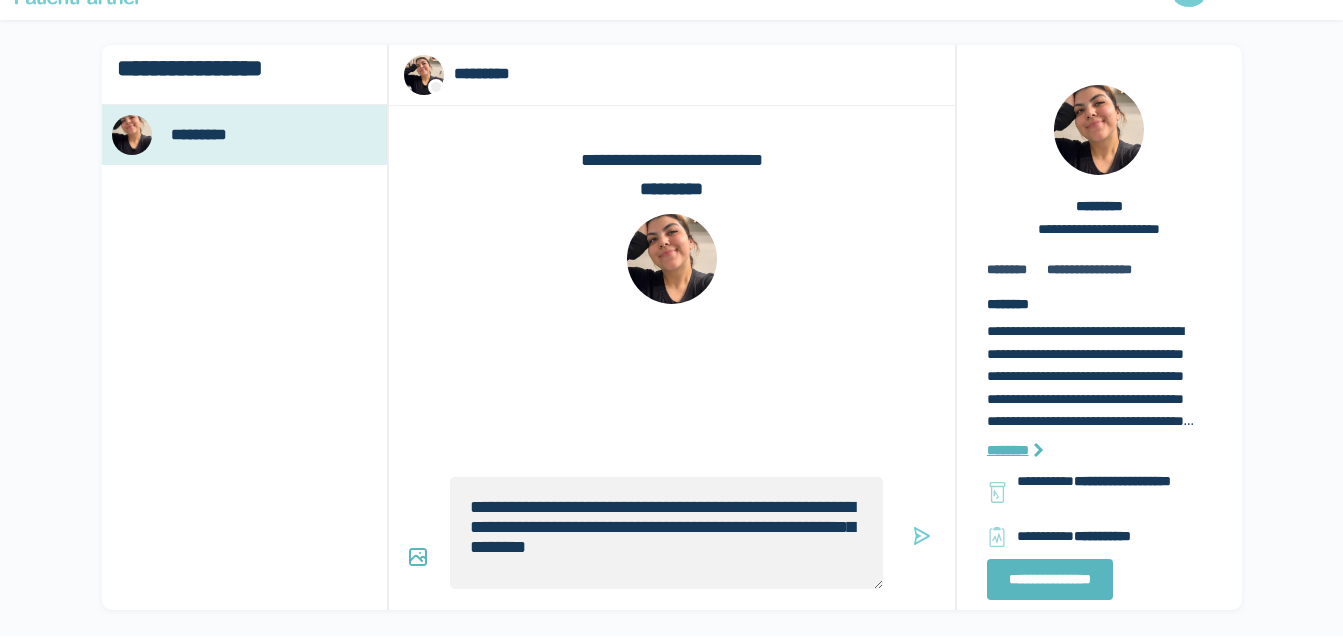 click on "*********" at bounding box center (258, 135) 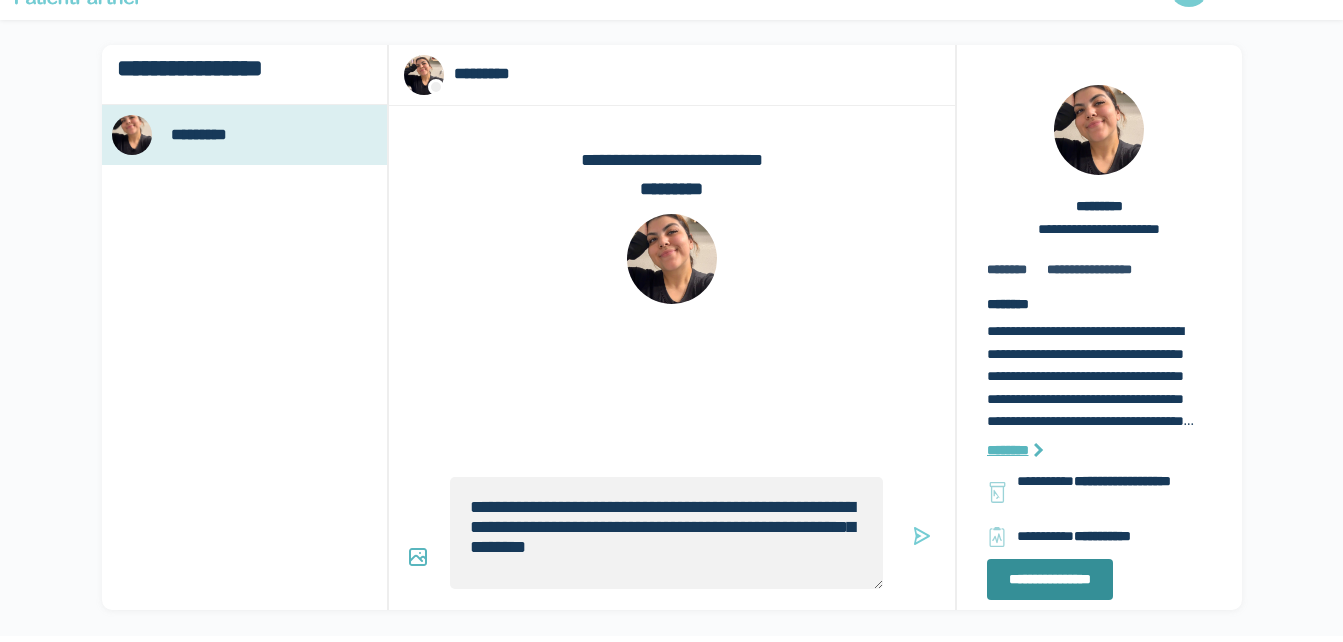click on "**********" at bounding box center (1050, 579) 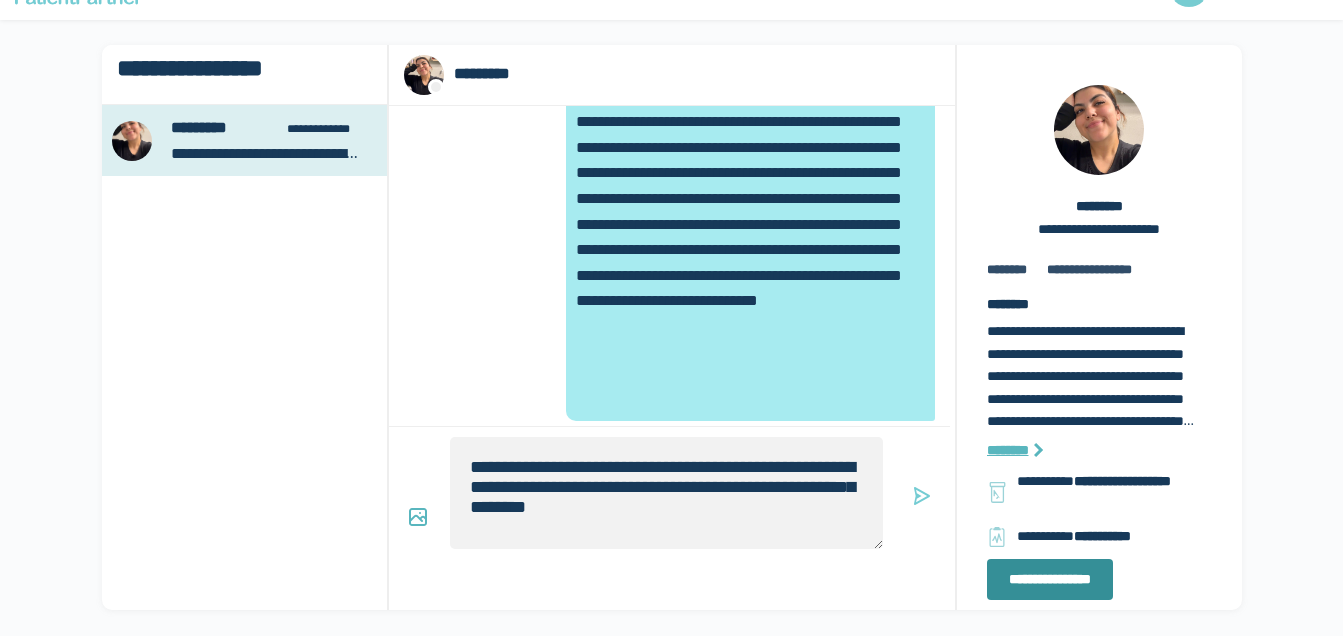 type on "*" 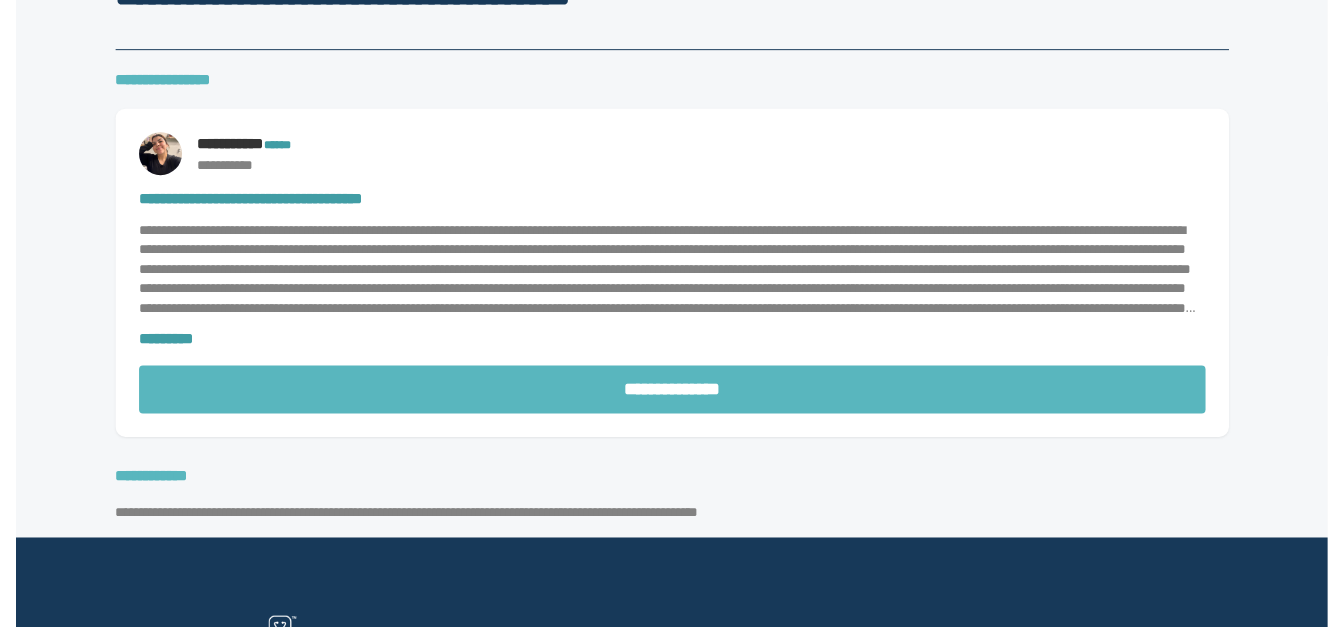 scroll, scrollTop: 0, scrollLeft: 0, axis: both 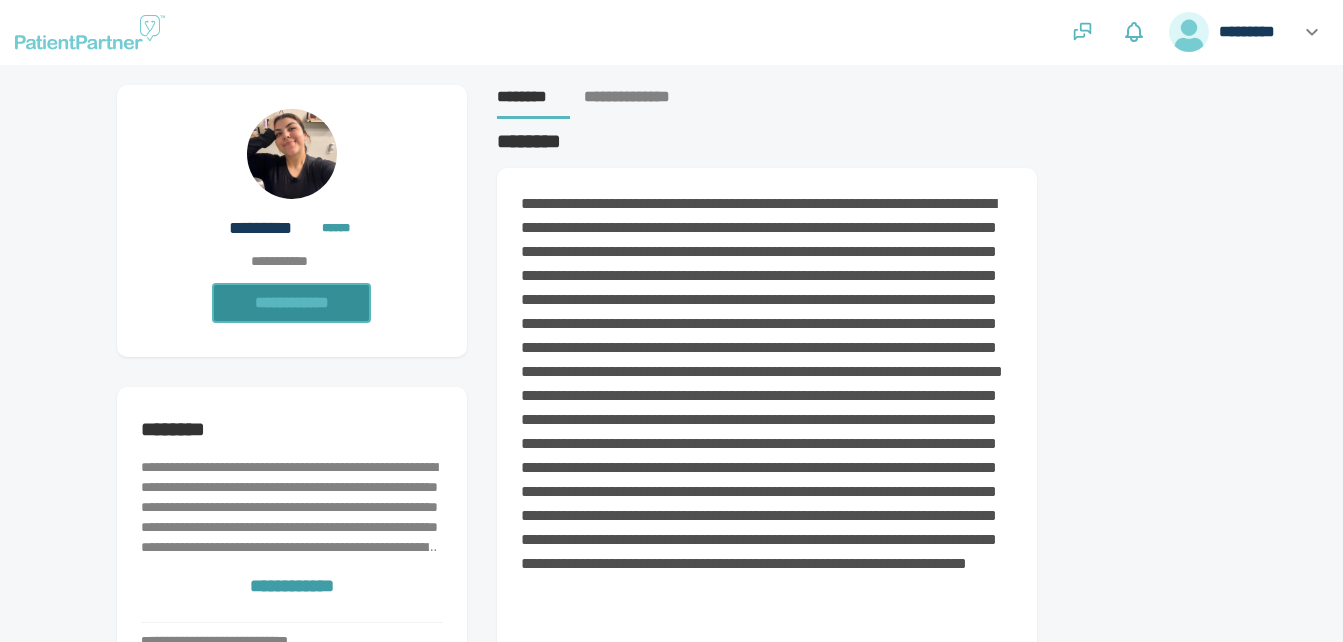 click on "**********" at bounding box center [291, 303] 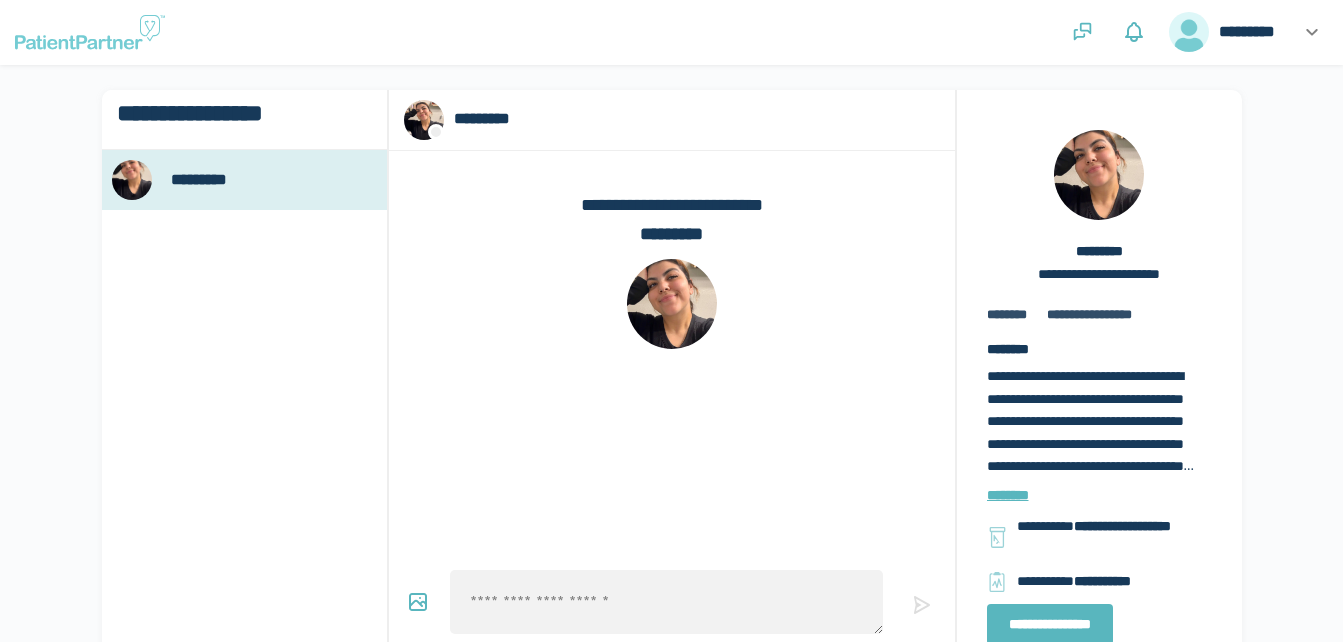 scroll, scrollTop: 45, scrollLeft: 0, axis: vertical 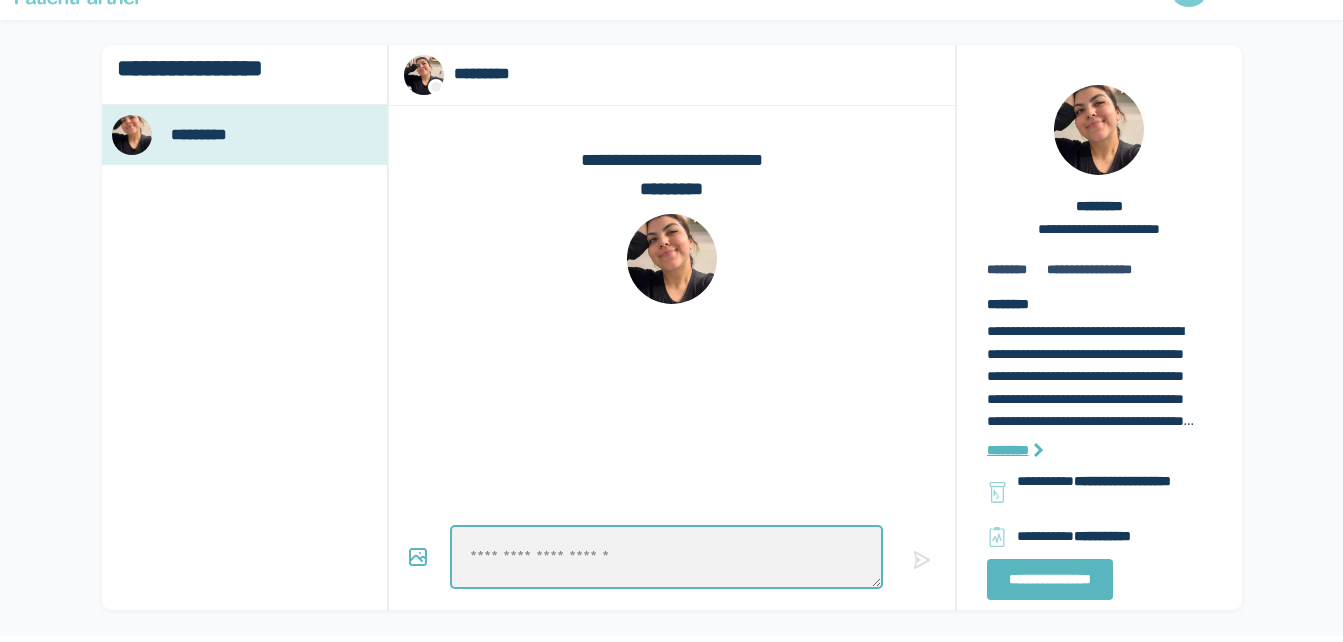 drag, startPoint x: 490, startPoint y: 551, endPoint x: 518, endPoint y: 548, distance: 28.160255 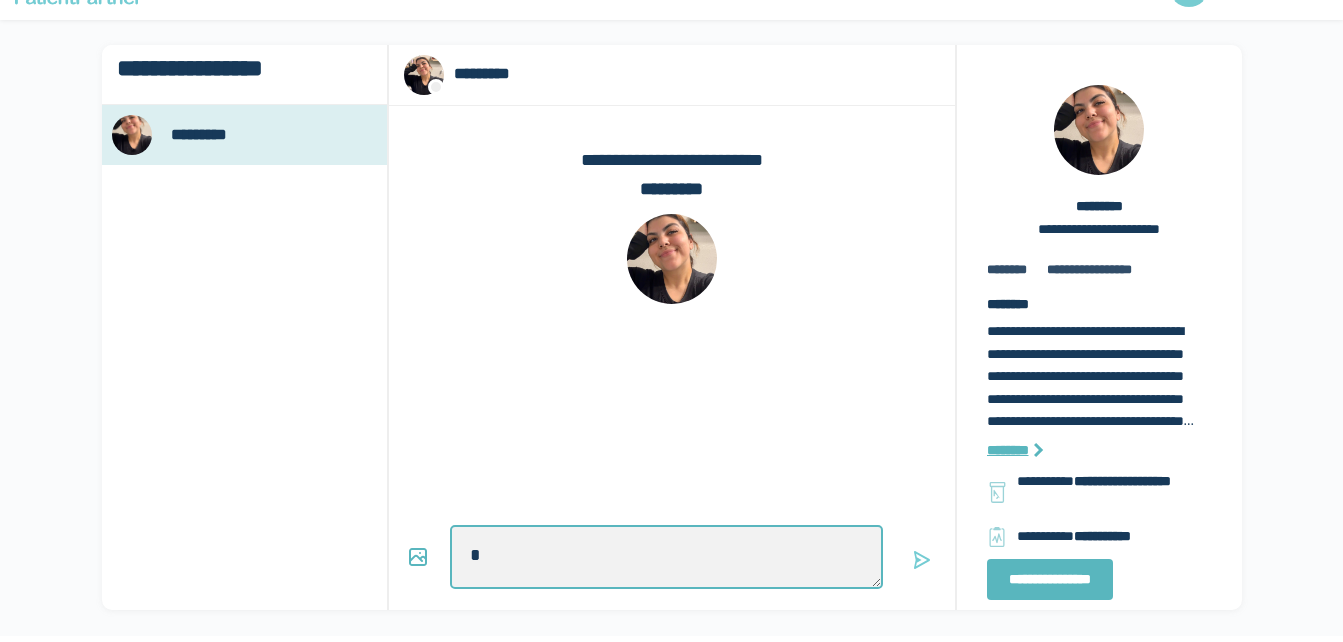 type on "*" 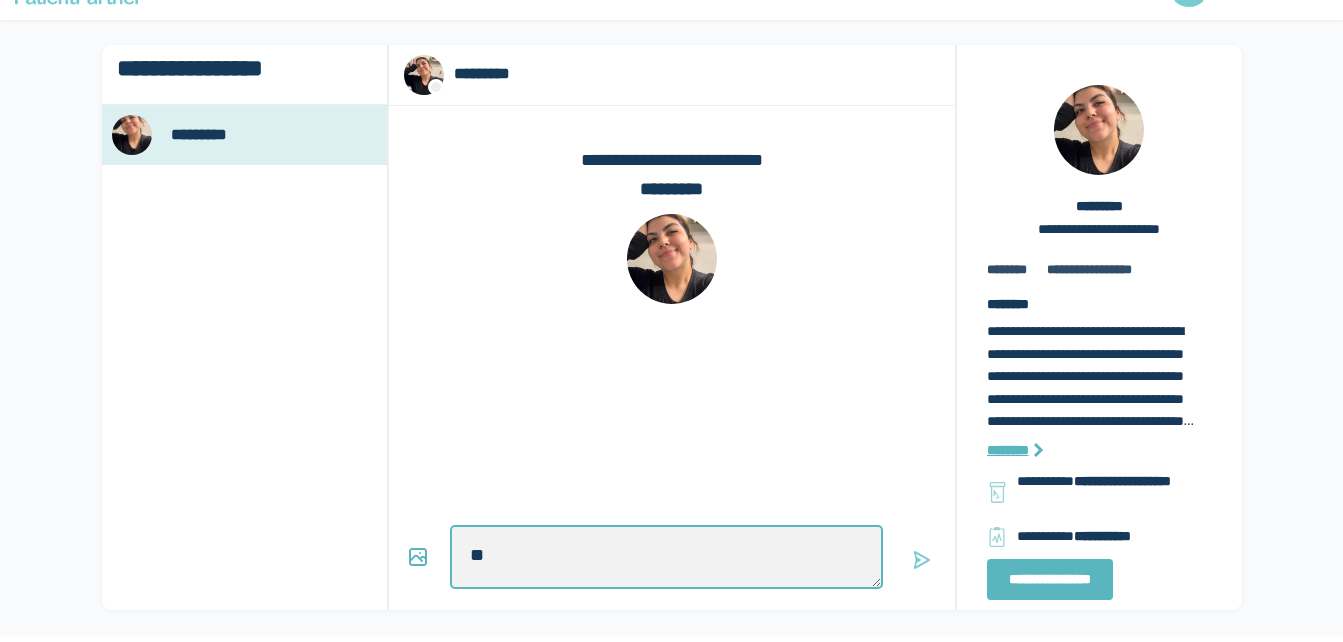 type on "*" 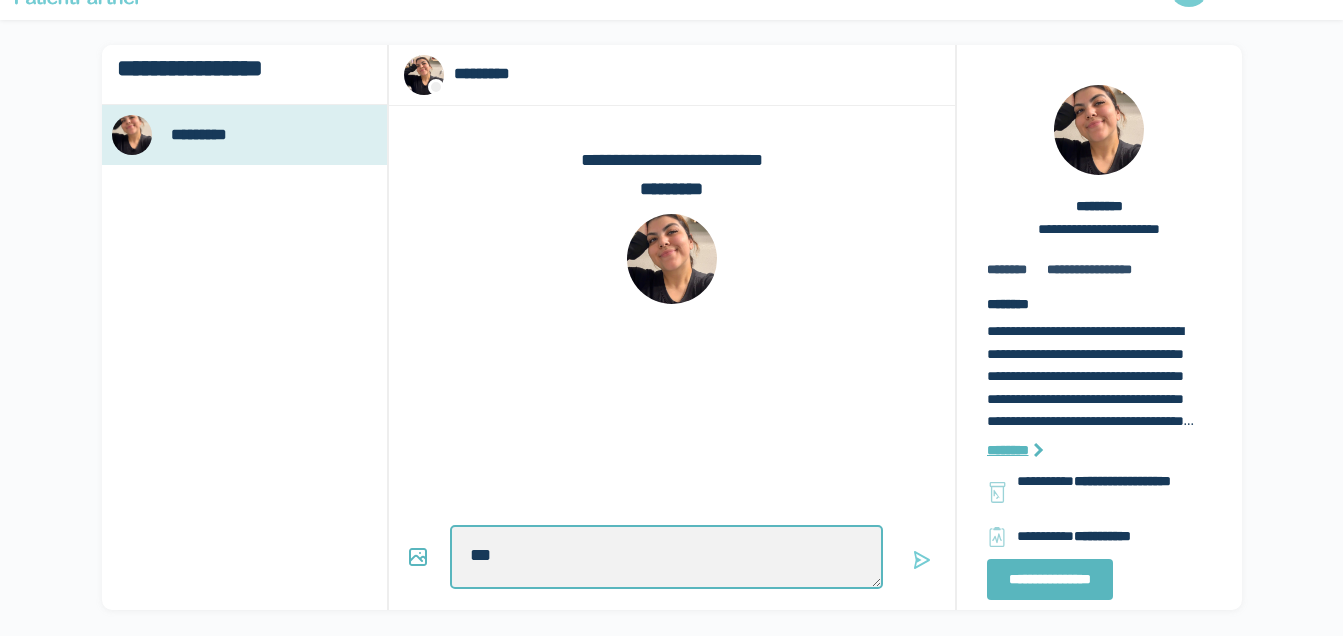 type on "*" 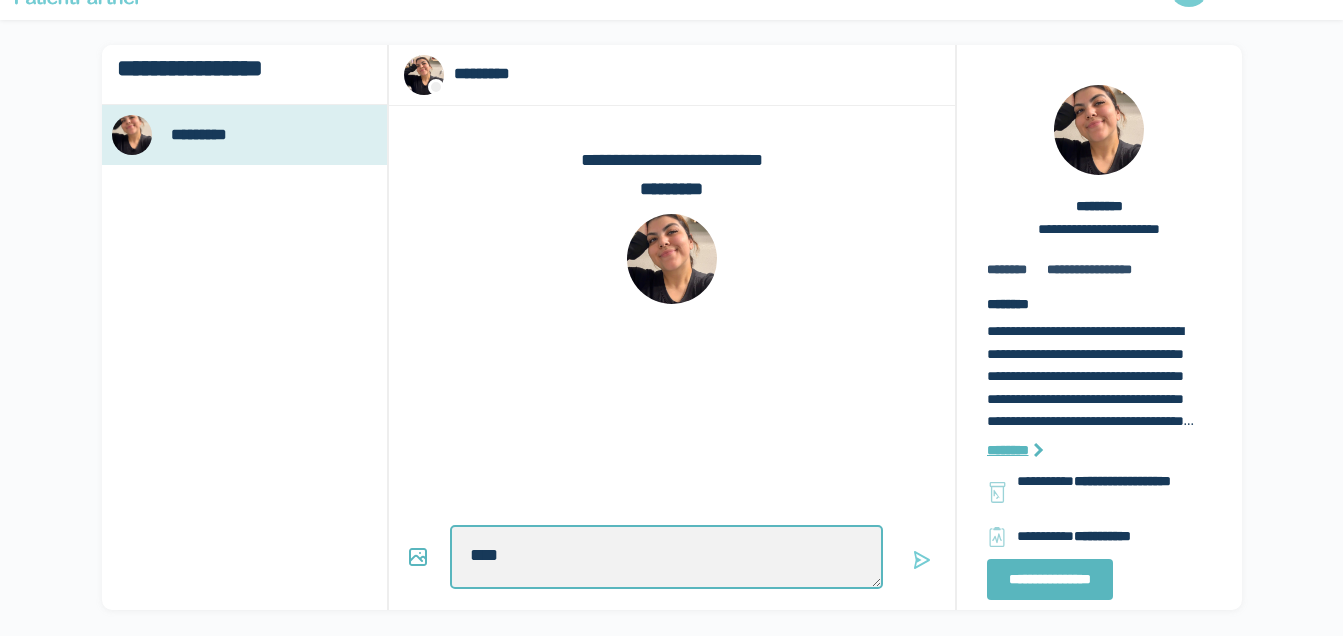type on "*" 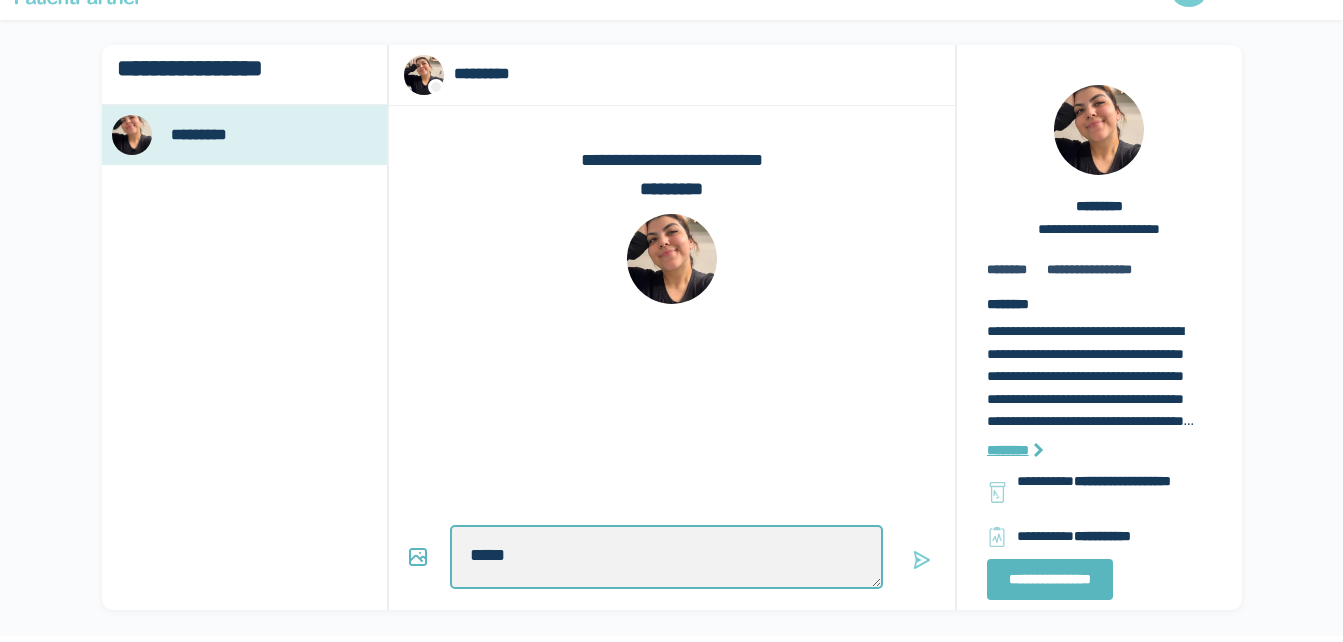 type on "*" 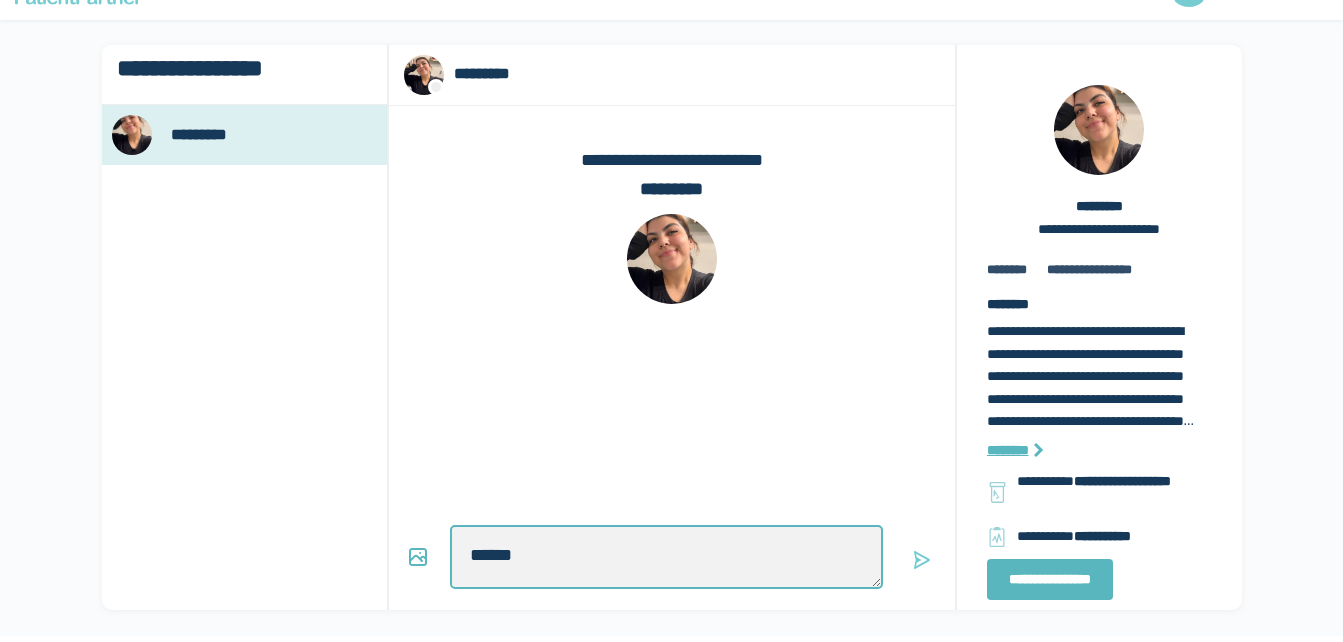 type on "*" 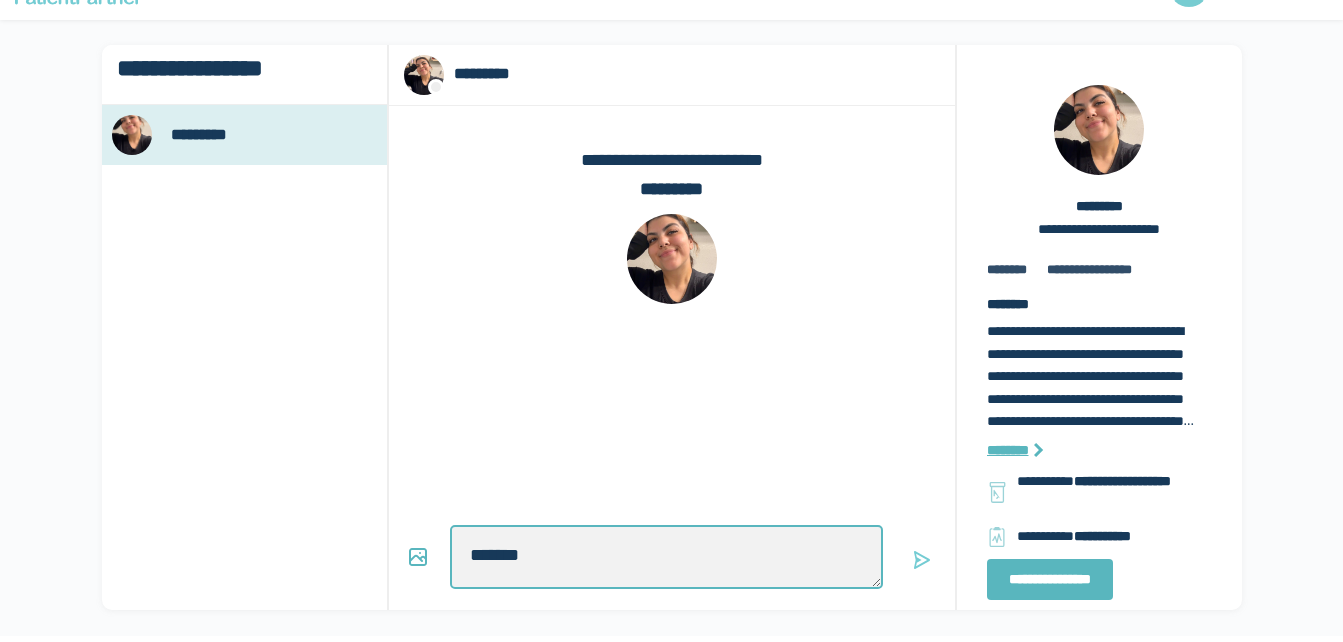 type on "*" 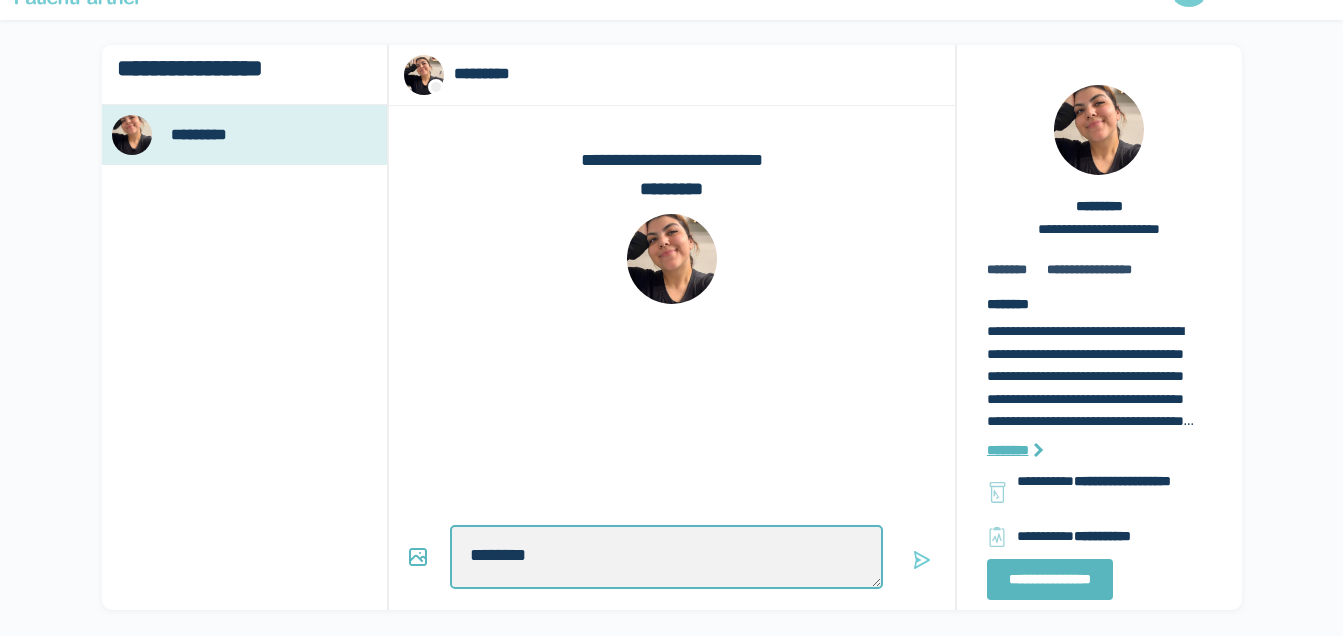 type on "*" 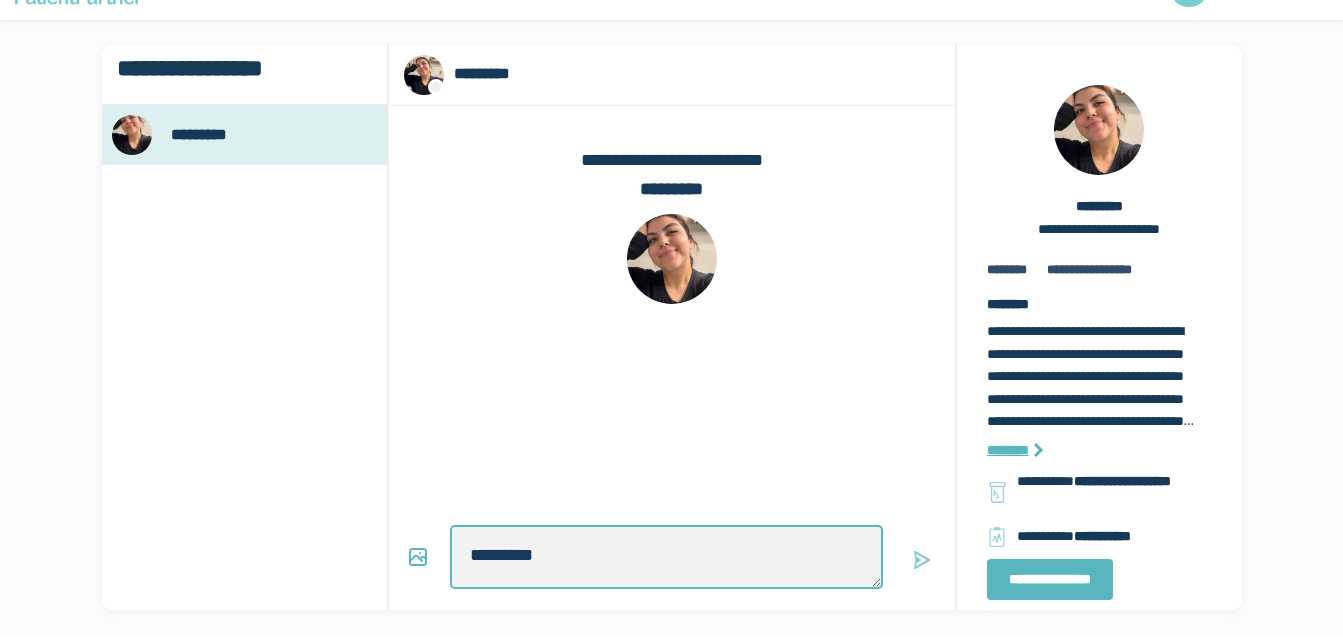 type on "*" 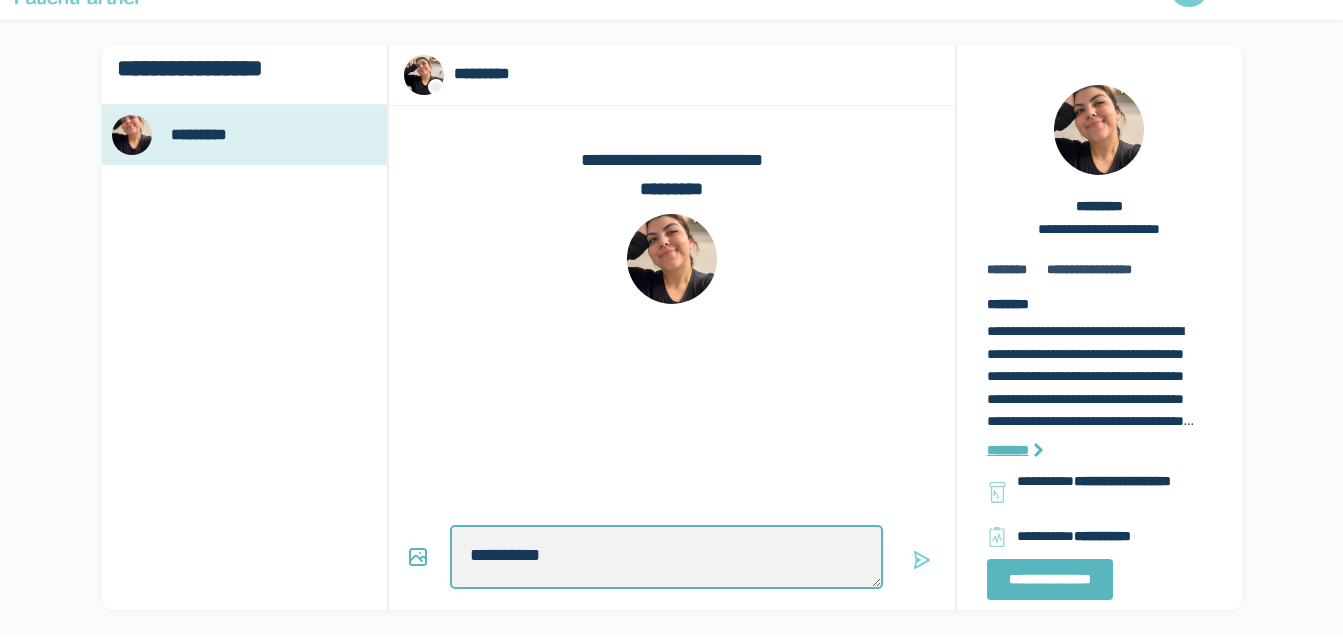 type on "*" 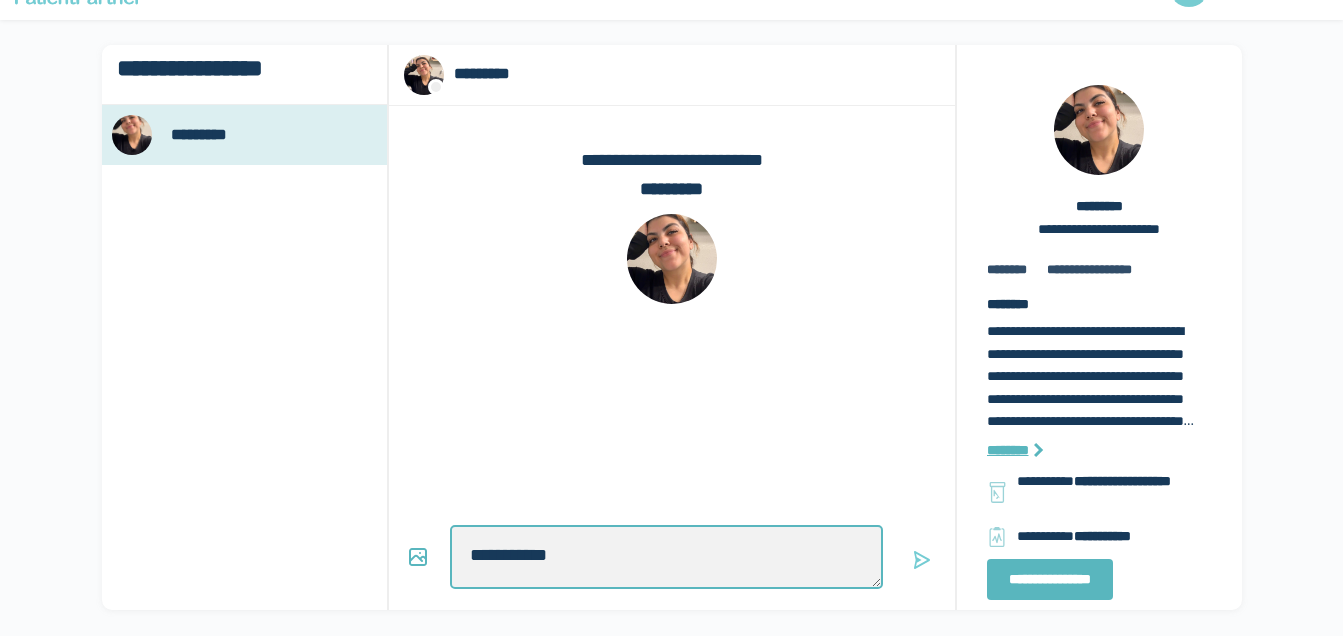 type on "*" 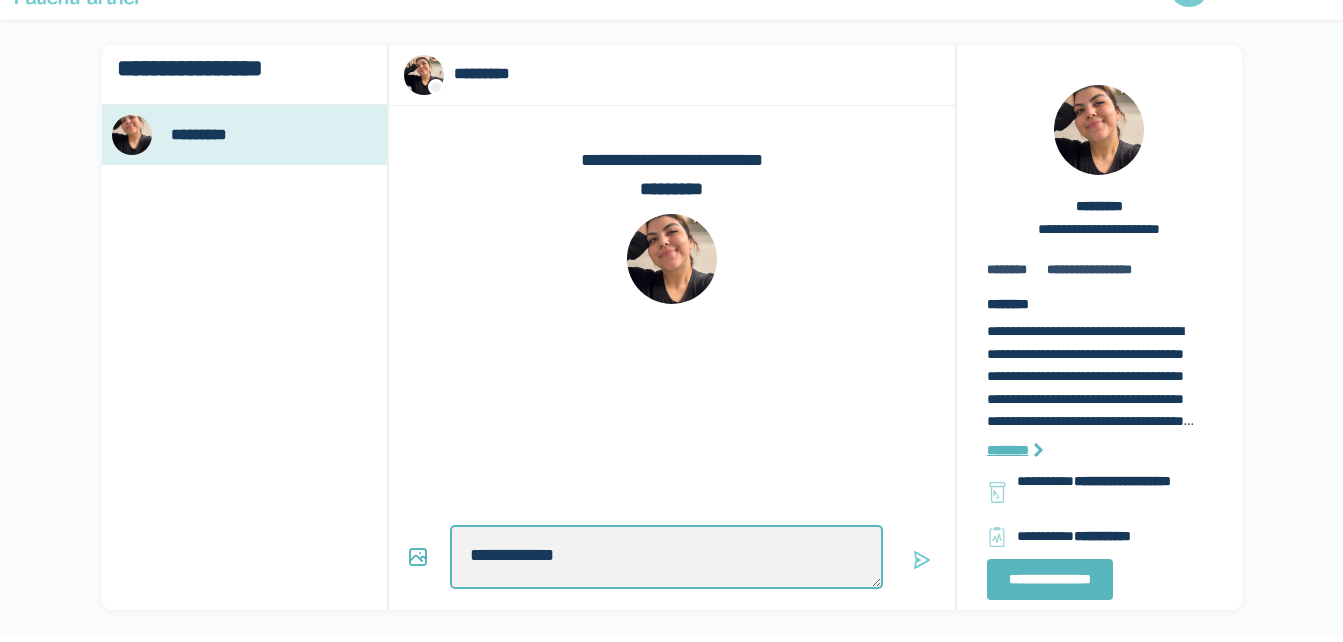 type on "*" 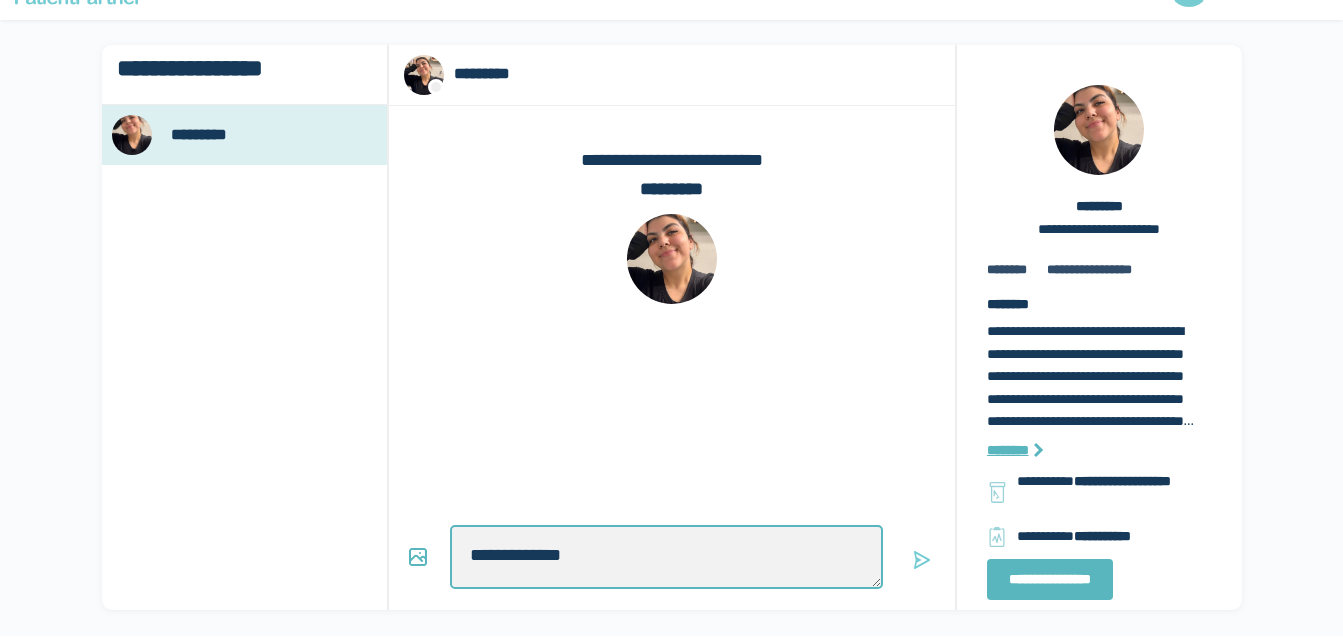 type on "*" 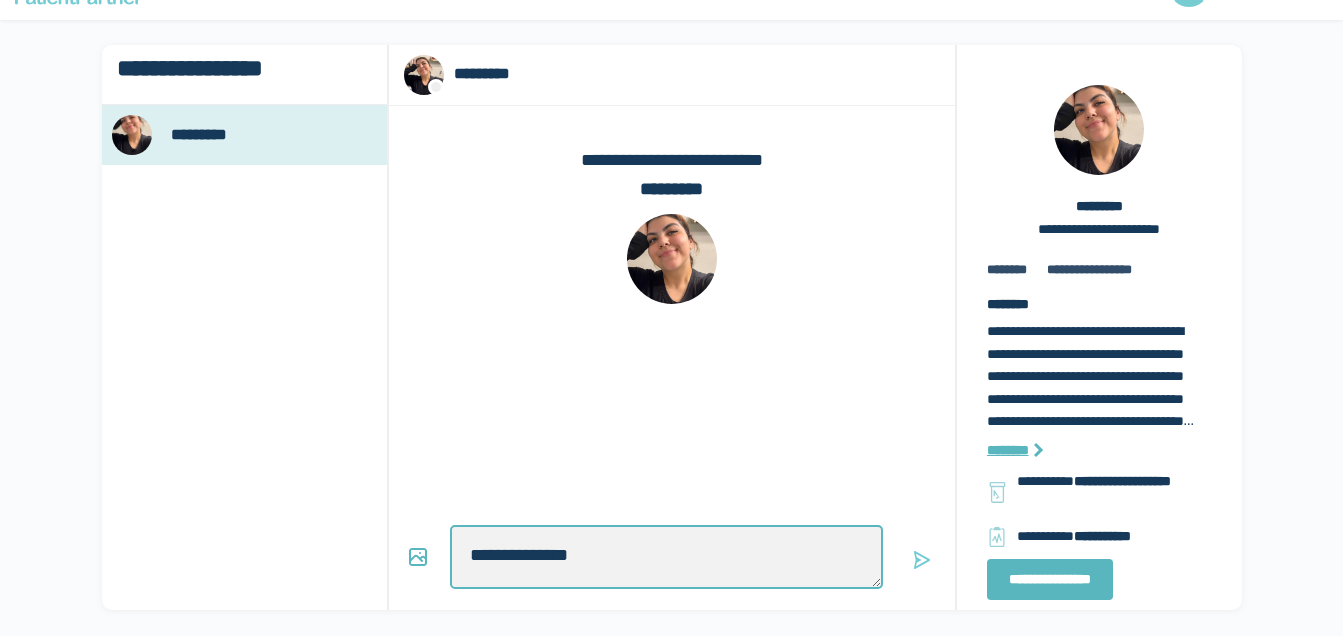 type on "*" 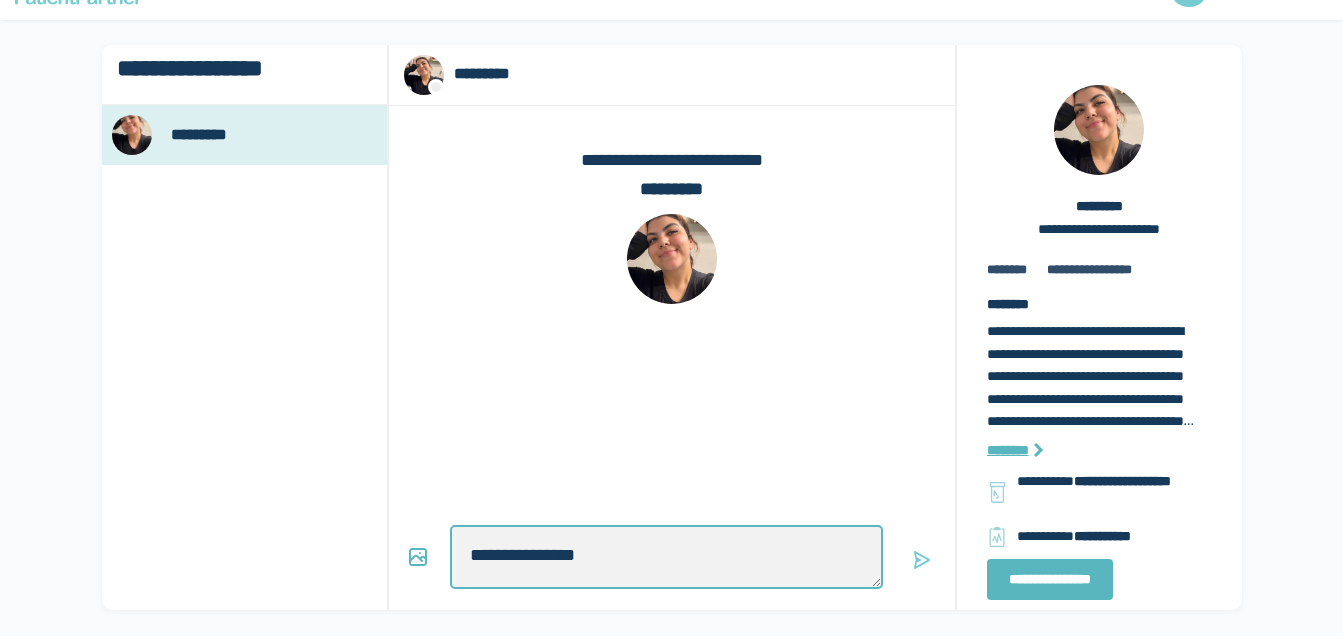 type on "*" 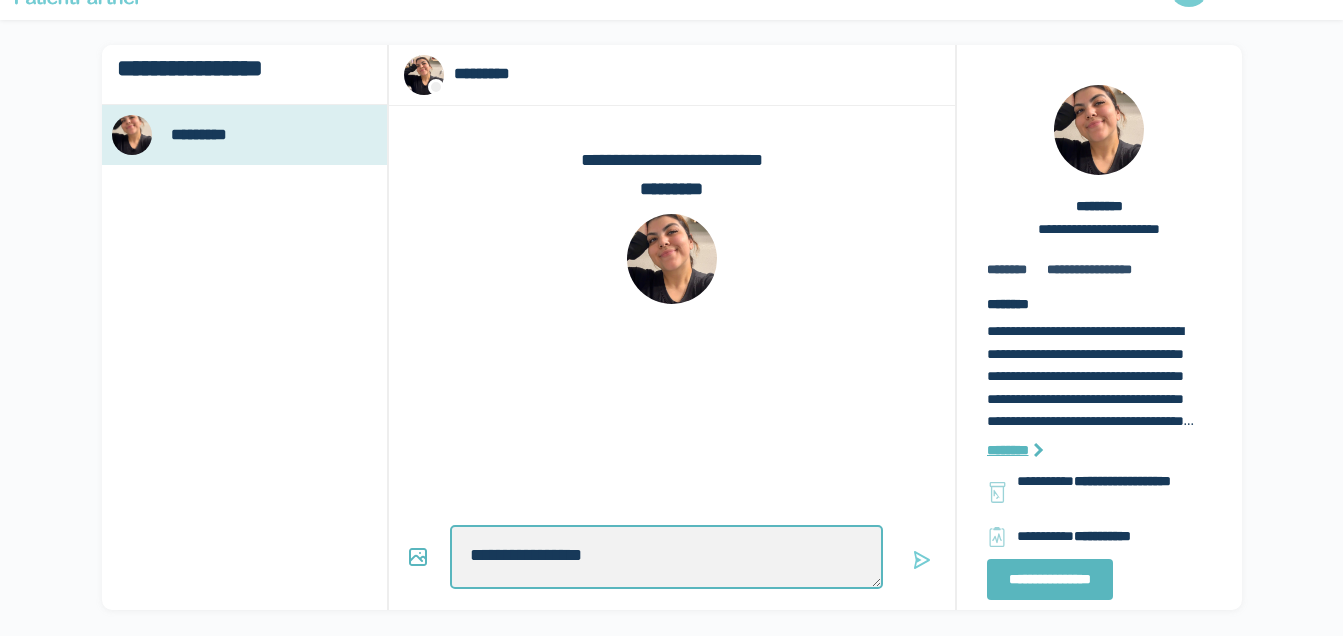 type on "*" 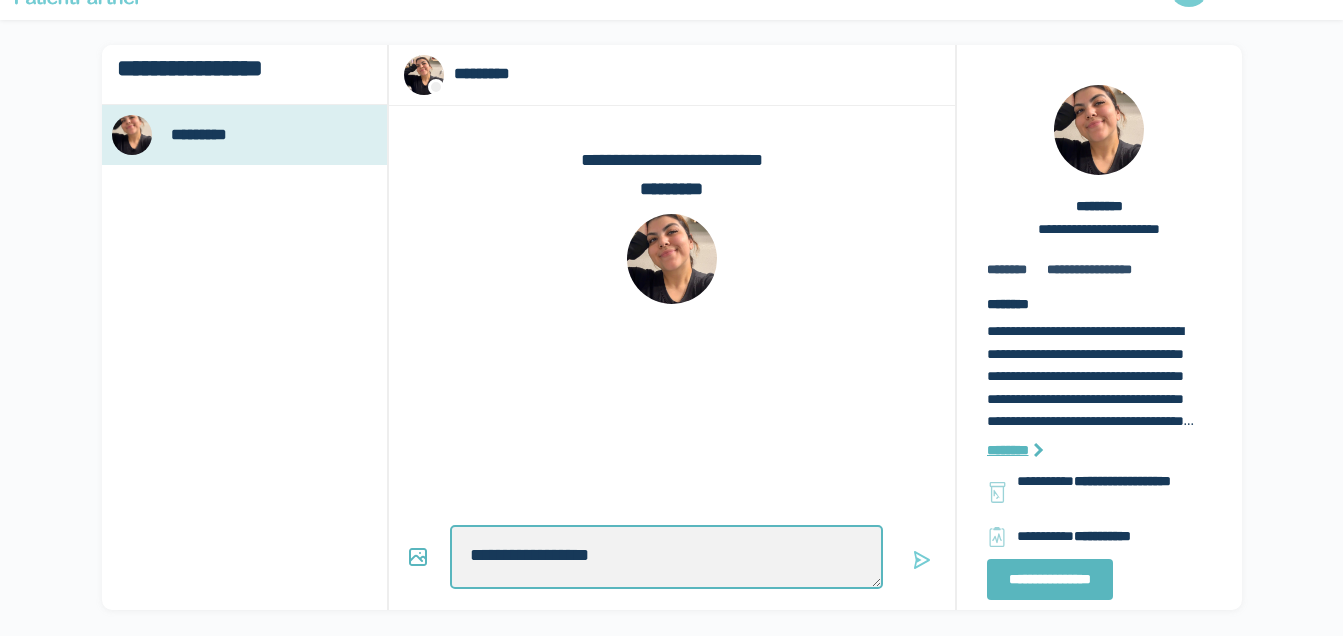 type on "*" 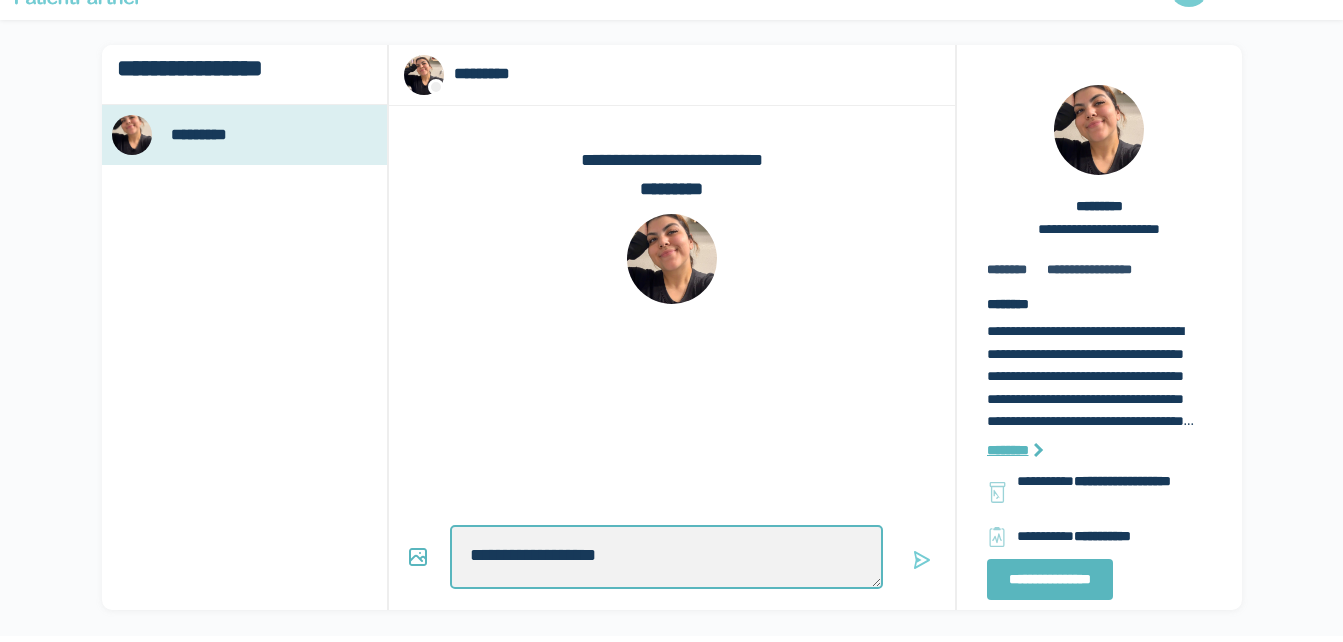 type on "*" 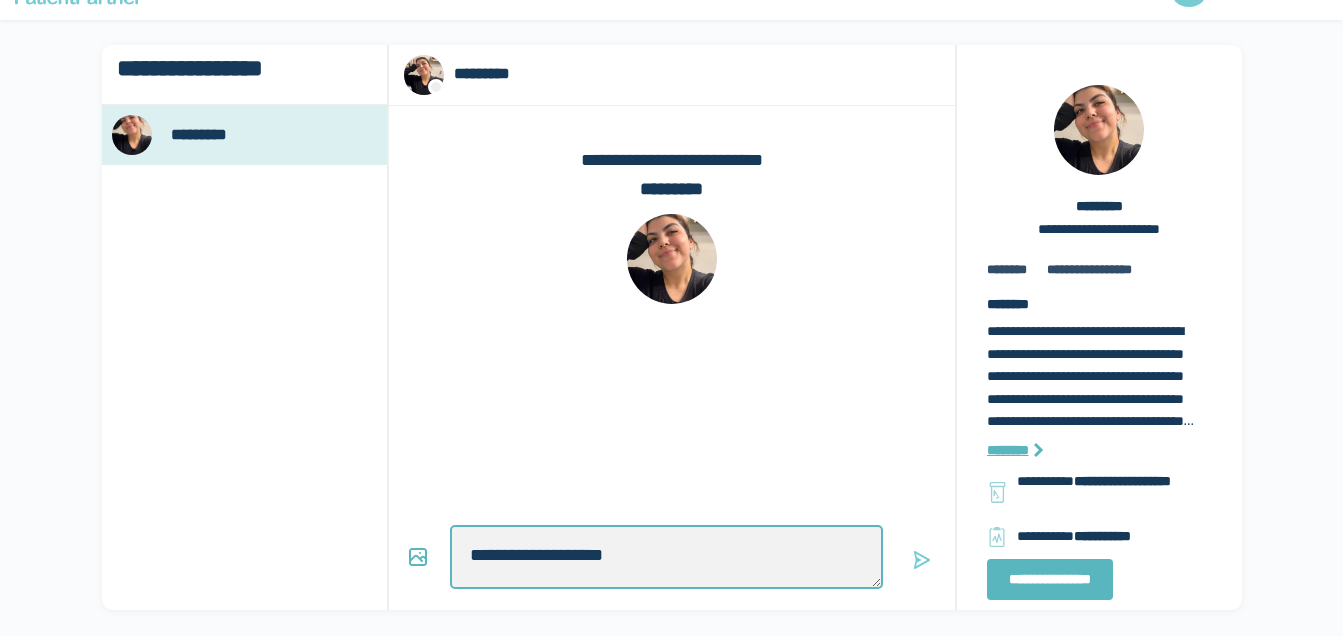 type on "*" 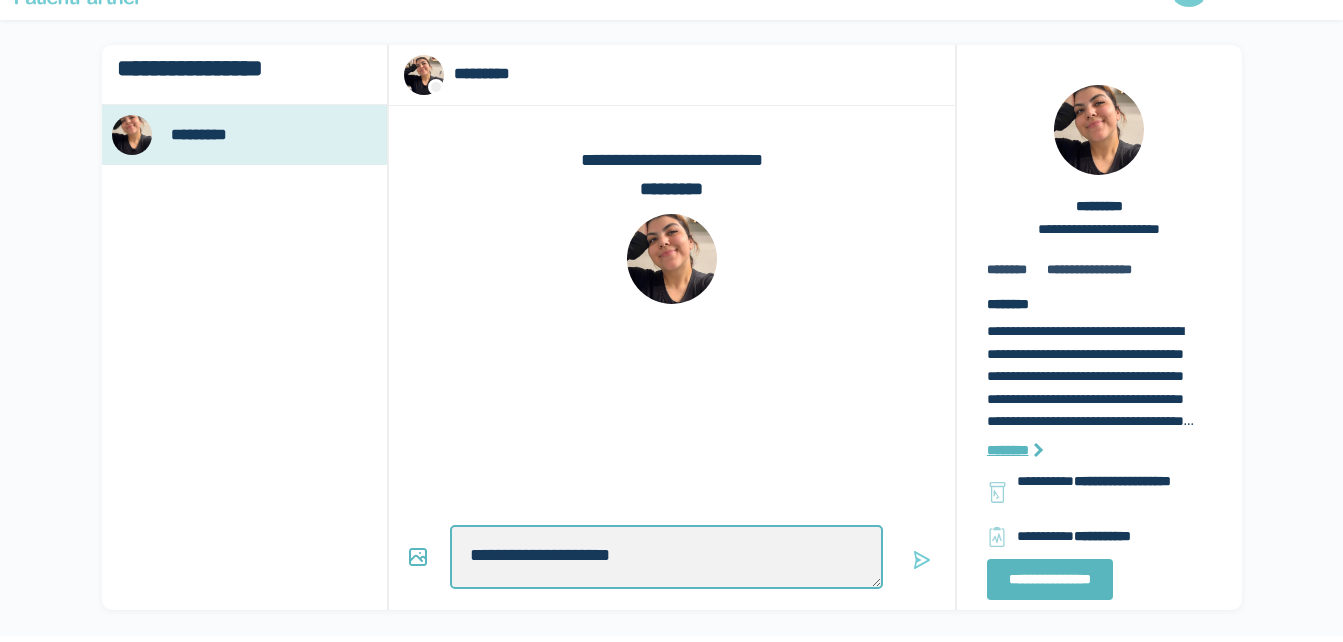type on "*" 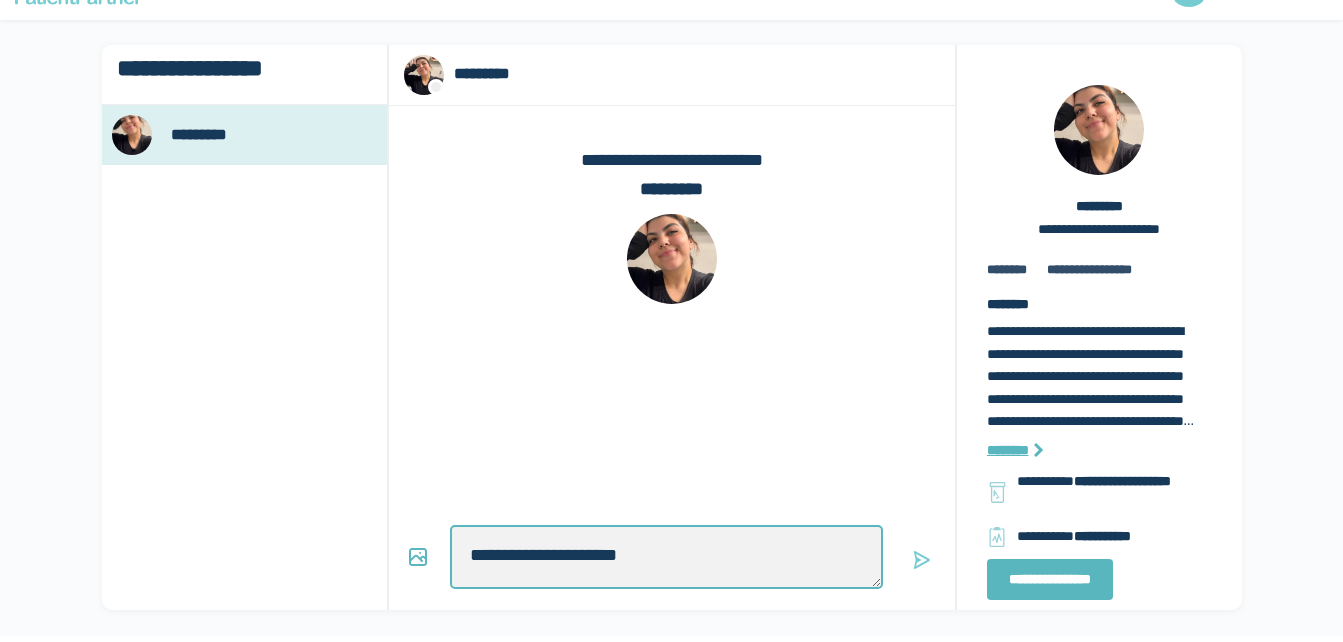 type on "*" 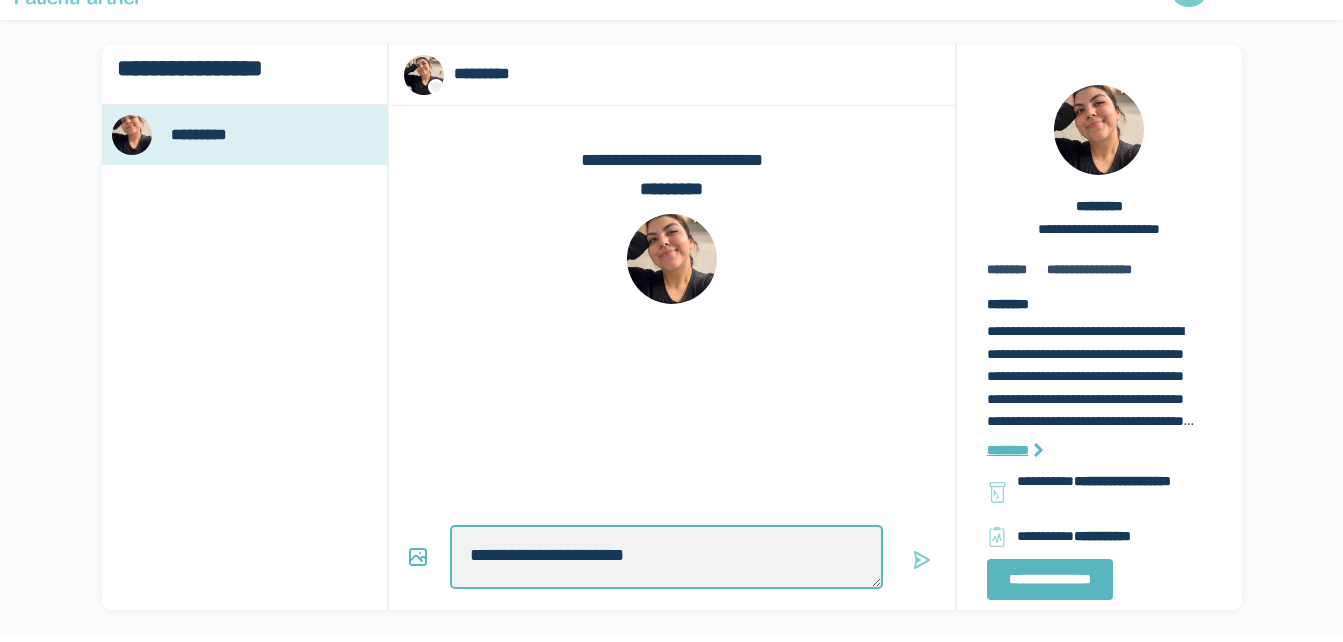 type on "*" 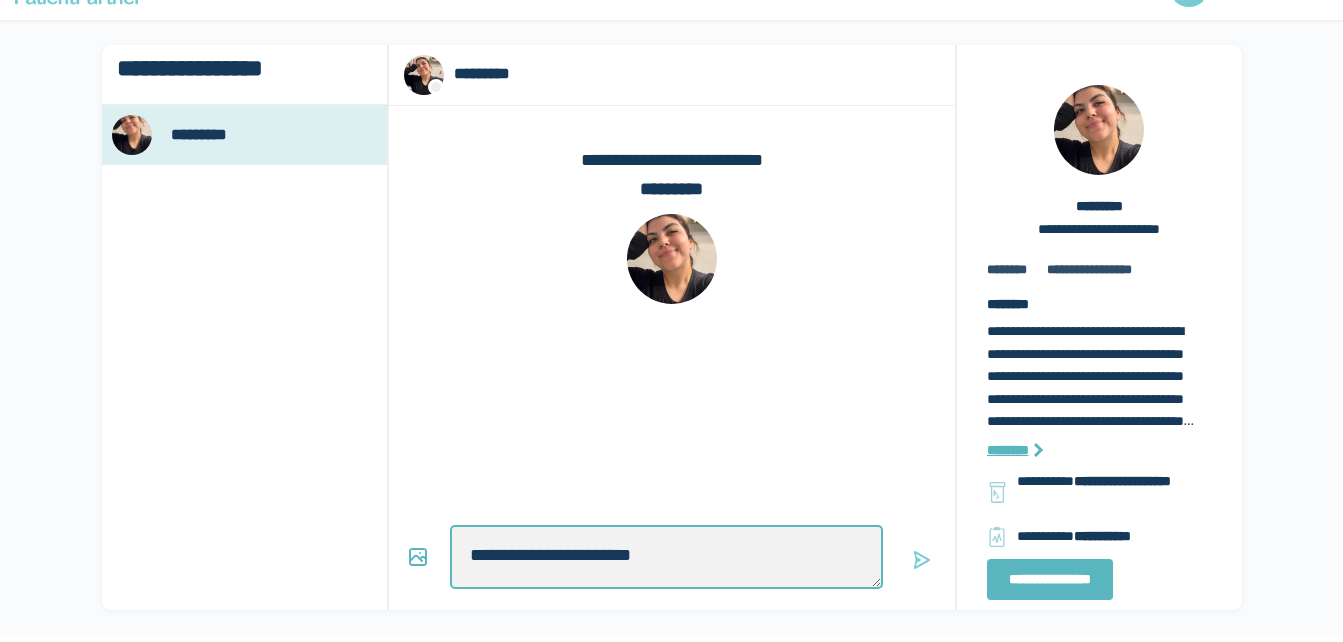 type on "*" 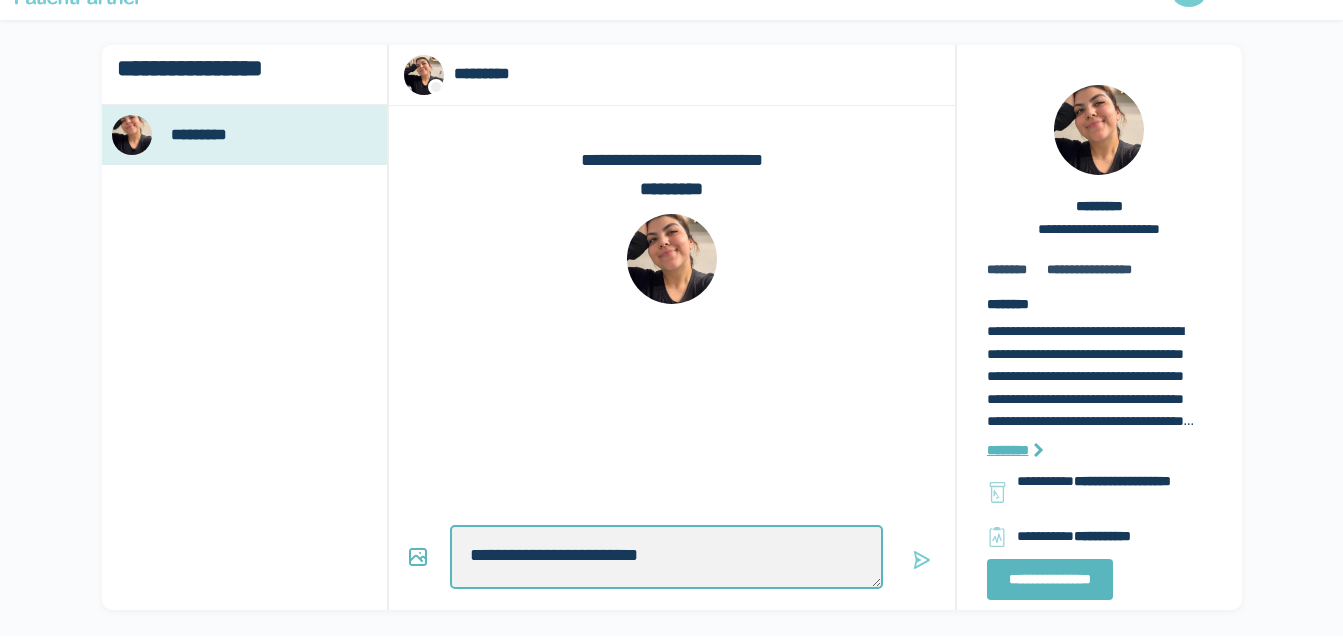 type on "*" 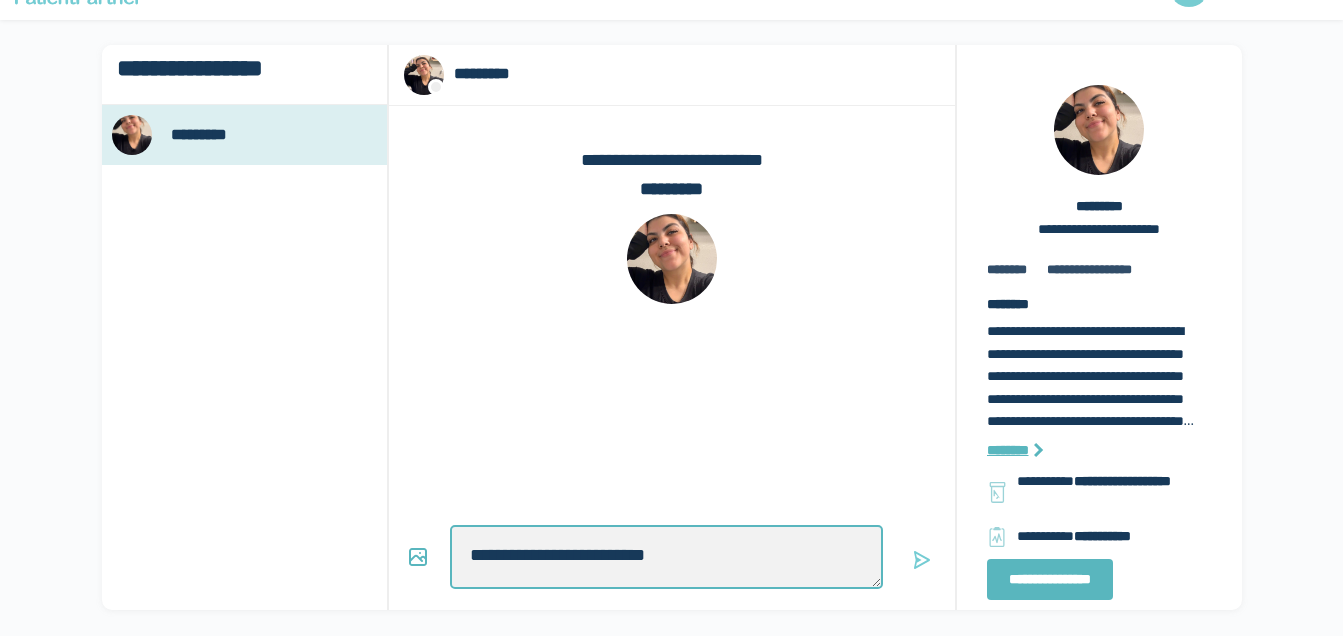 type on "*" 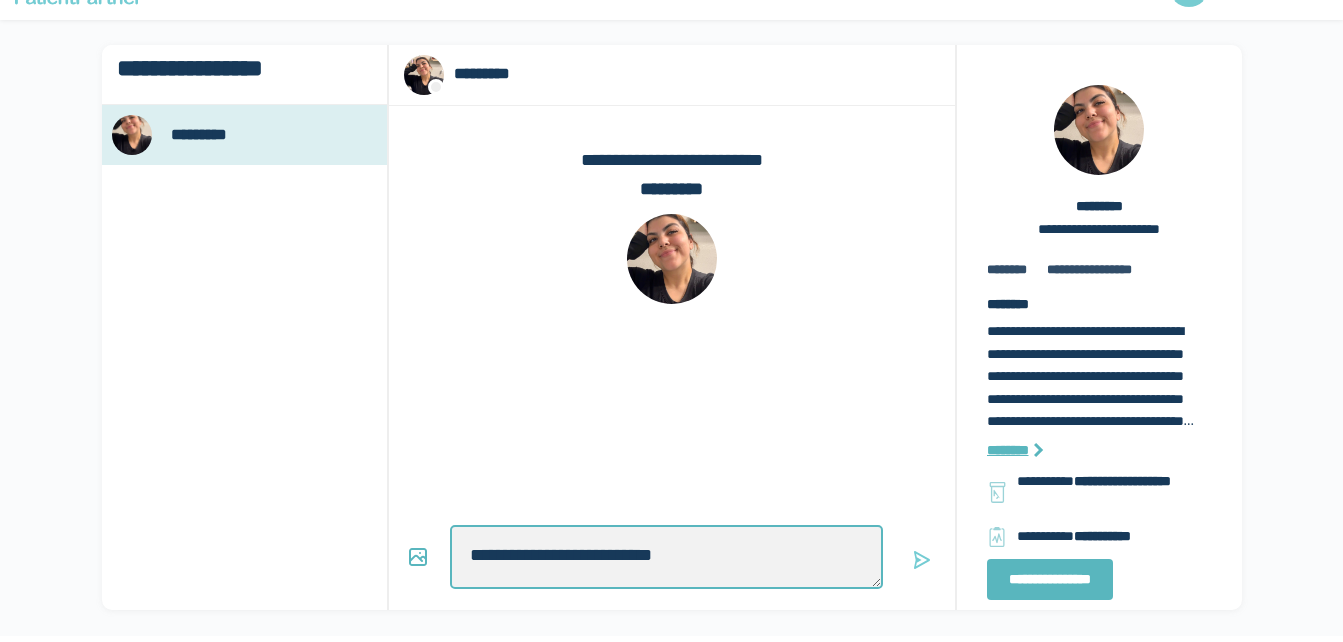 type on "*" 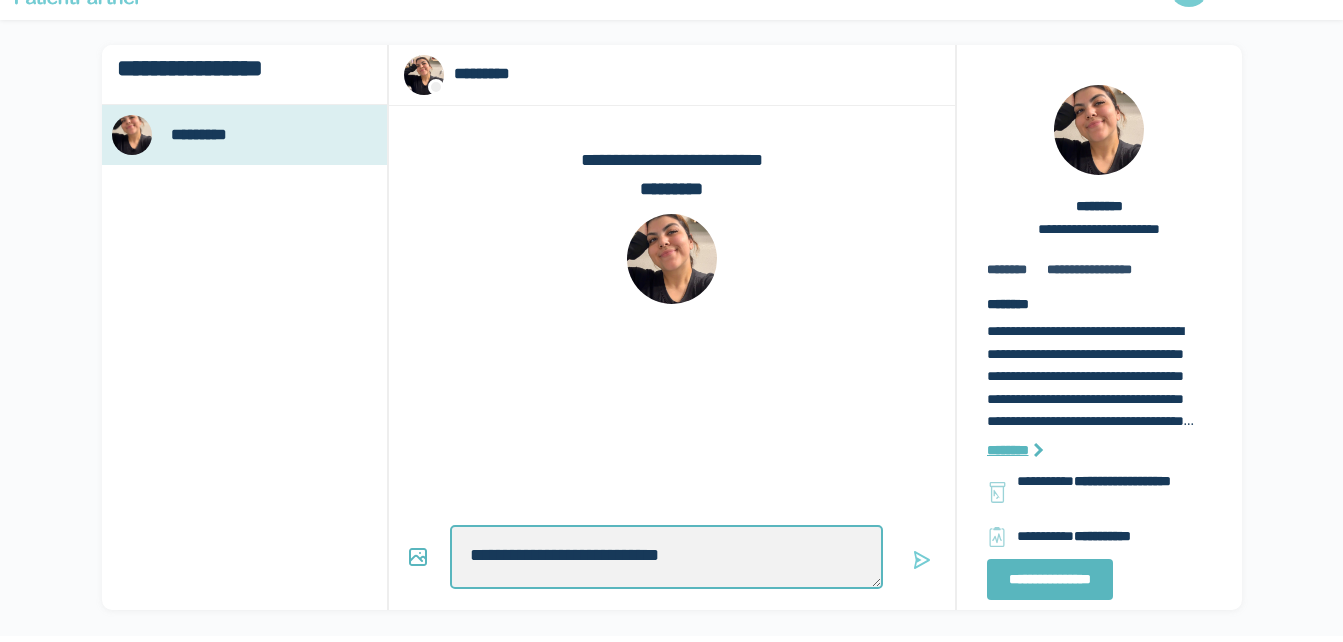 type on "*" 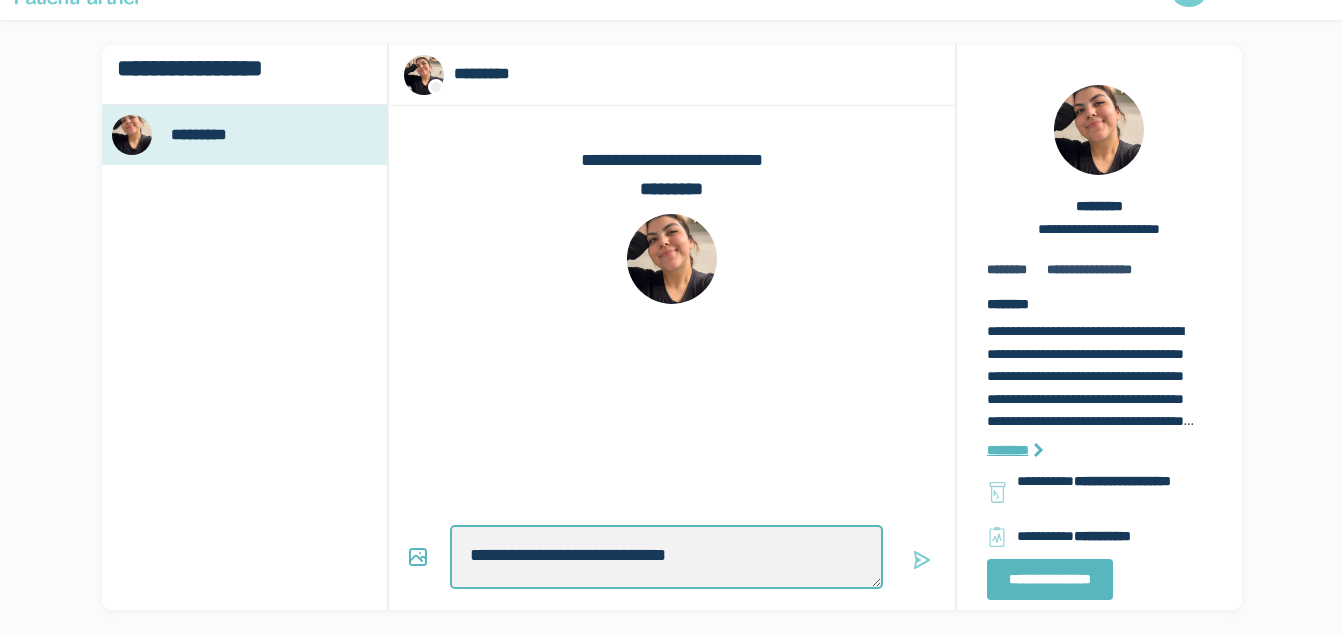 type on "*" 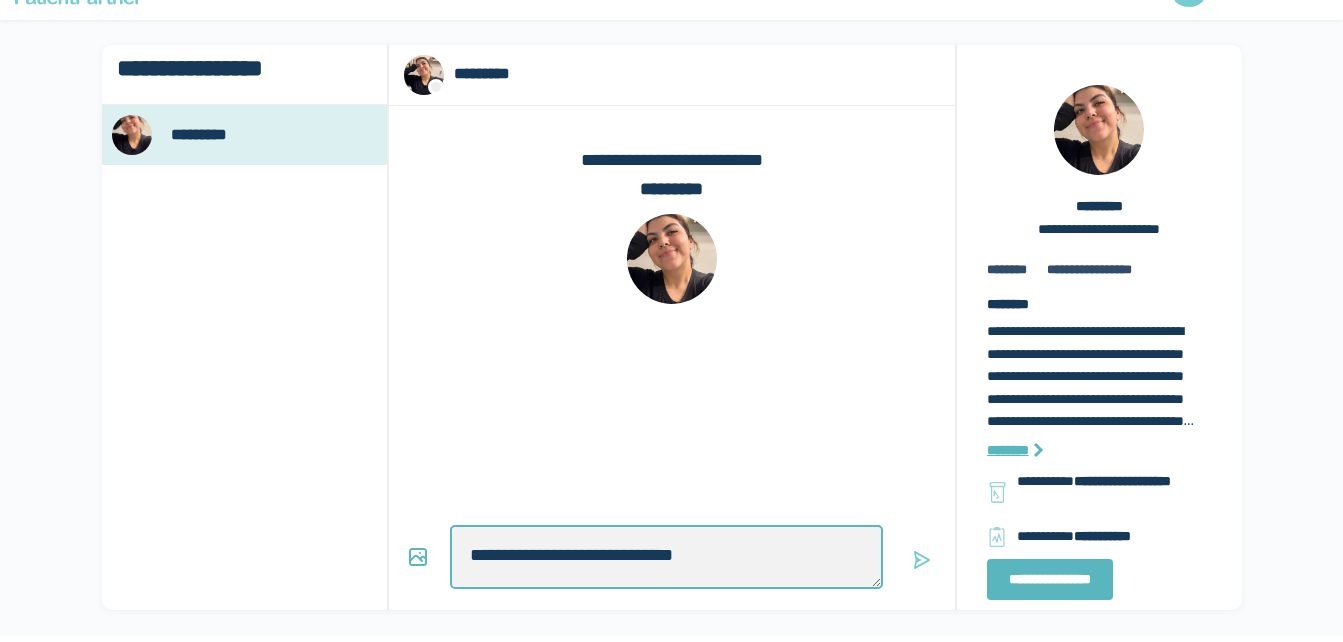 type on "*" 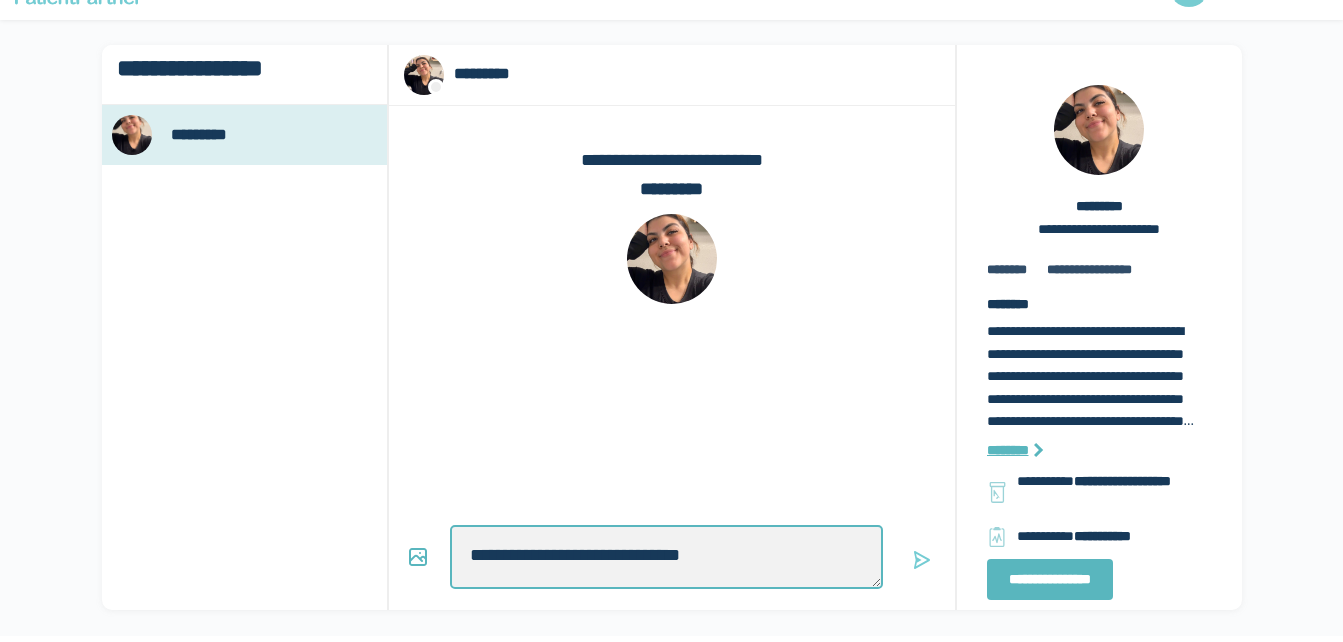 type on "*" 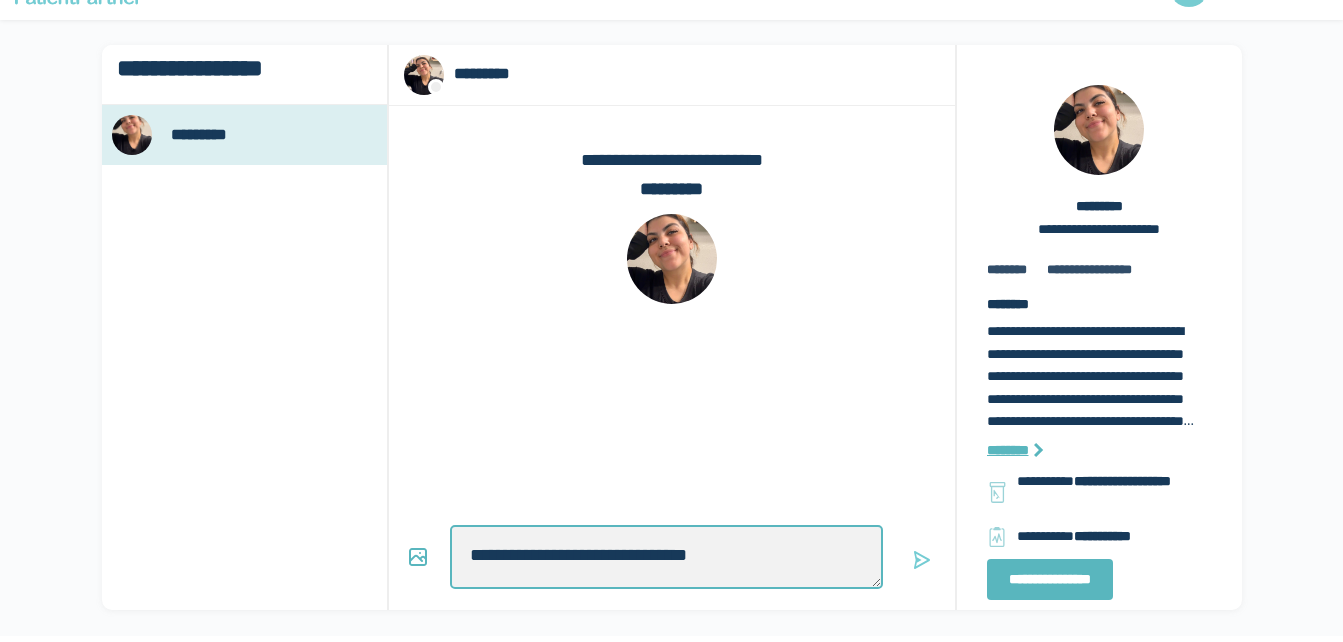 type on "*" 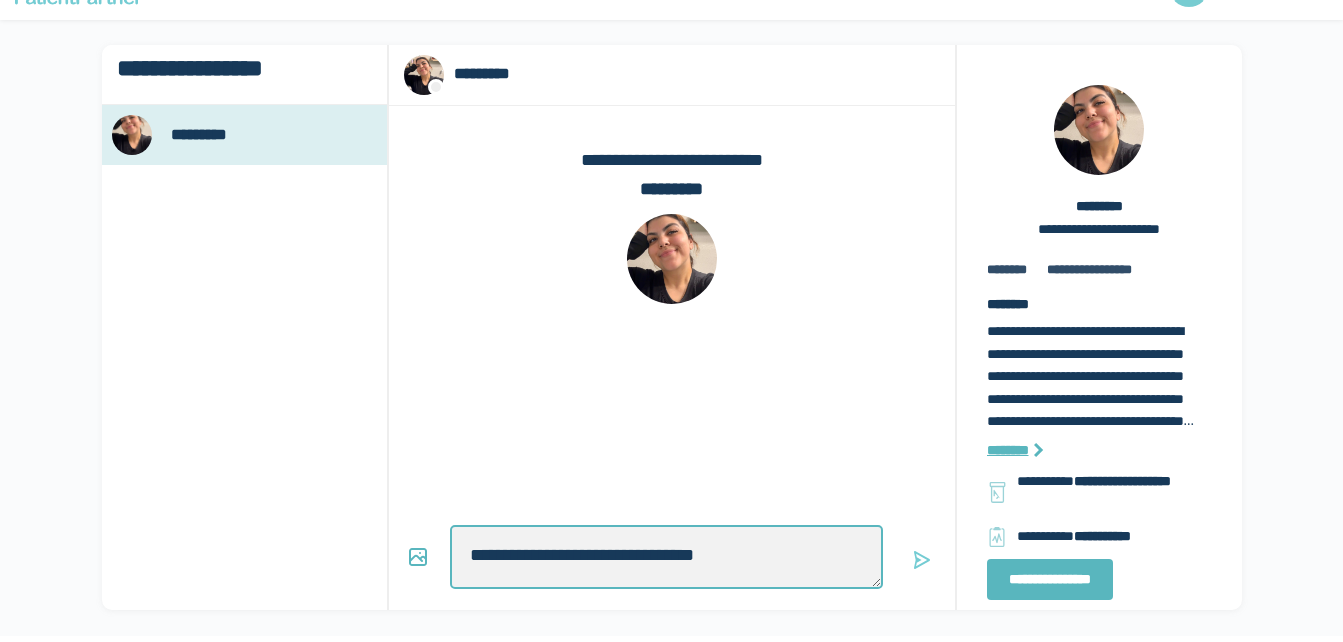 type on "*" 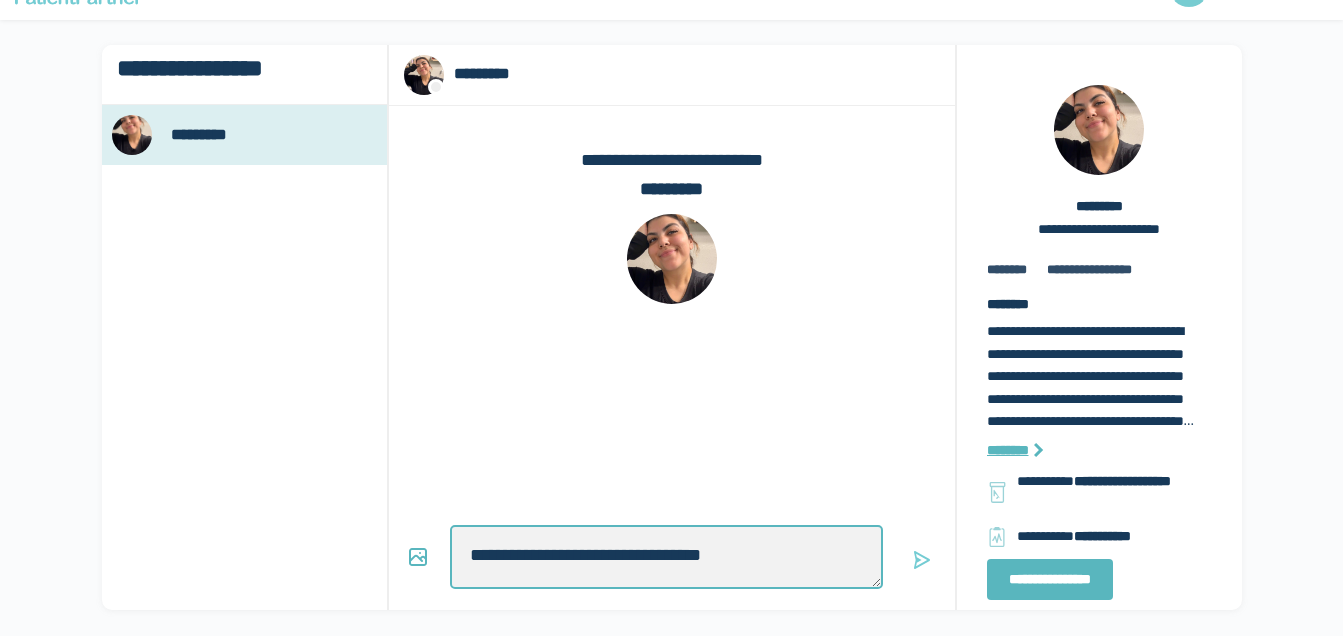 type on "*" 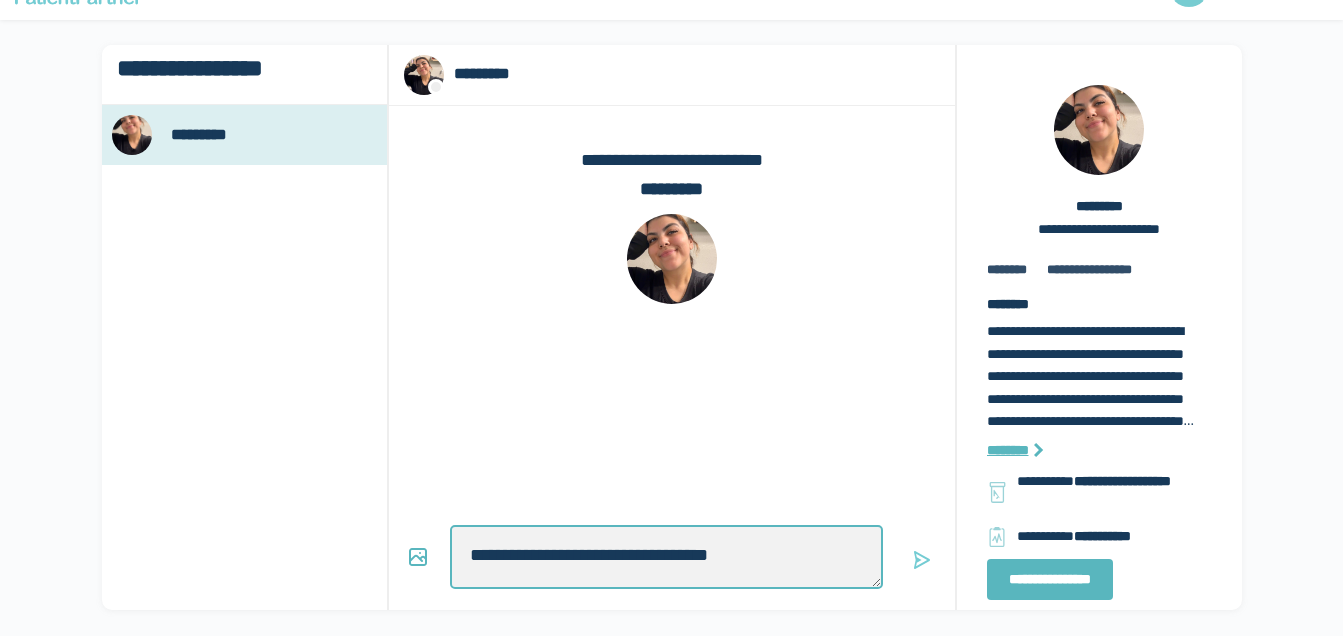 type on "*" 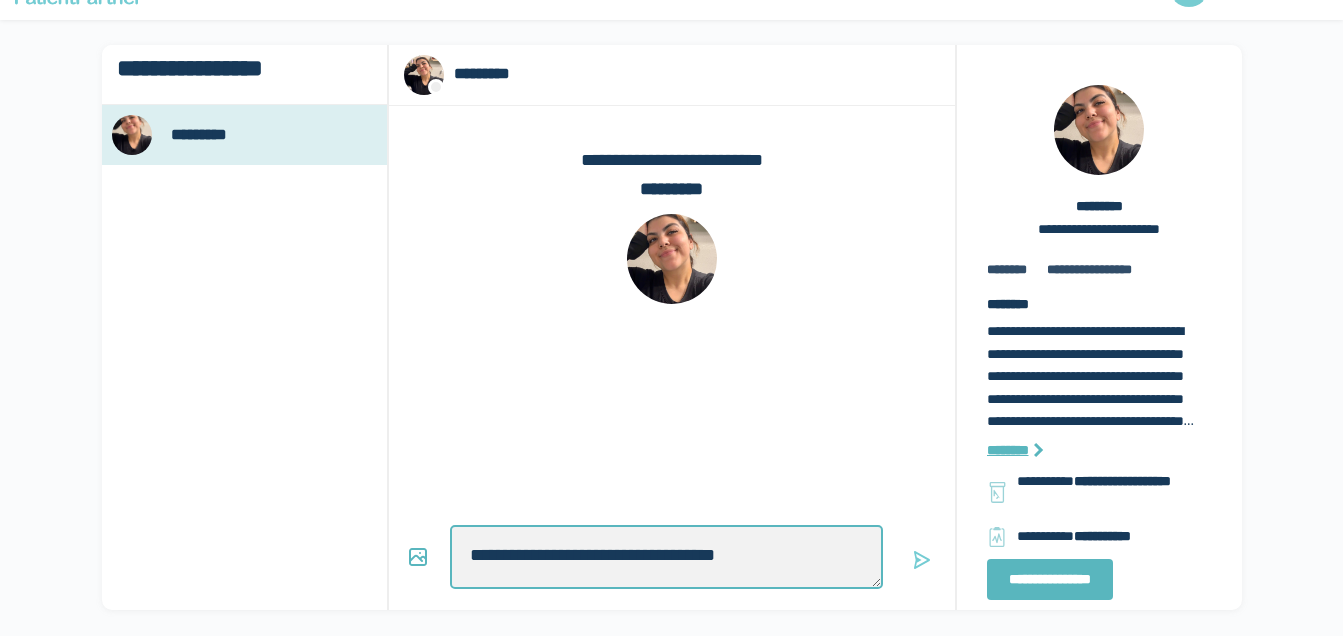 type on "*" 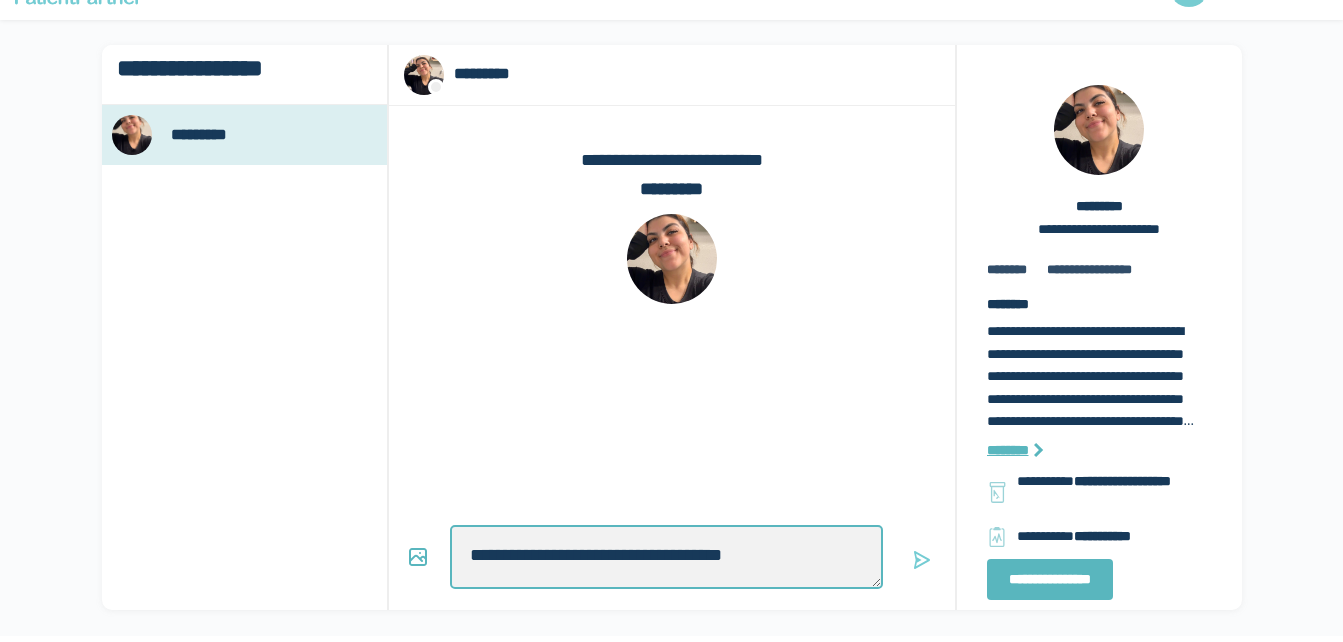 type on "*" 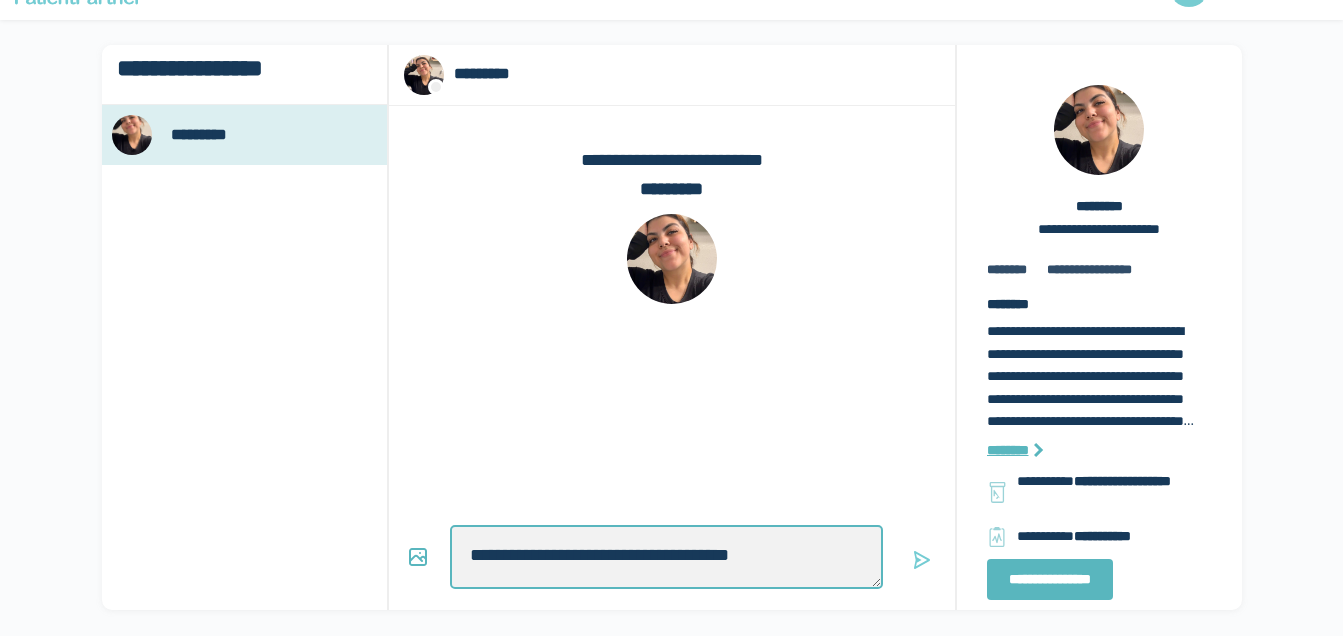 type on "*" 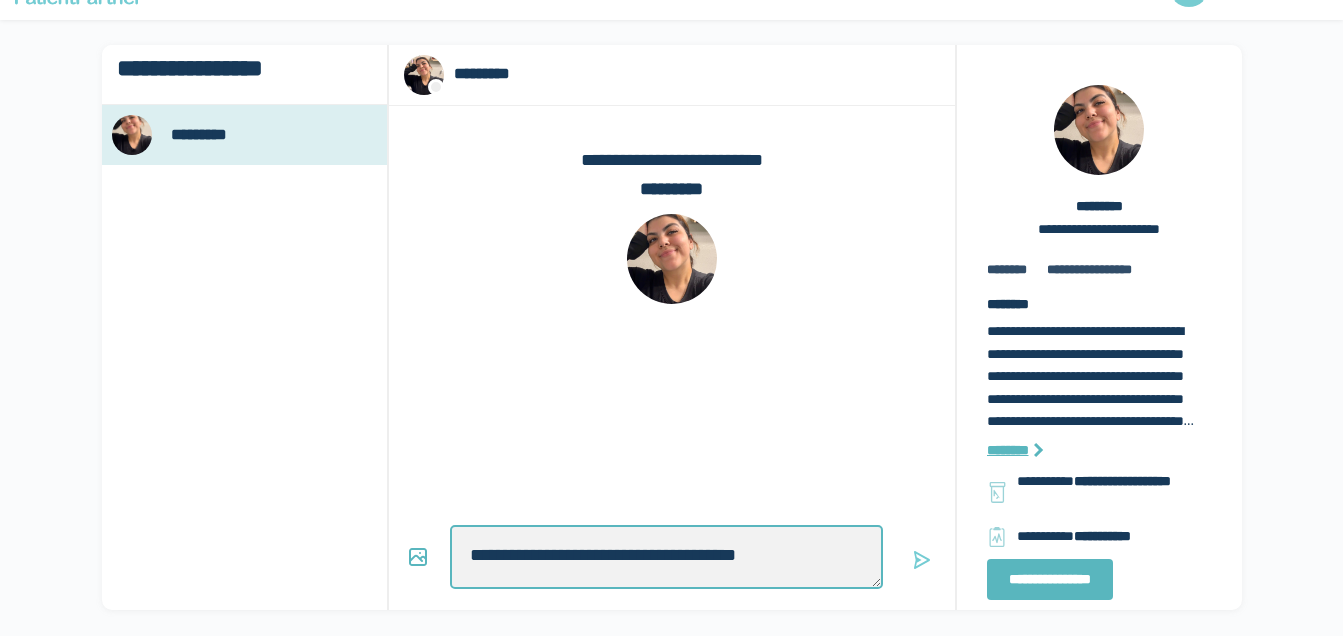 type on "*" 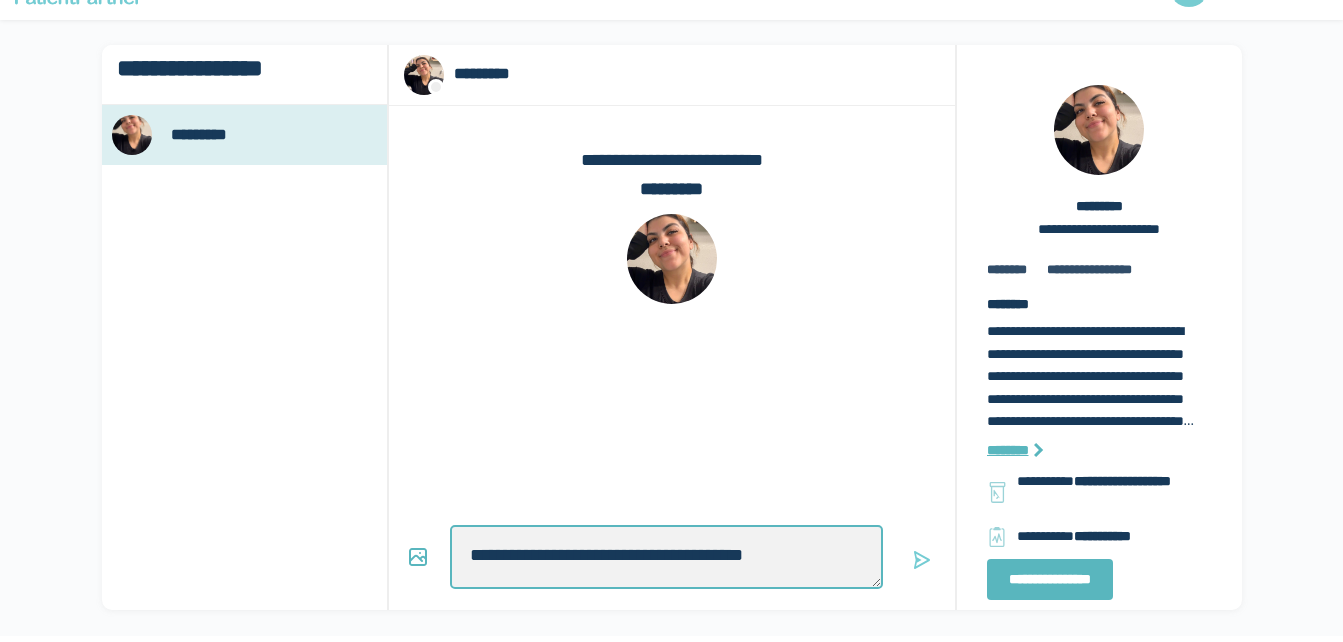 type on "*" 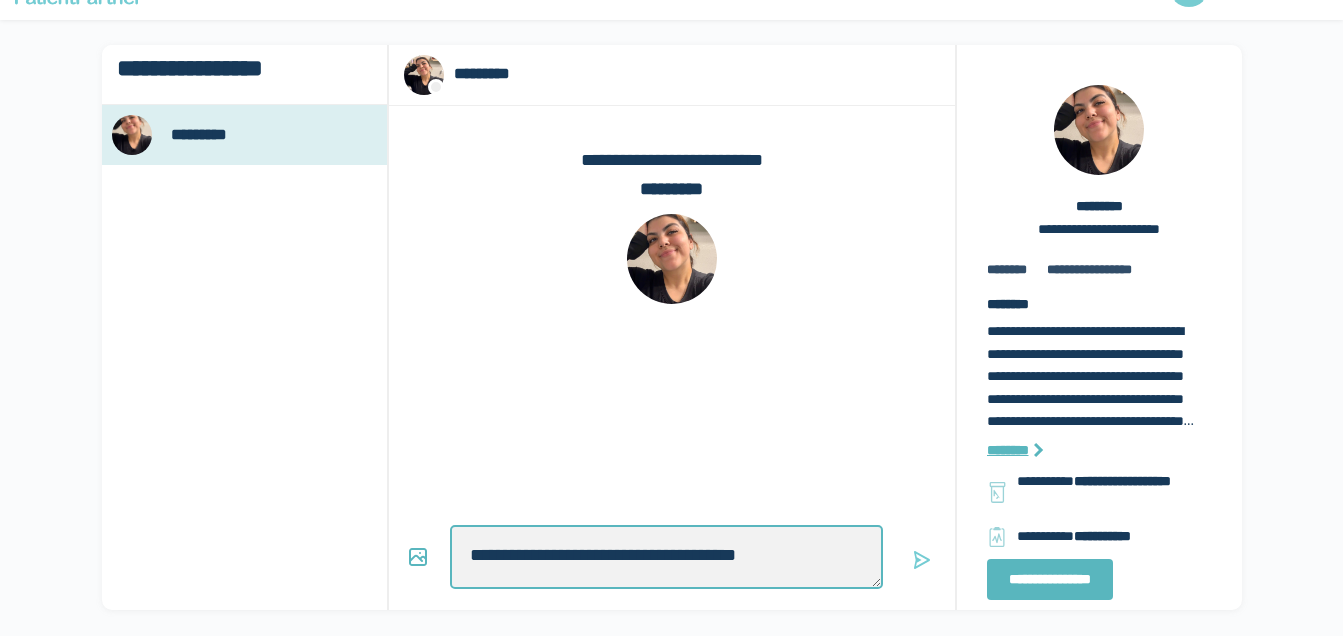 type on "*" 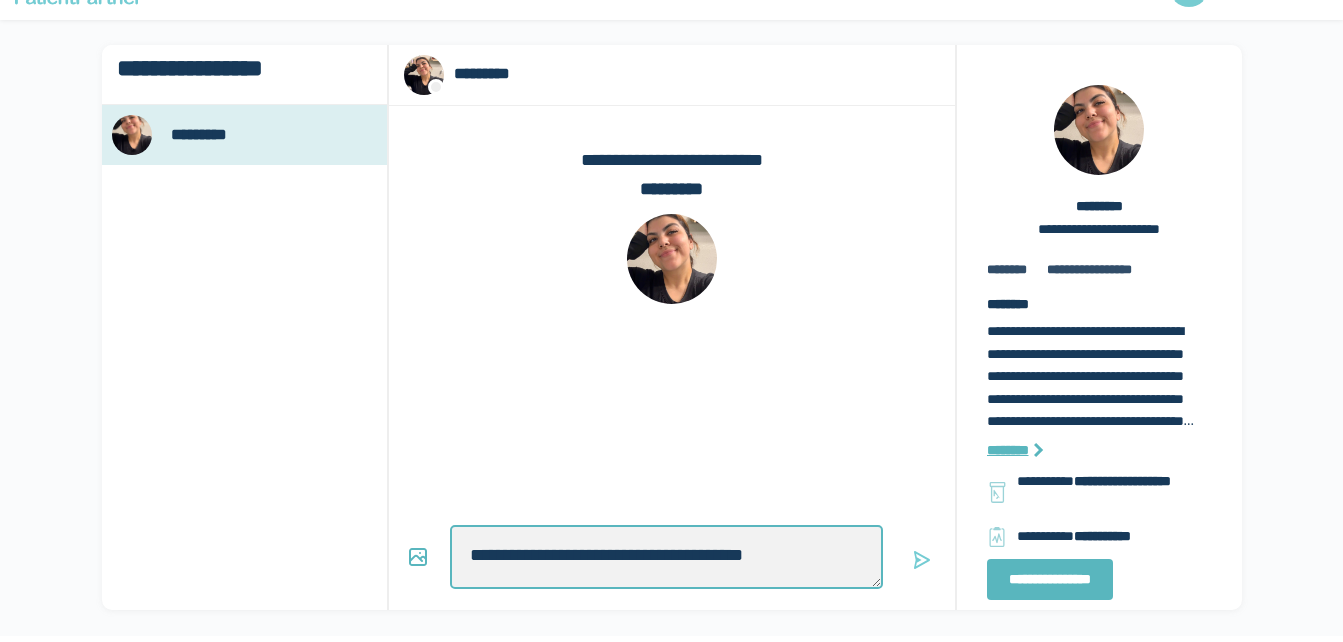 type on "*" 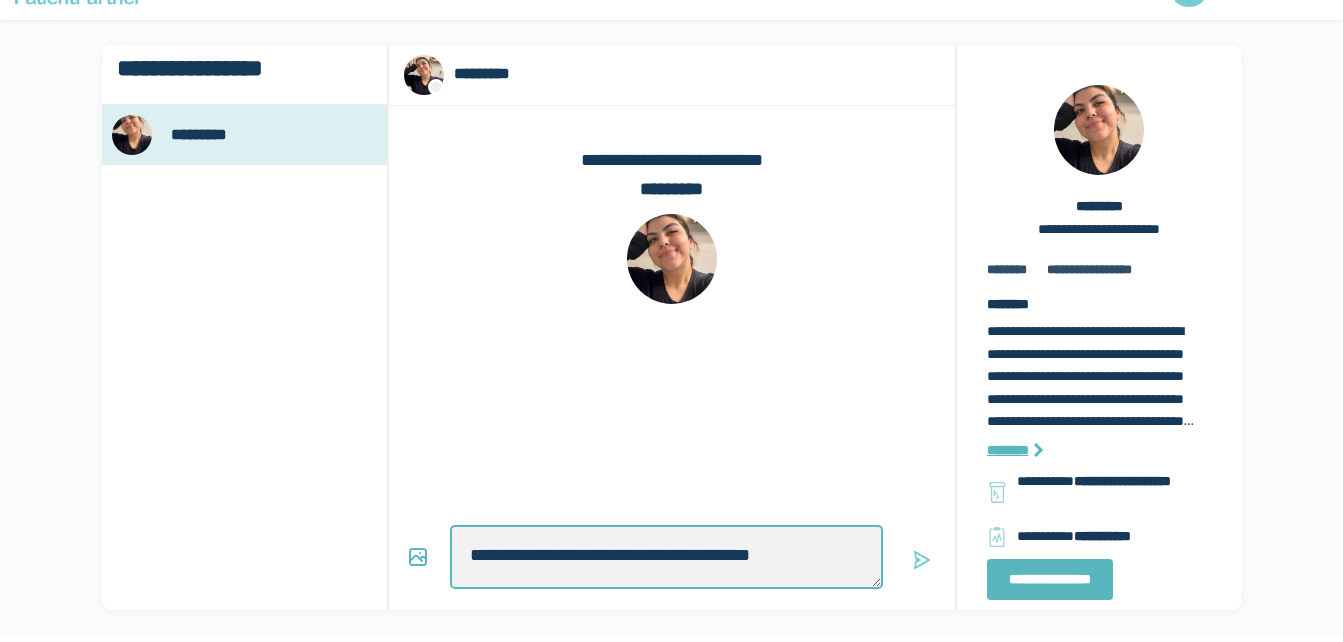 type on "*" 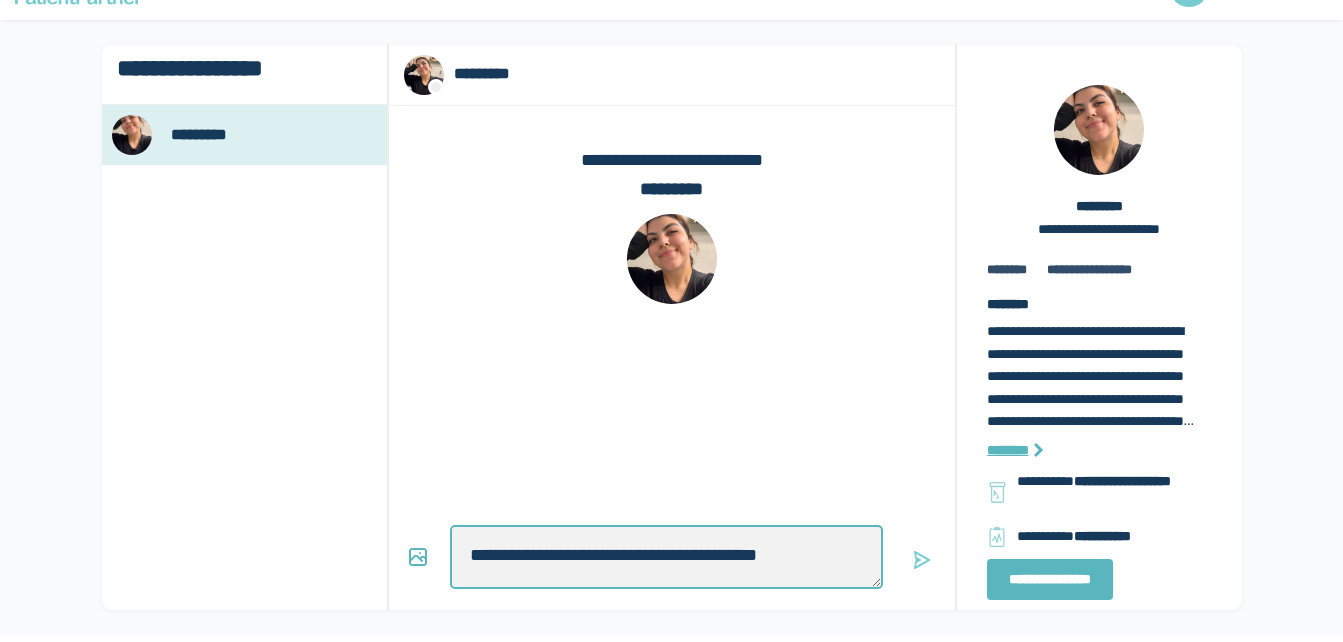 type on "*" 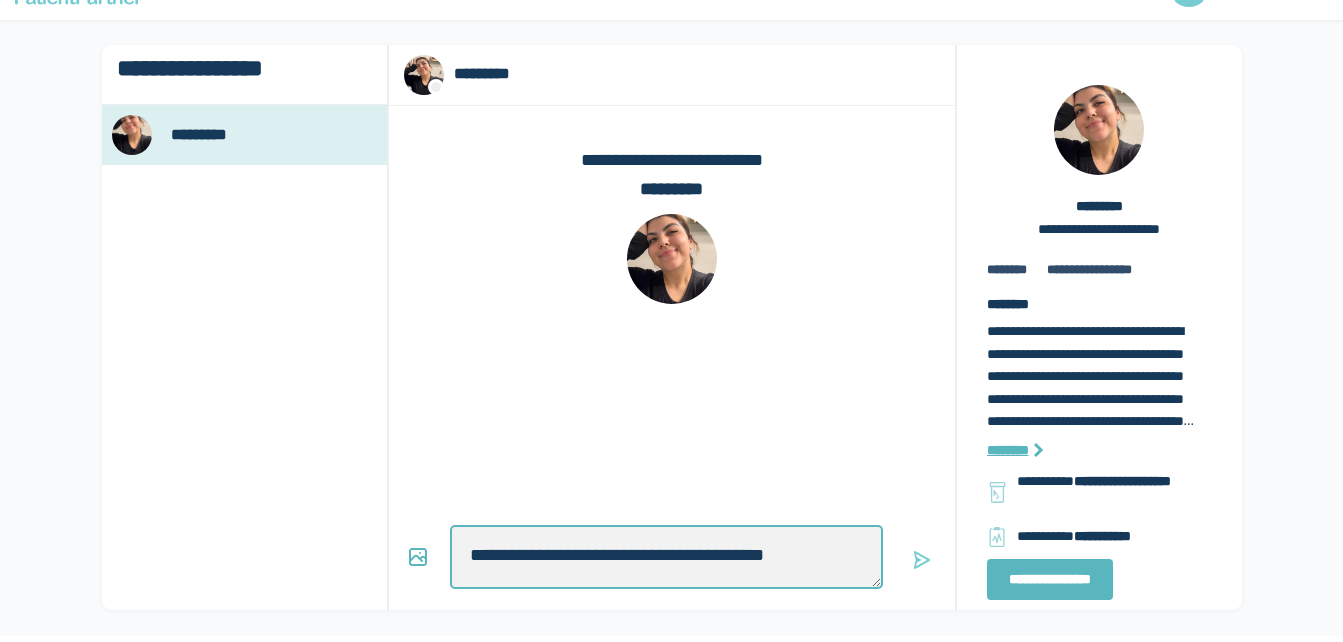 type on "*" 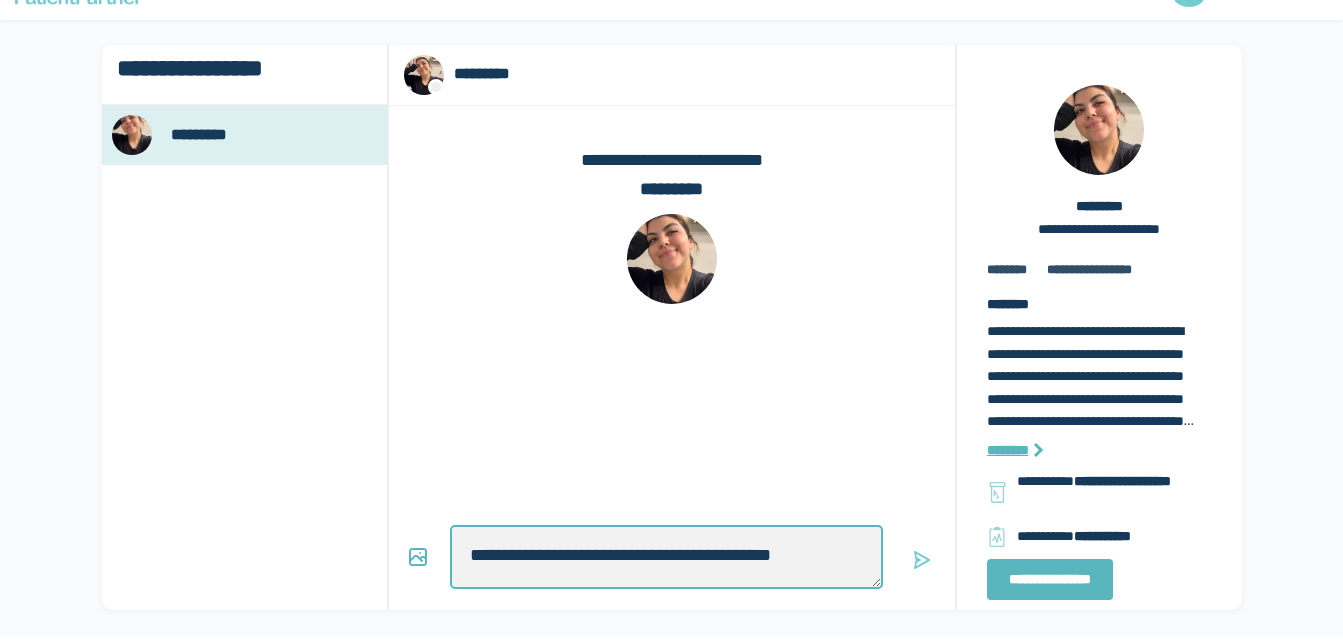 type on "*" 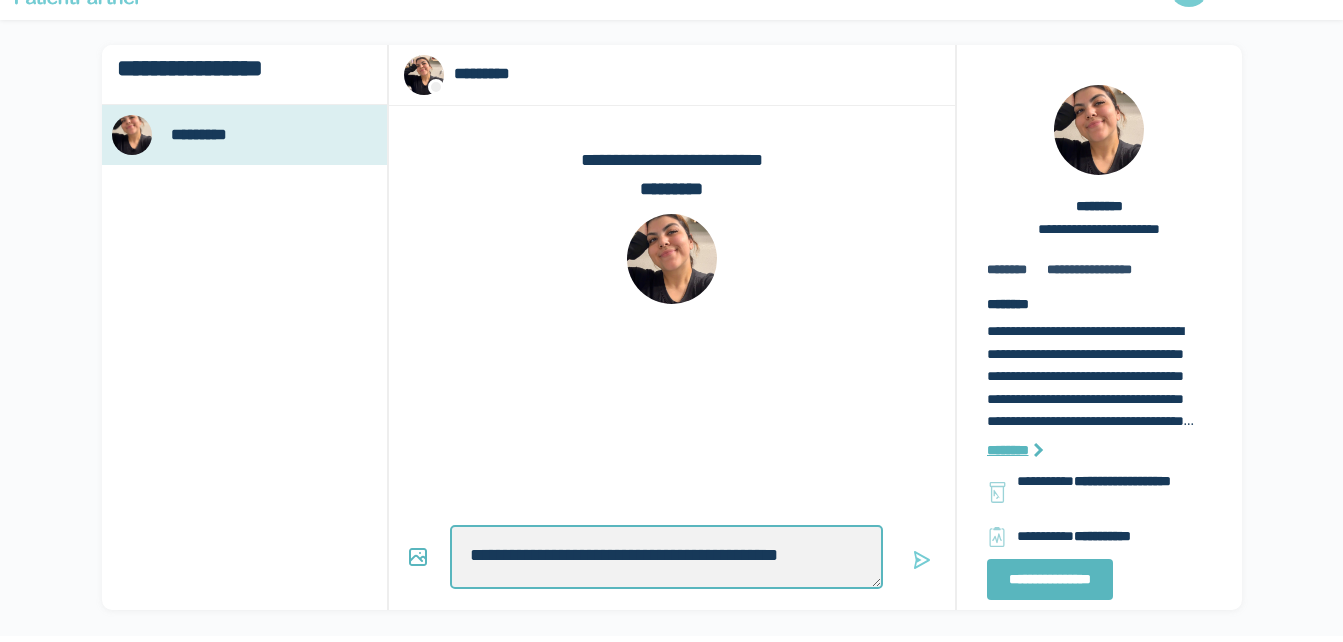 type on "*" 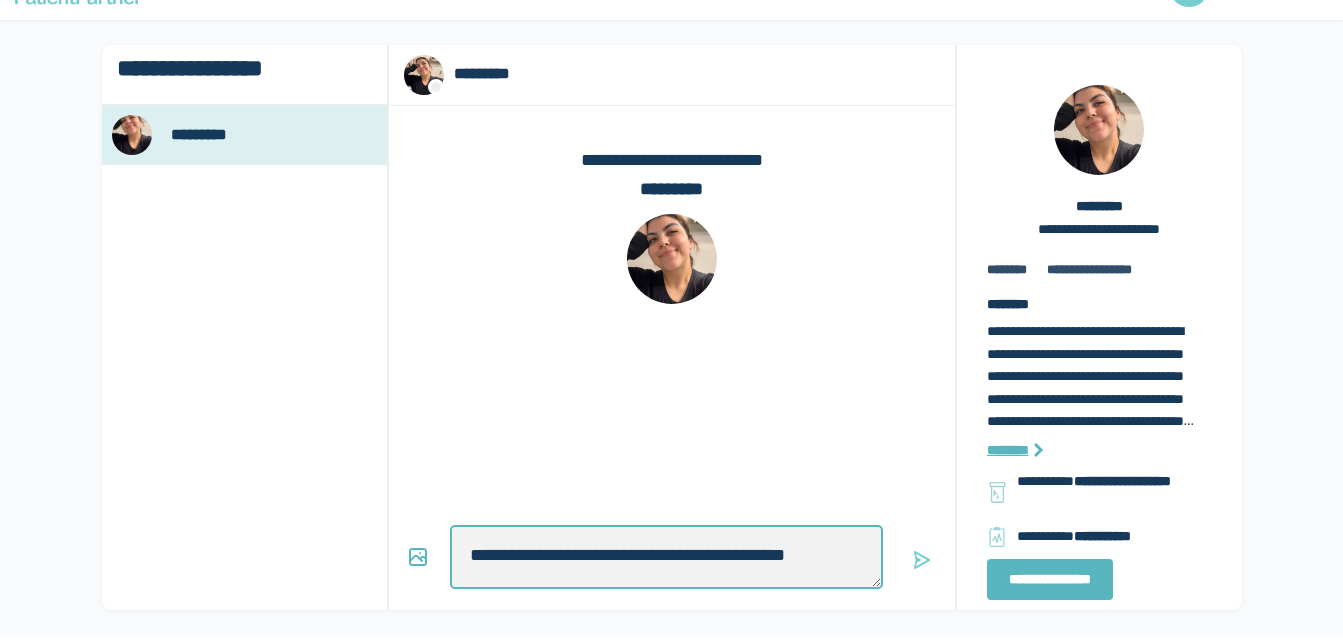 type on "*" 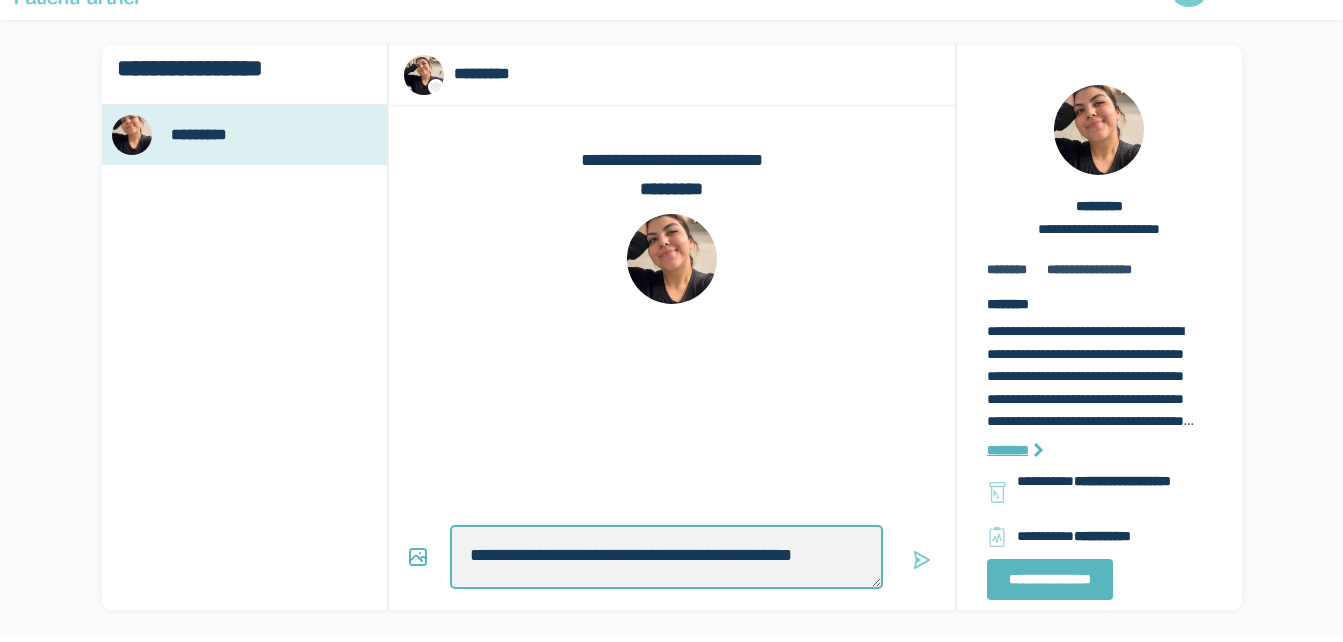 type on "*" 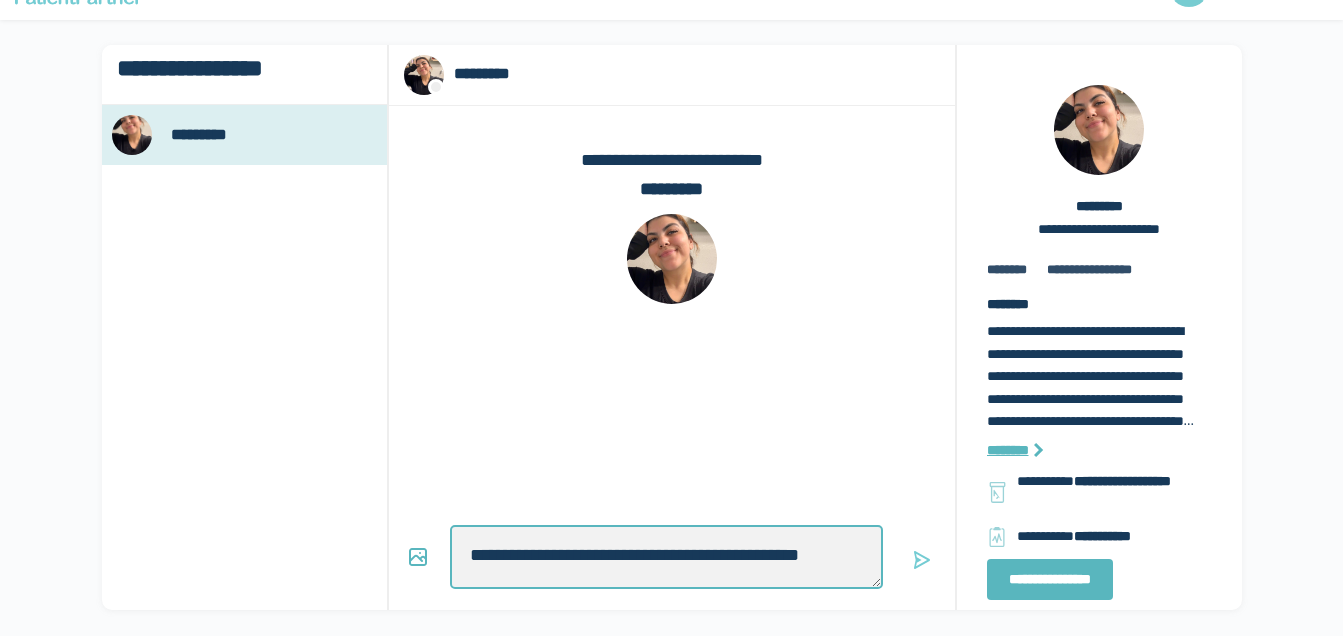 type on "*" 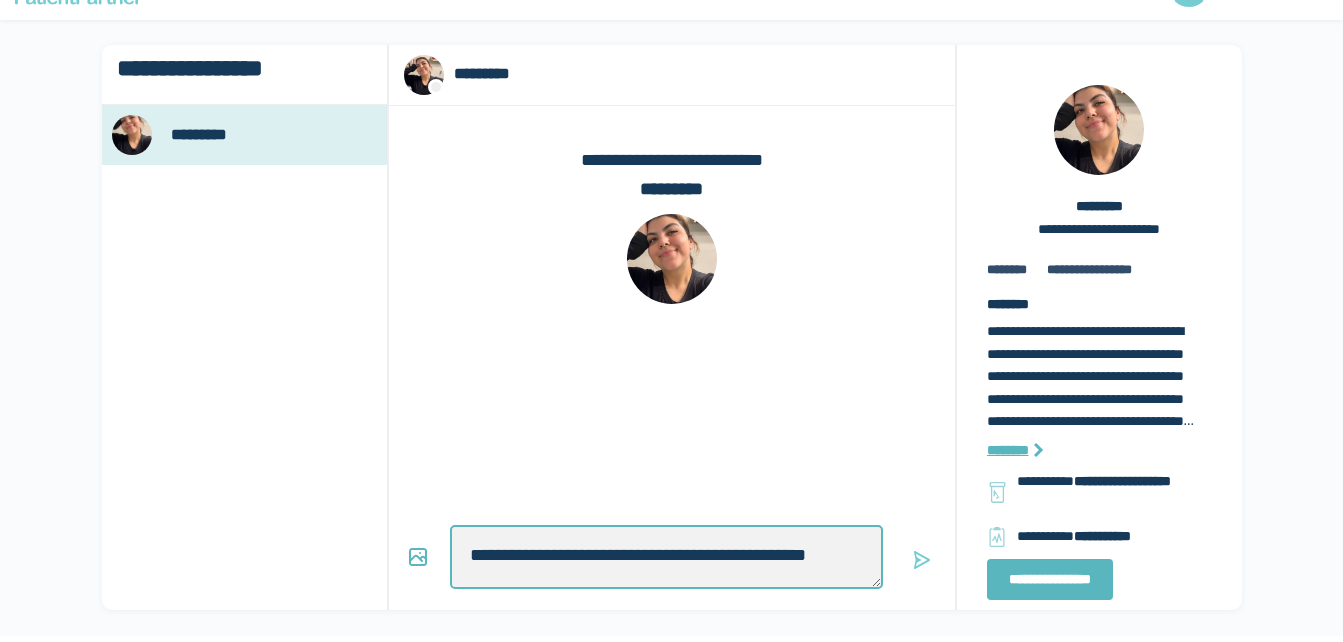 type on "*" 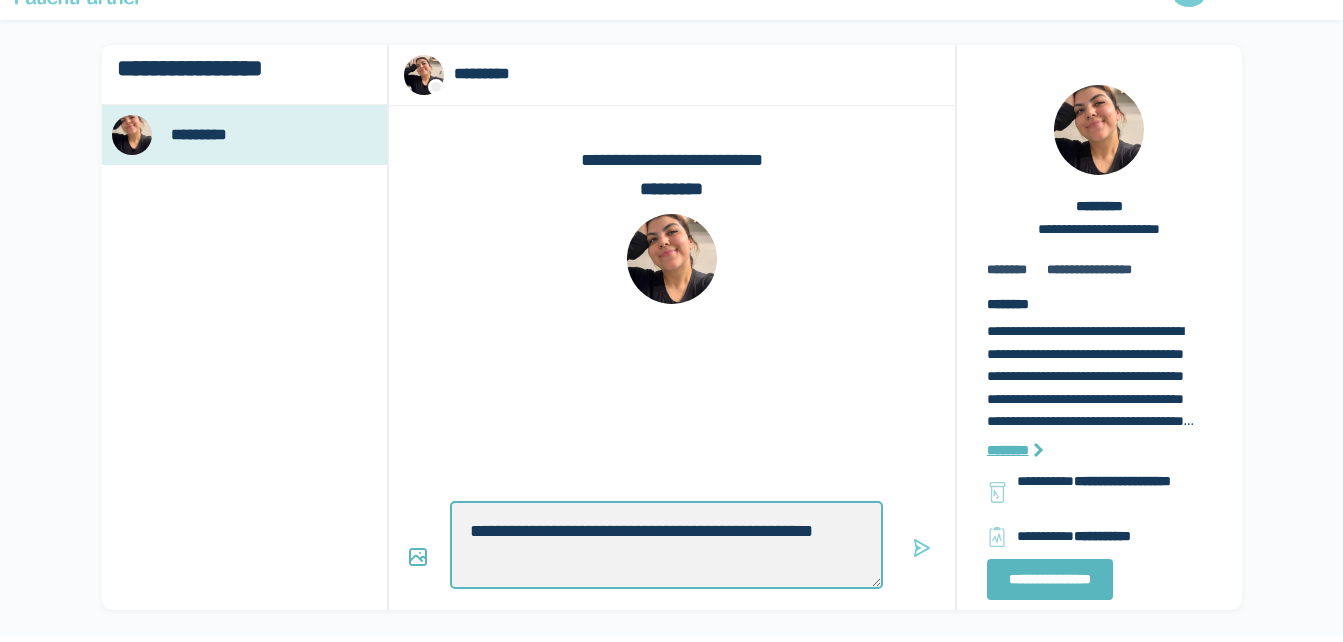 type on "*" 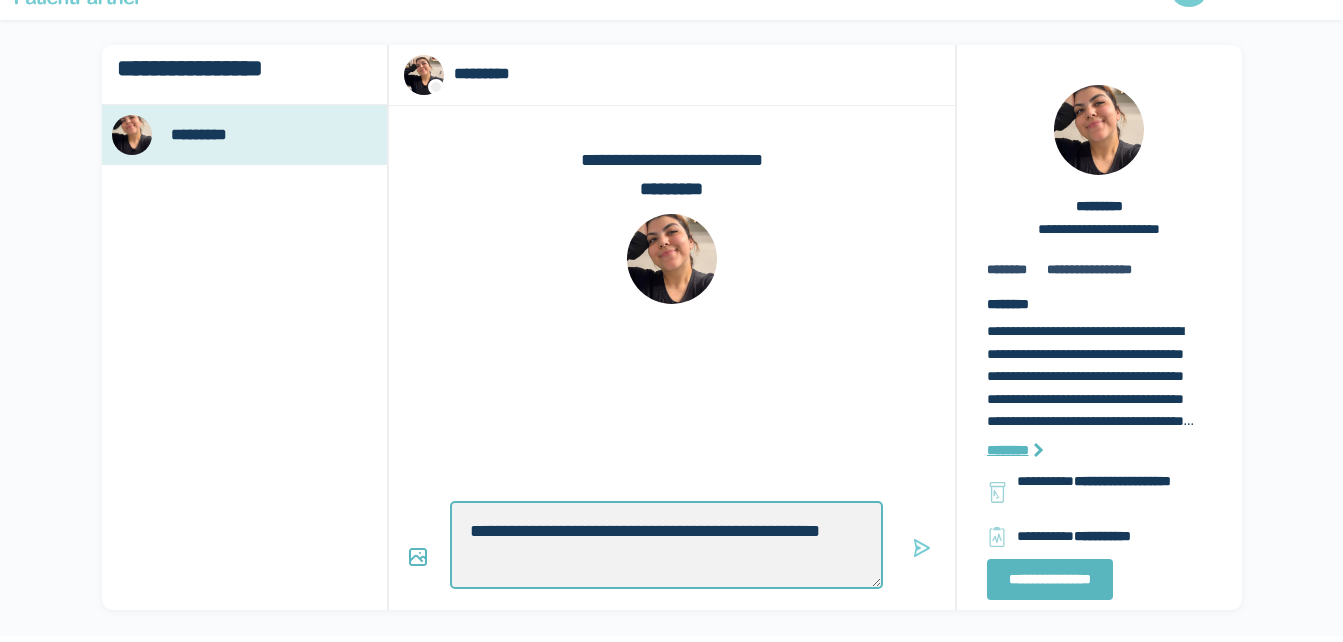 type on "*" 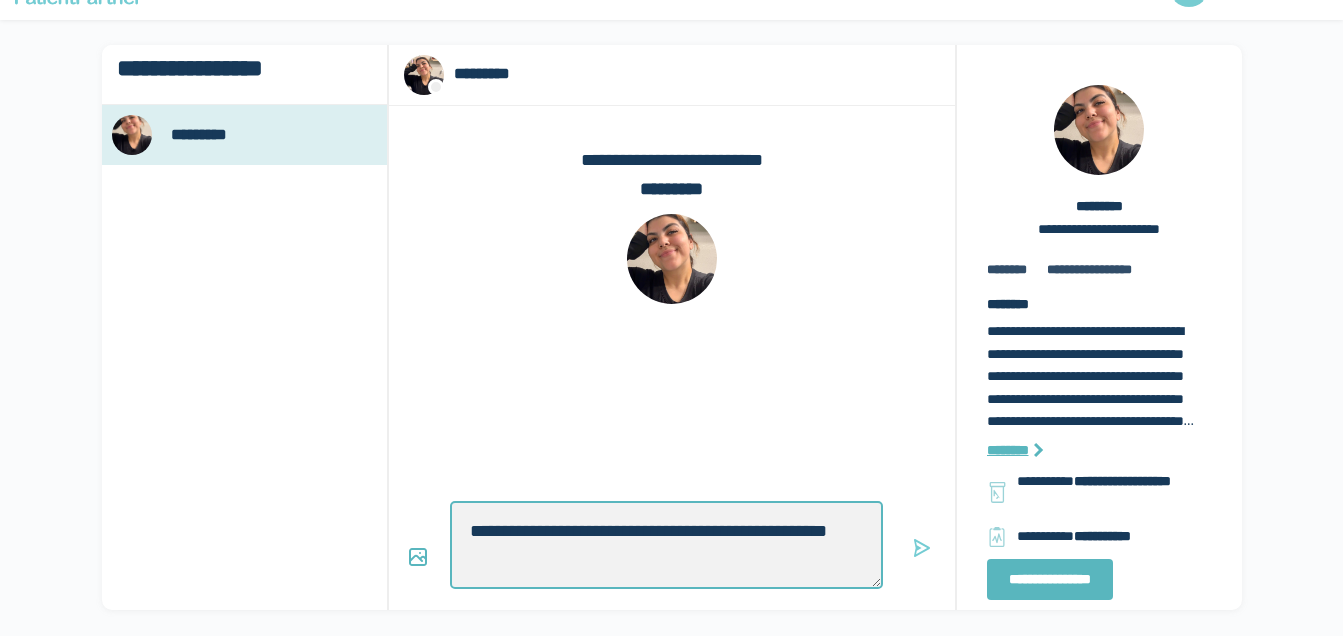 type on "*" 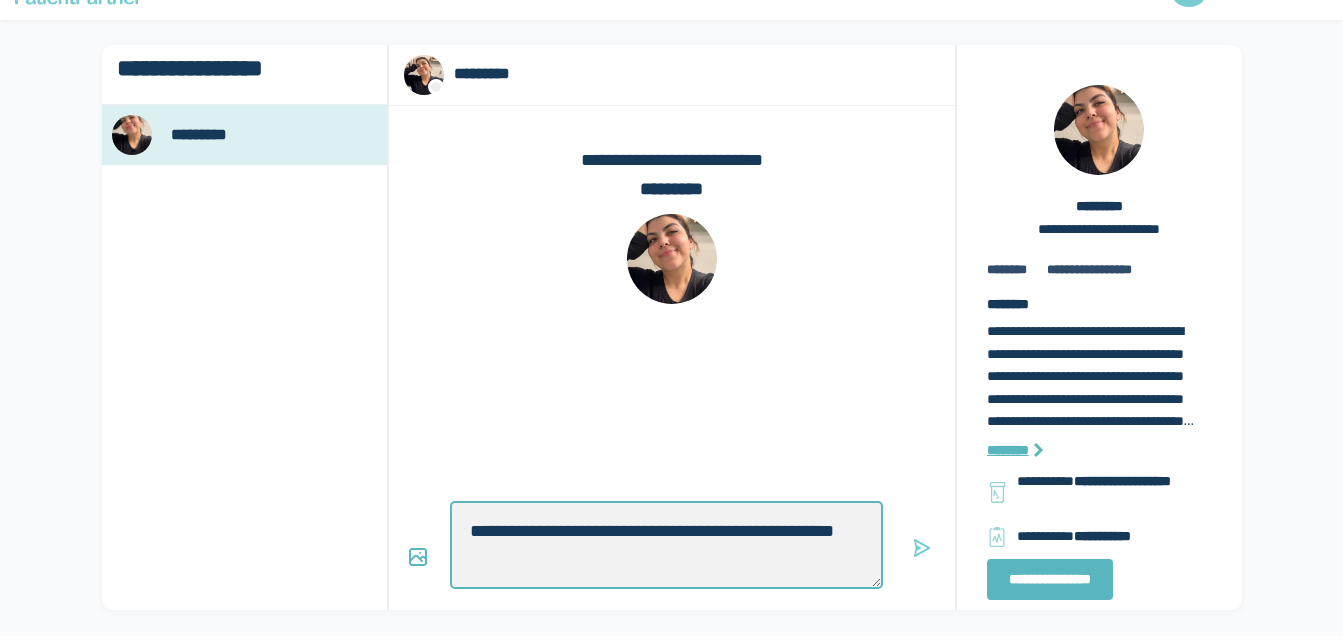 type on "*" 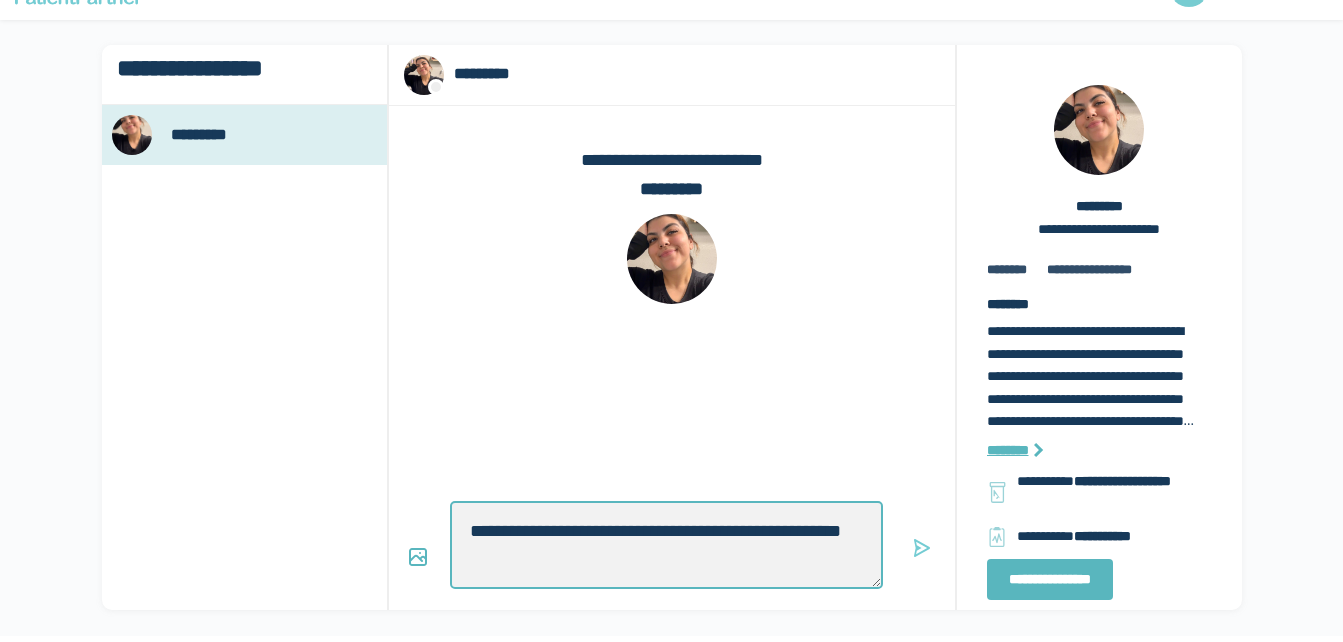 type on "*" 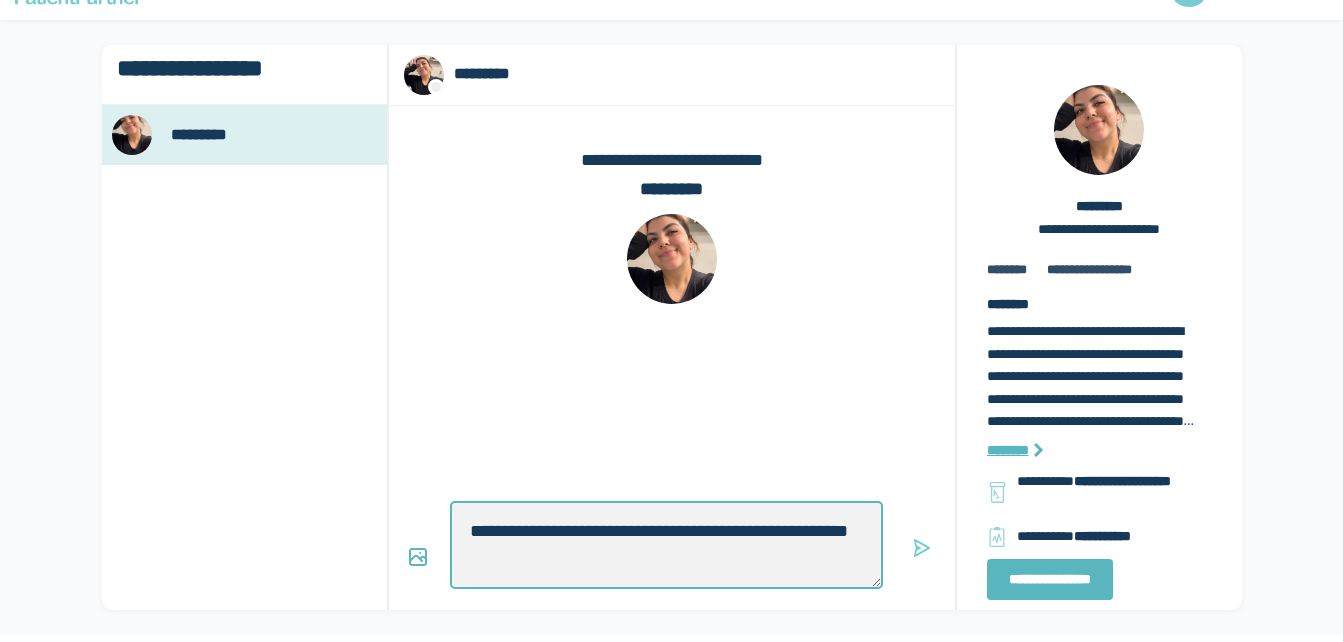 type on "*" 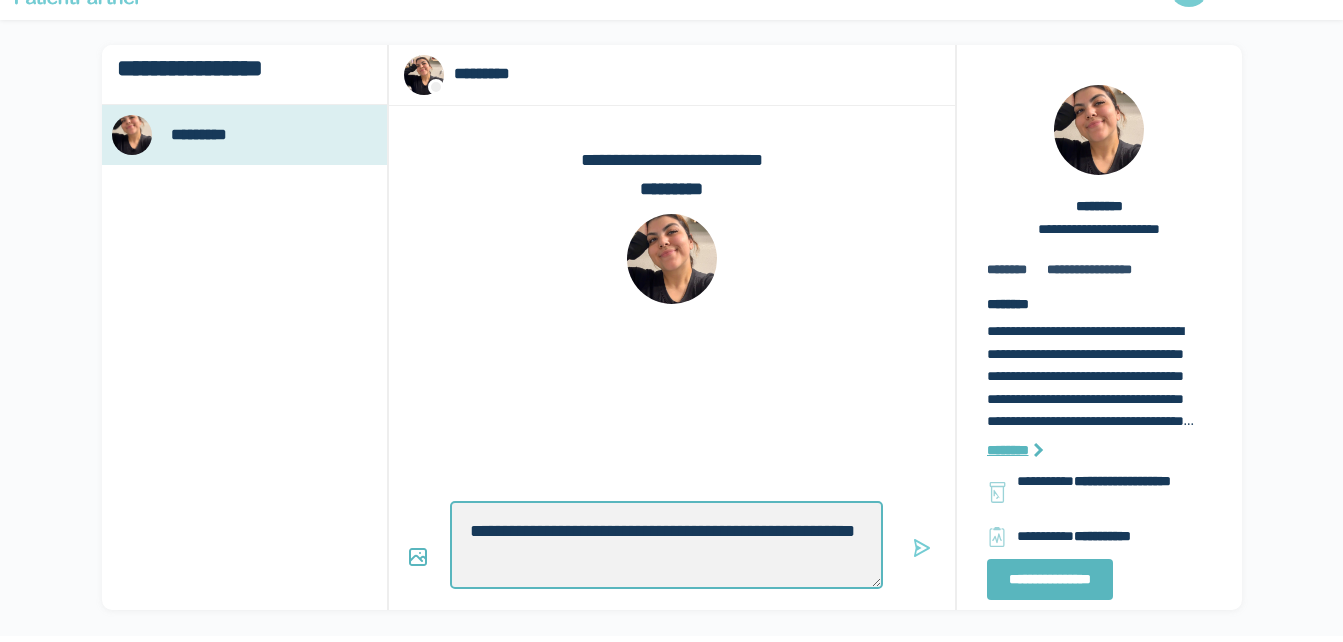 type on "*" 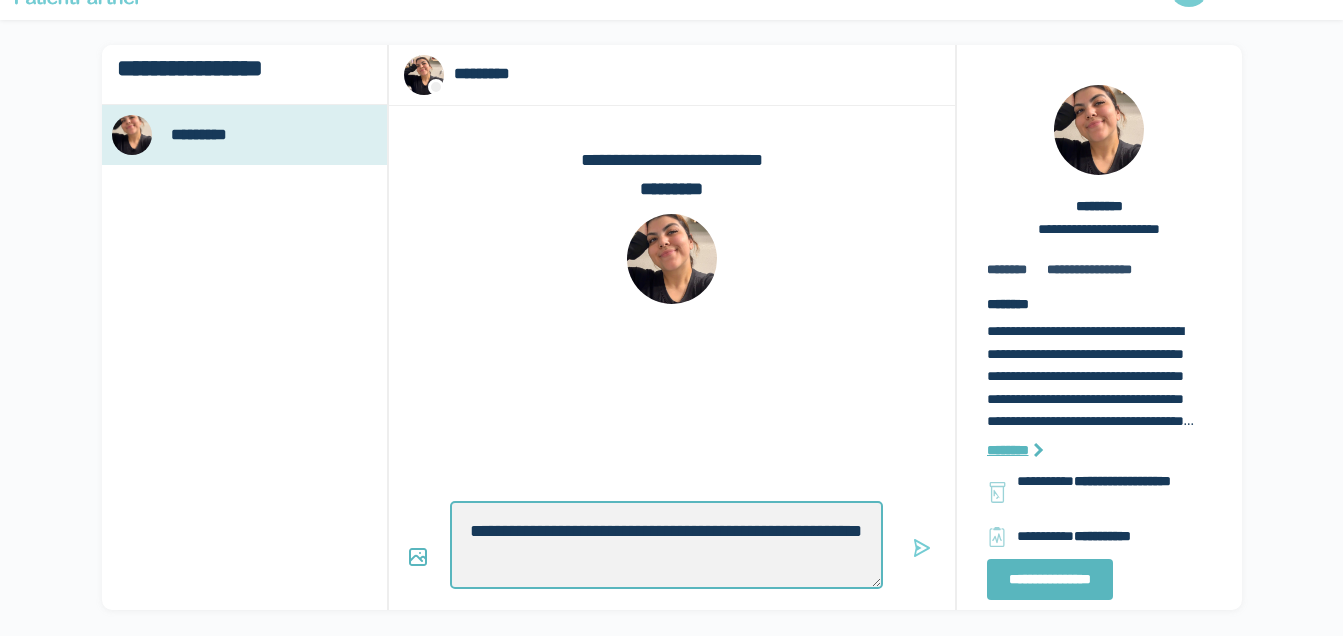 type on "*" 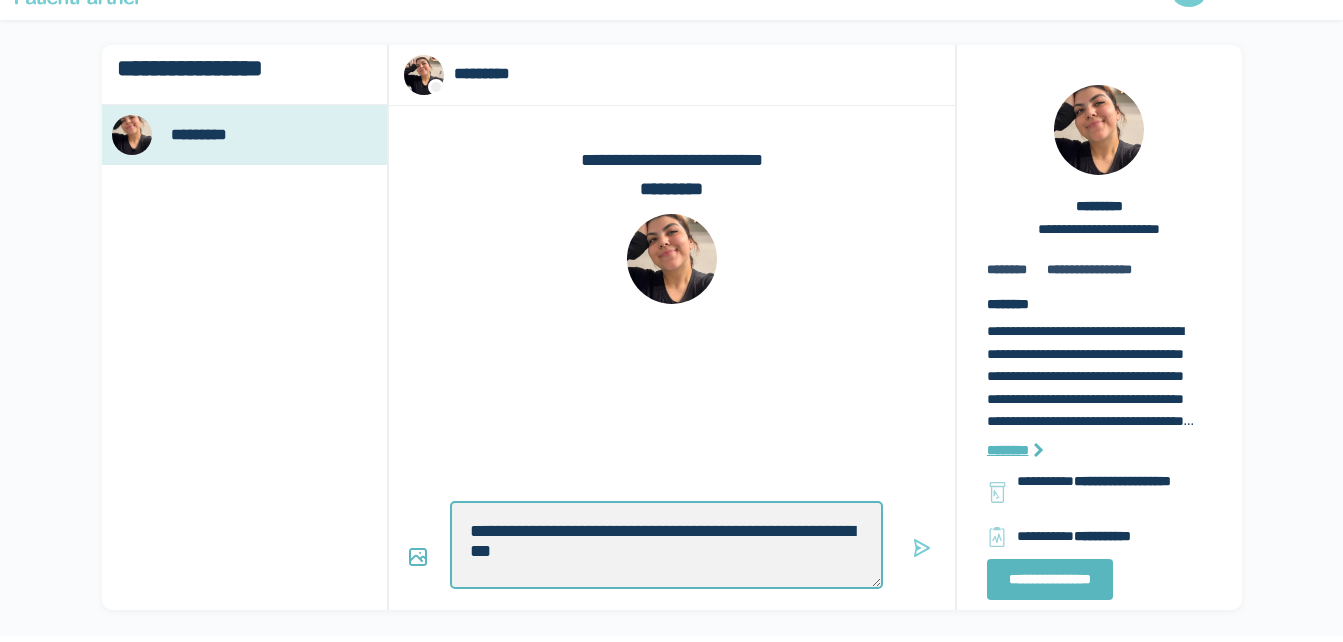 type on "*" 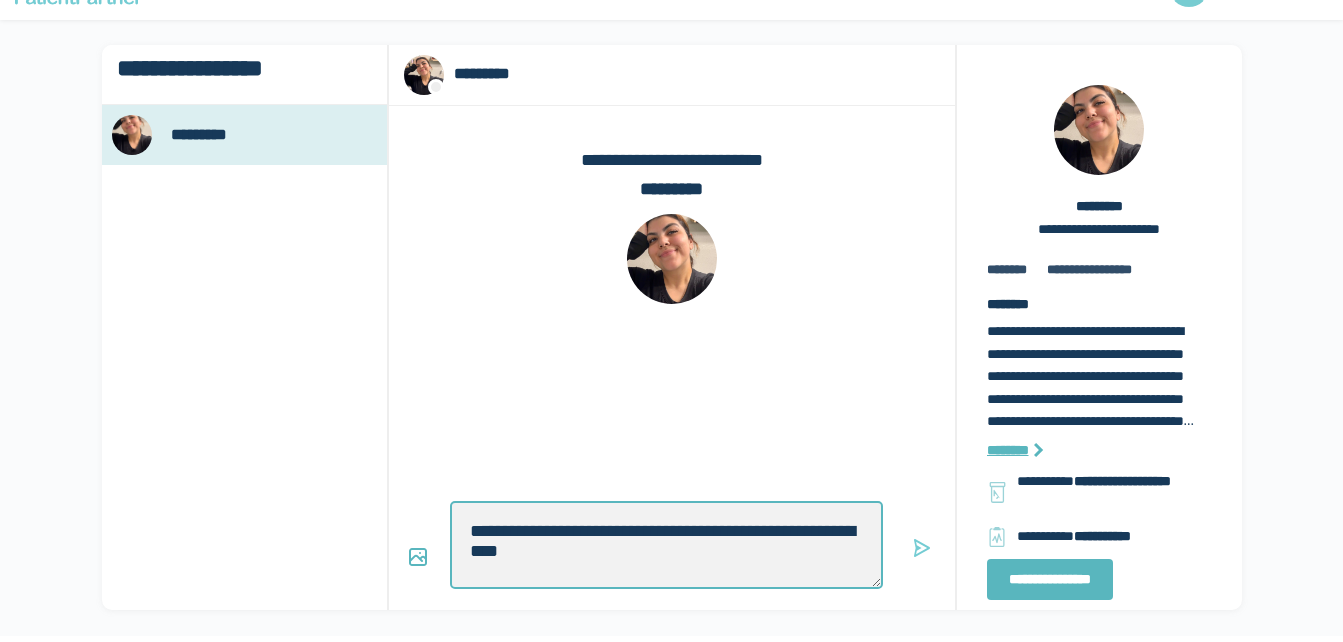 type on "*" 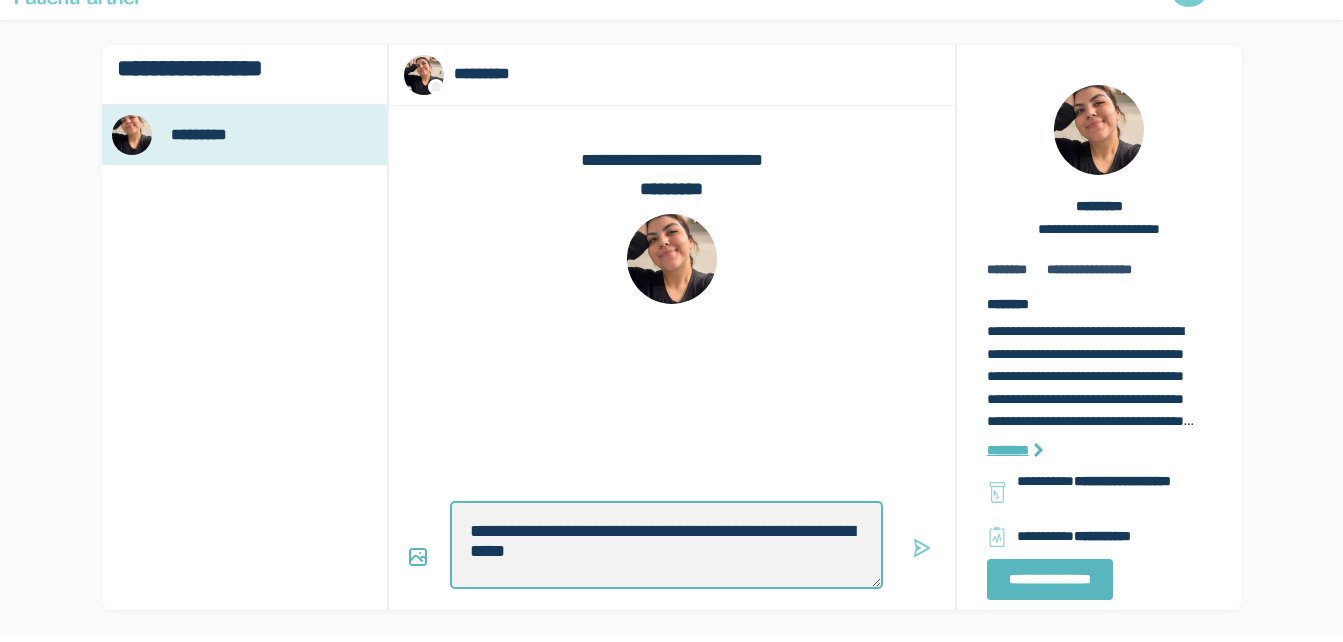 type on "*" 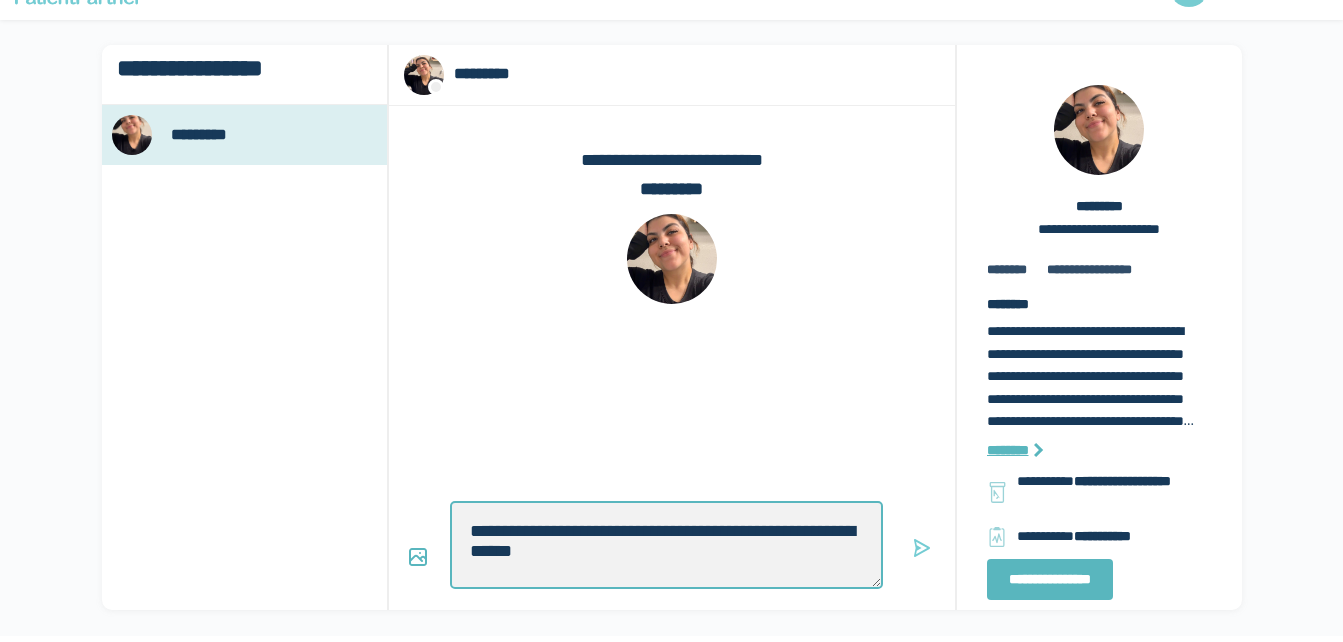 type on "*" 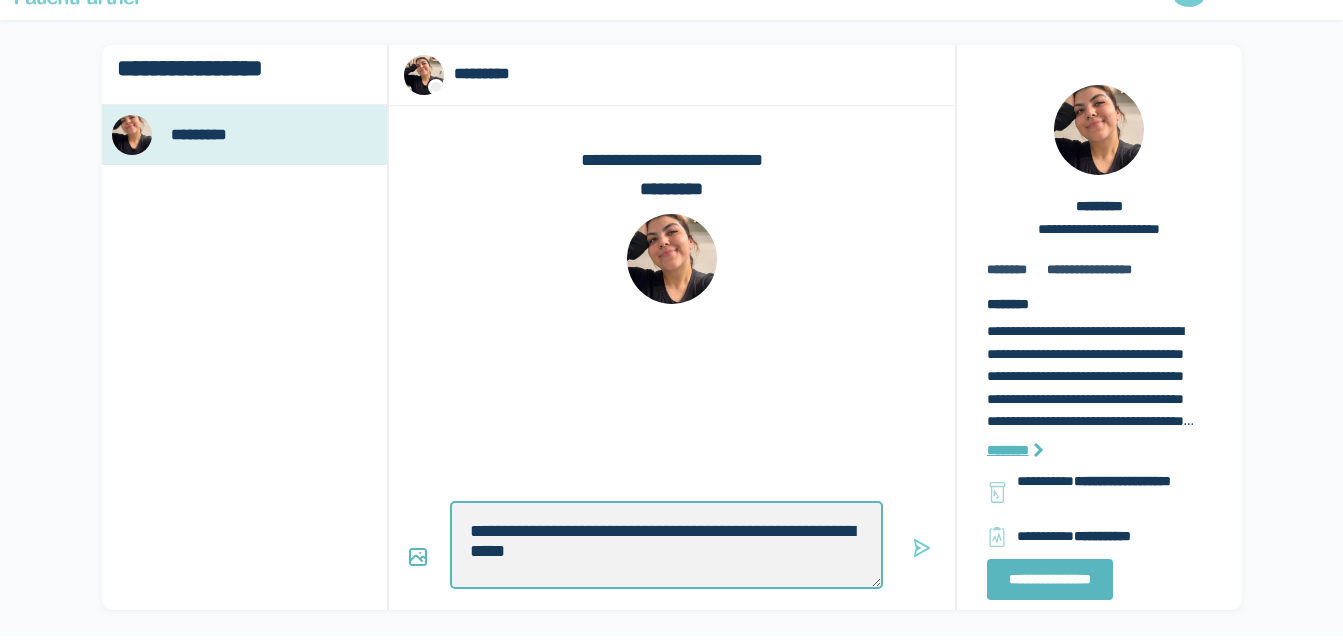 type on "*" 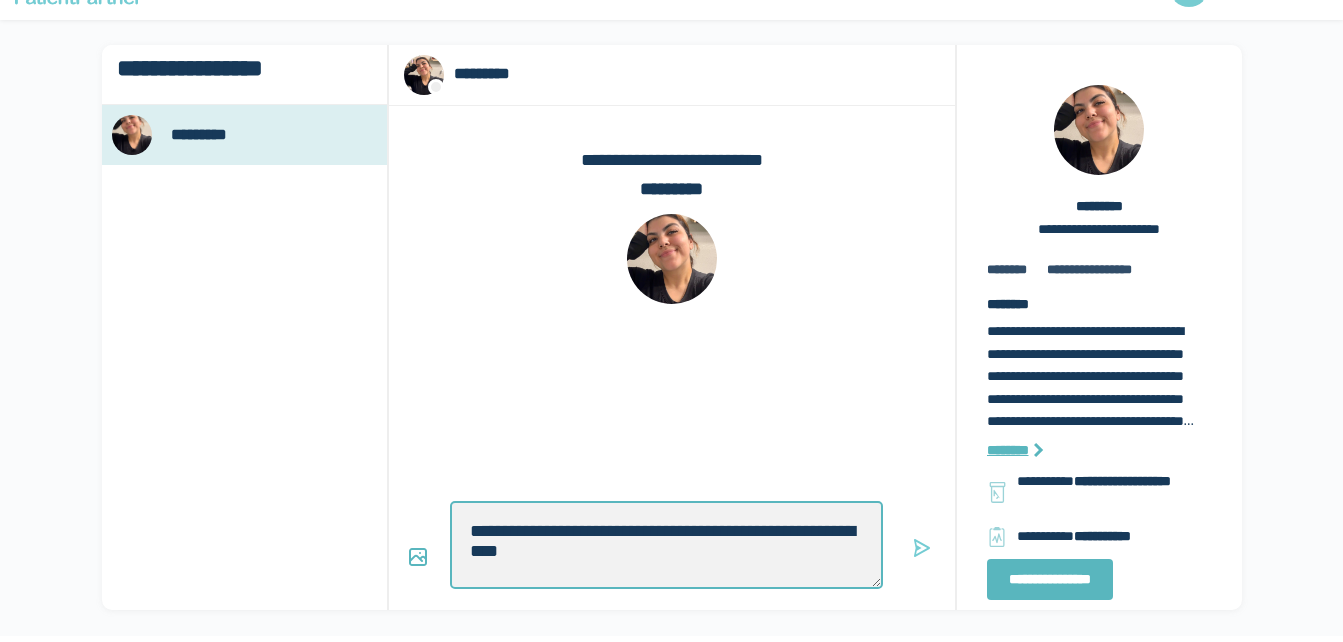 type on "*" 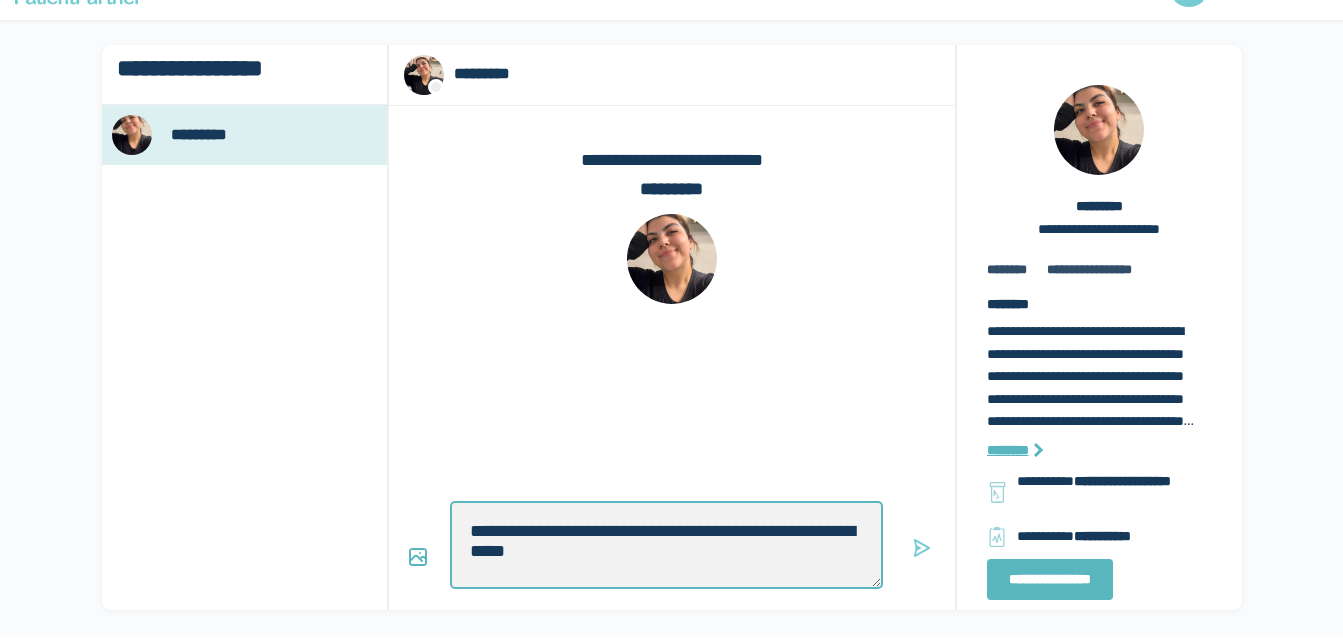 type on "*" 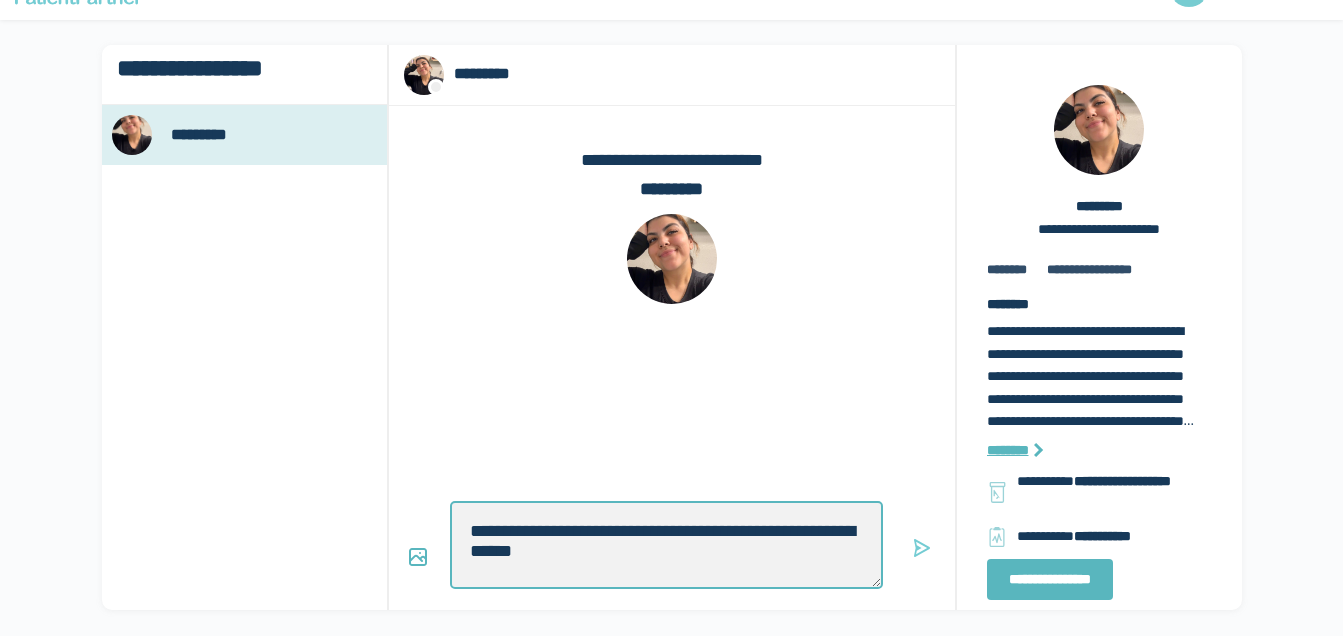 type on "*" 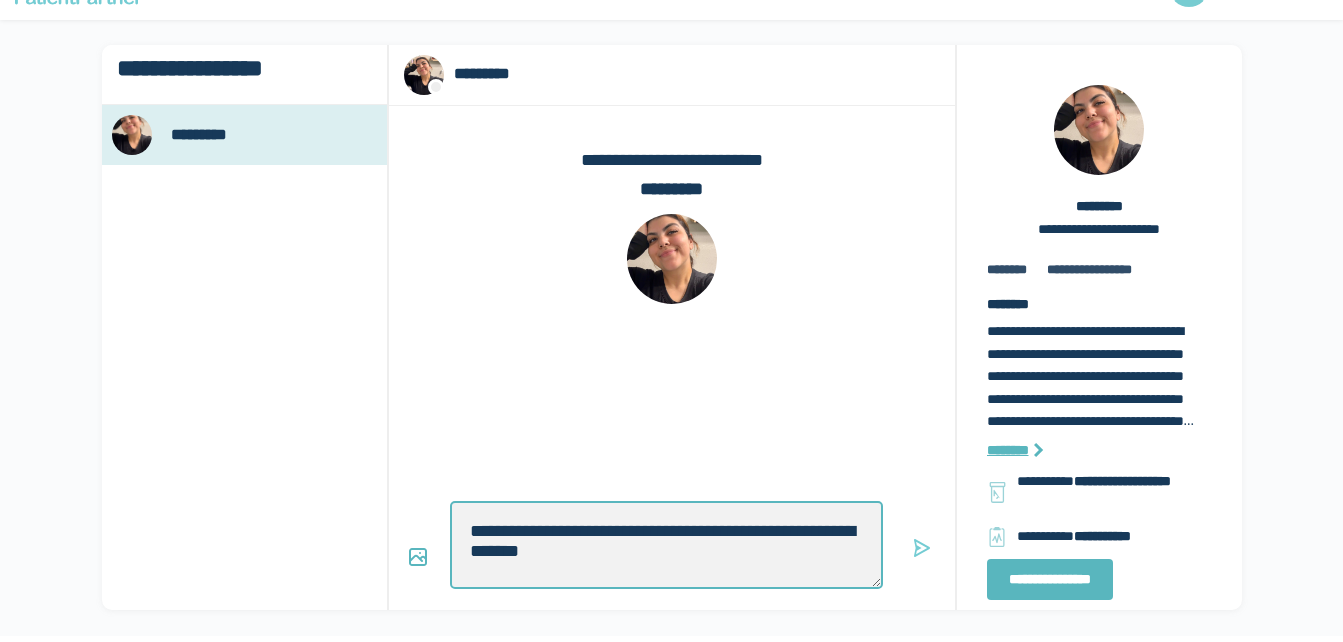 type on "*" 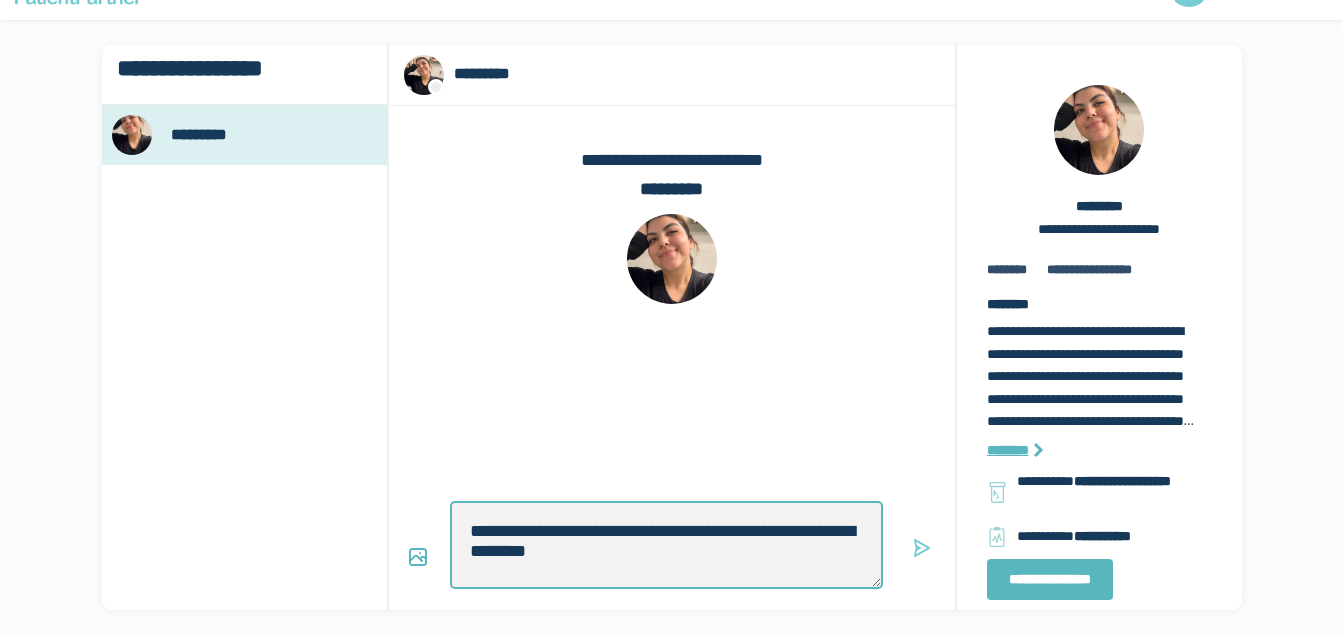 type on "*" 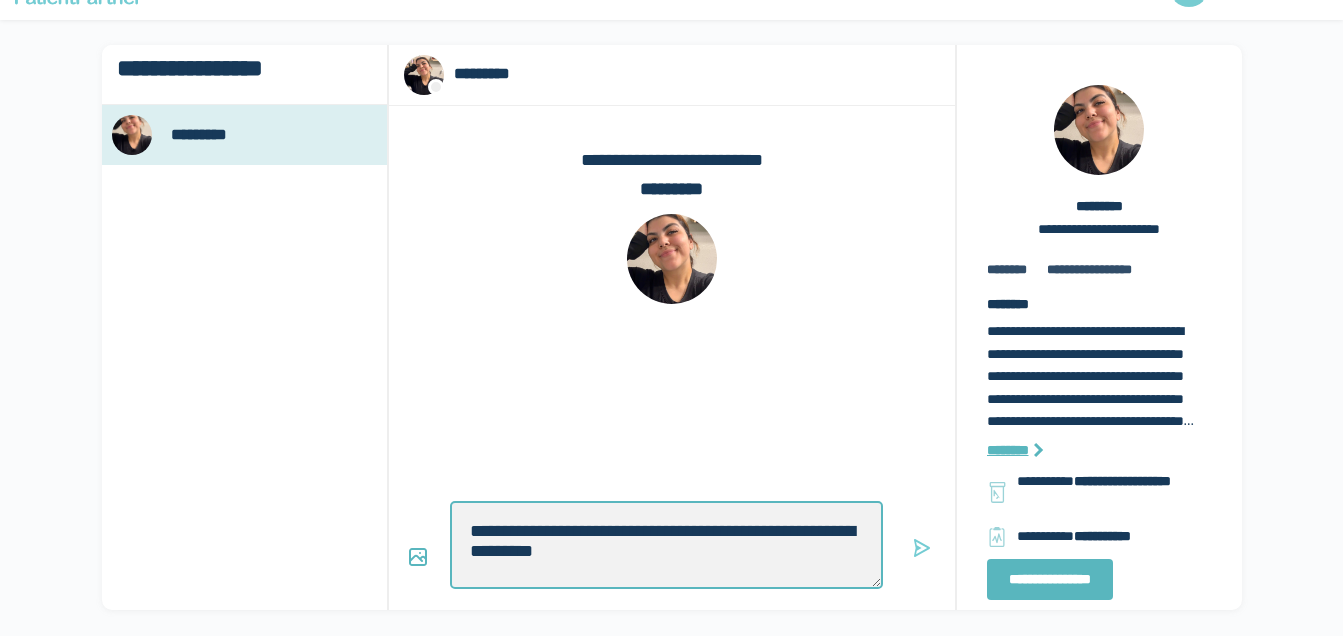 type on "*" 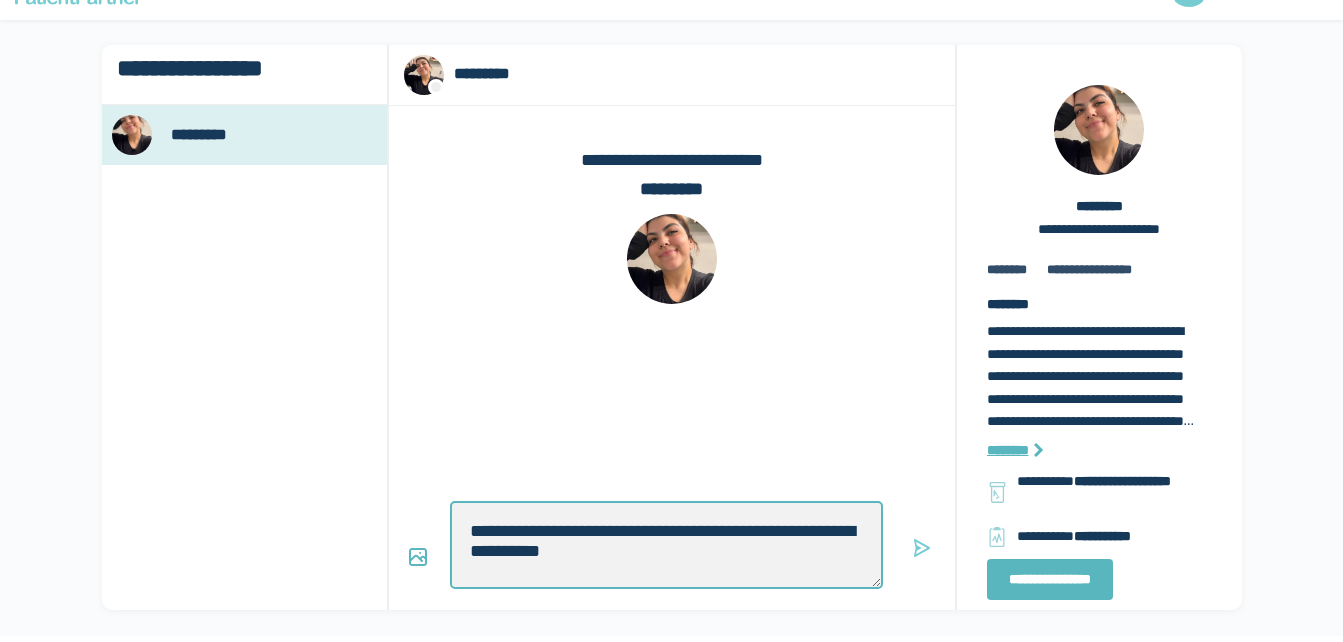 type on "*" 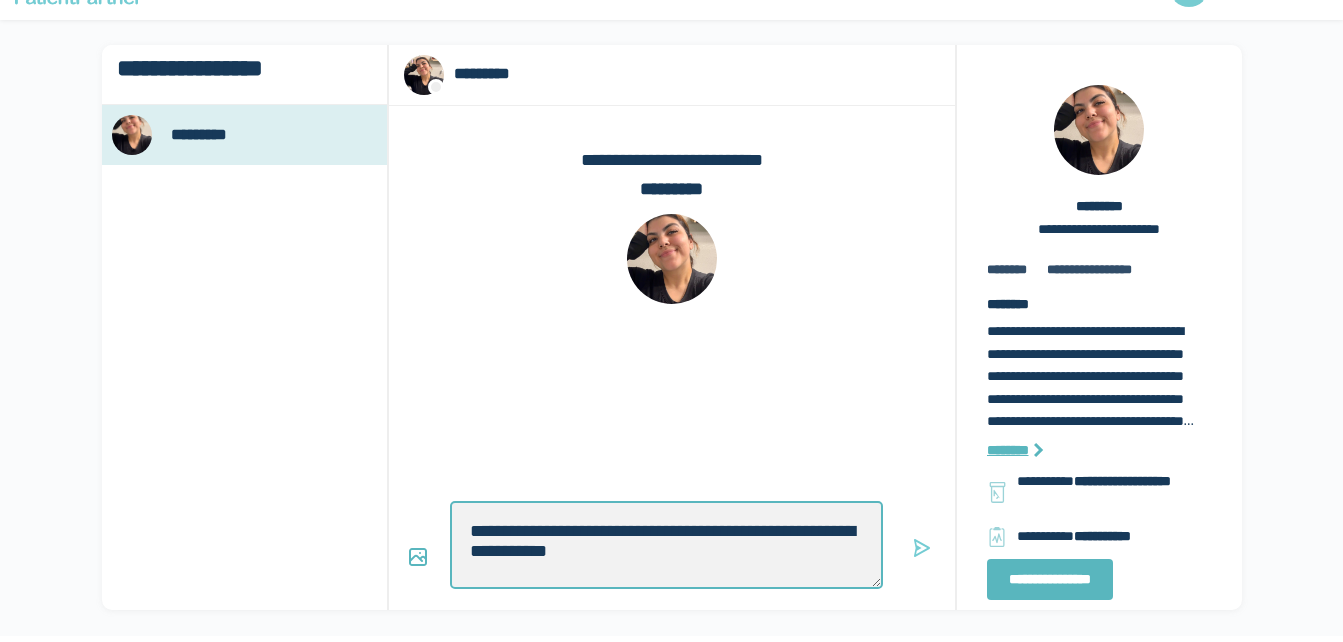 type on "*" 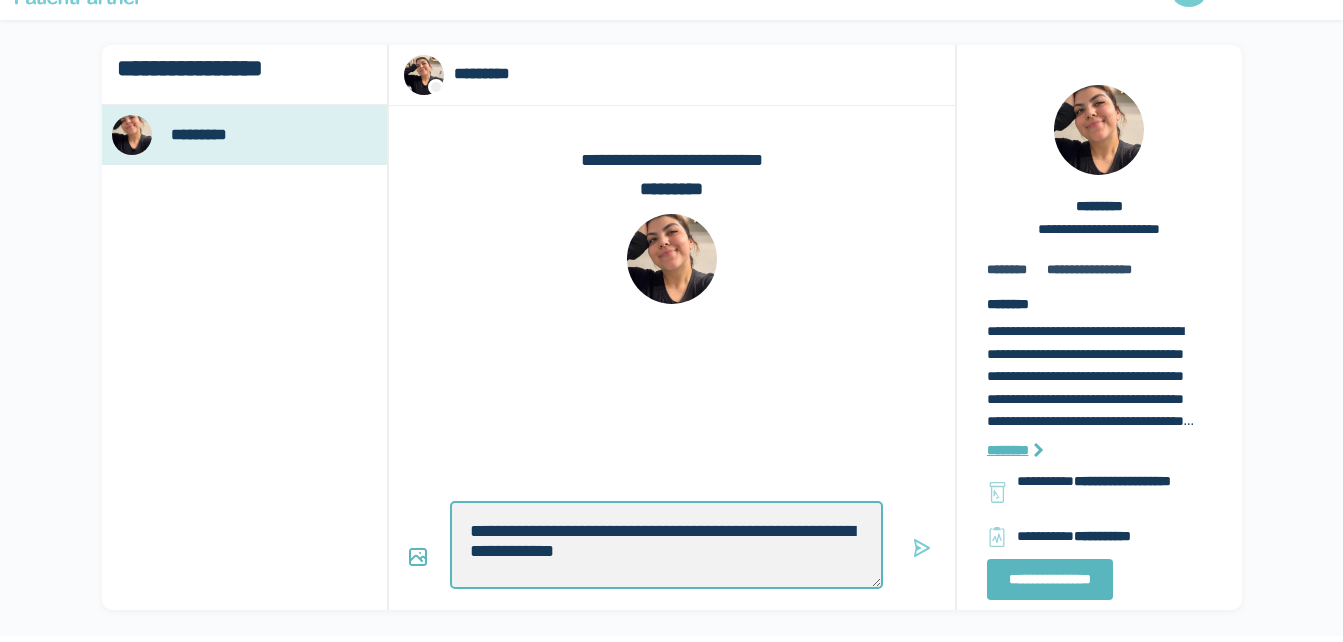 type on "*" 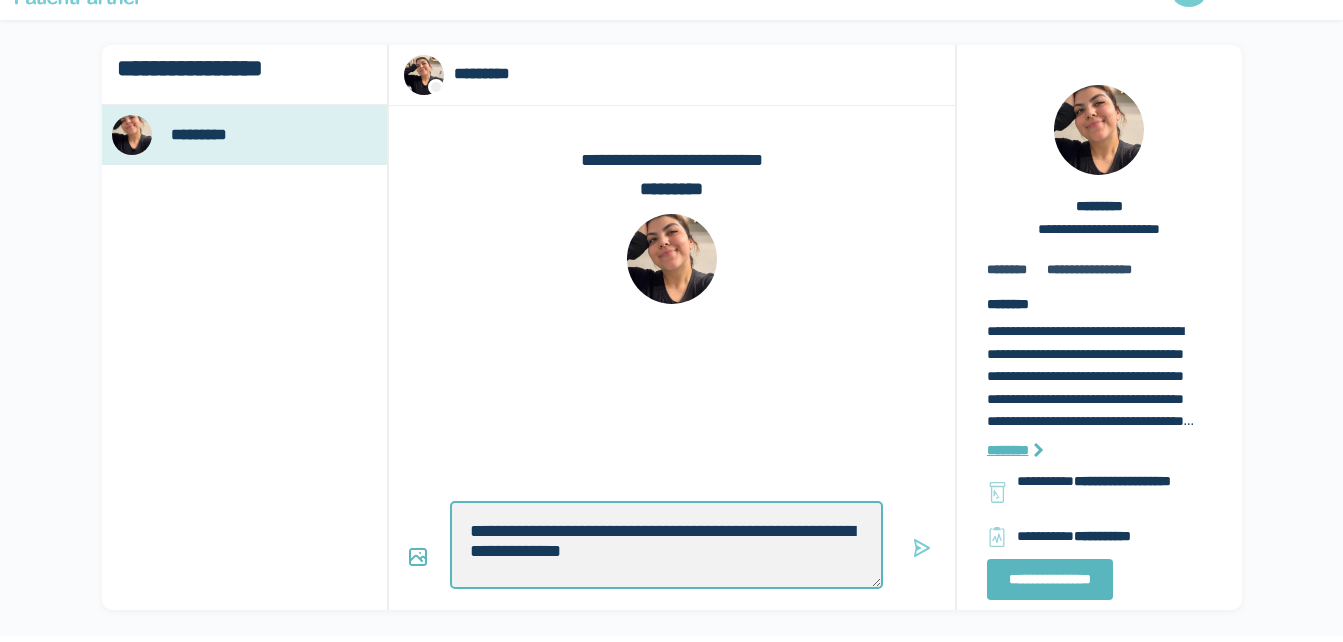 type on "*" 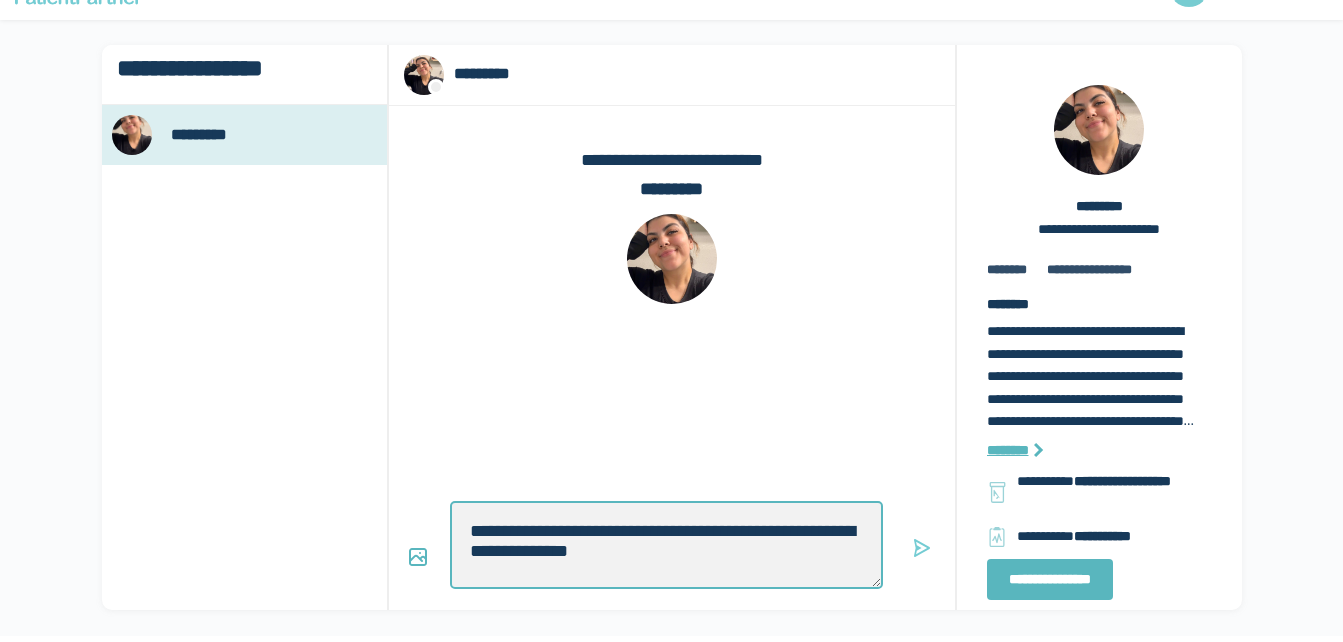 type on "*" 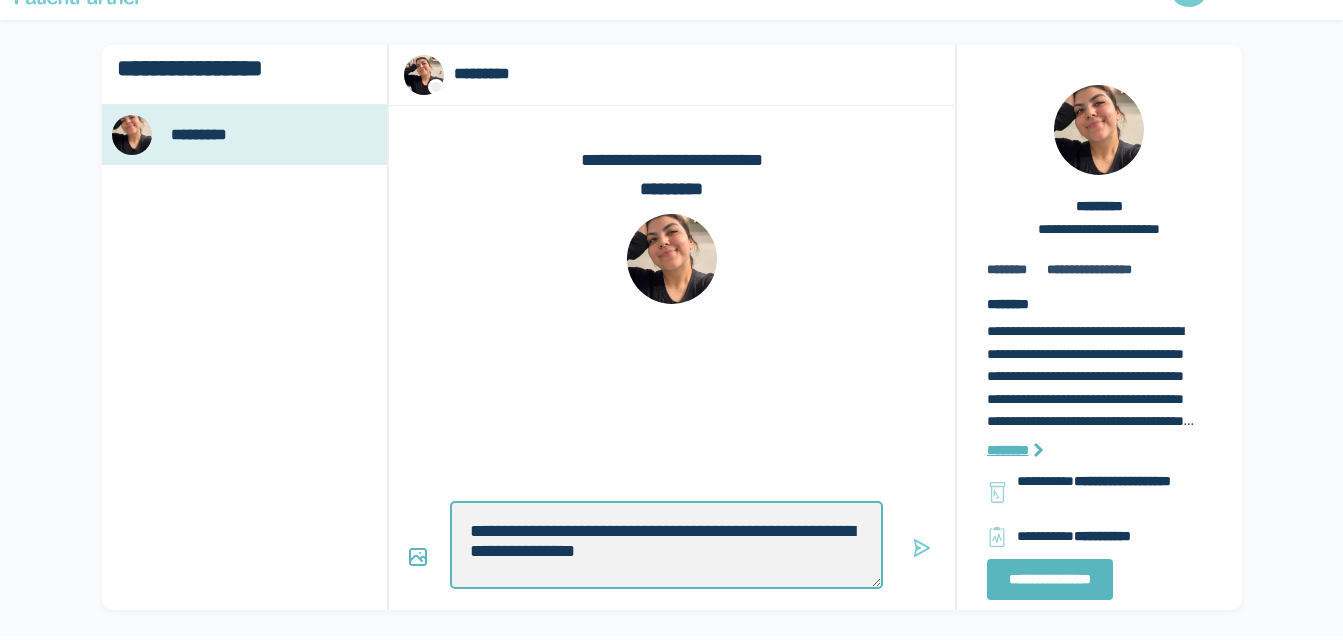 type on "*" 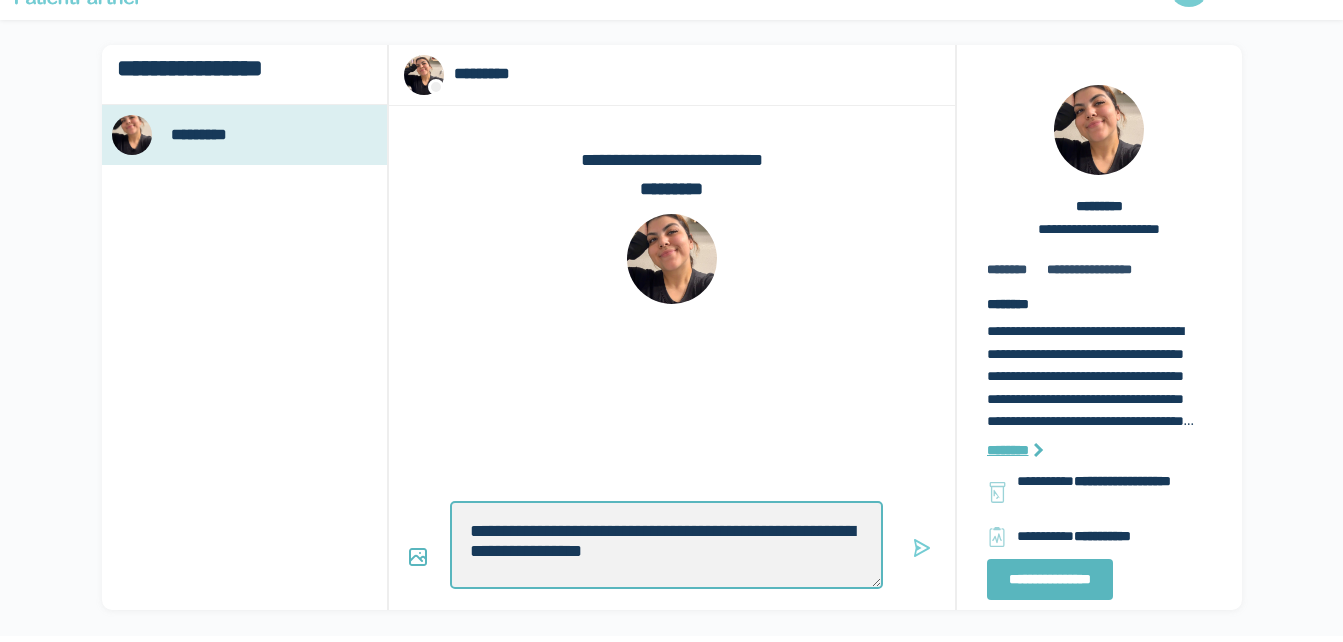 type on "*" 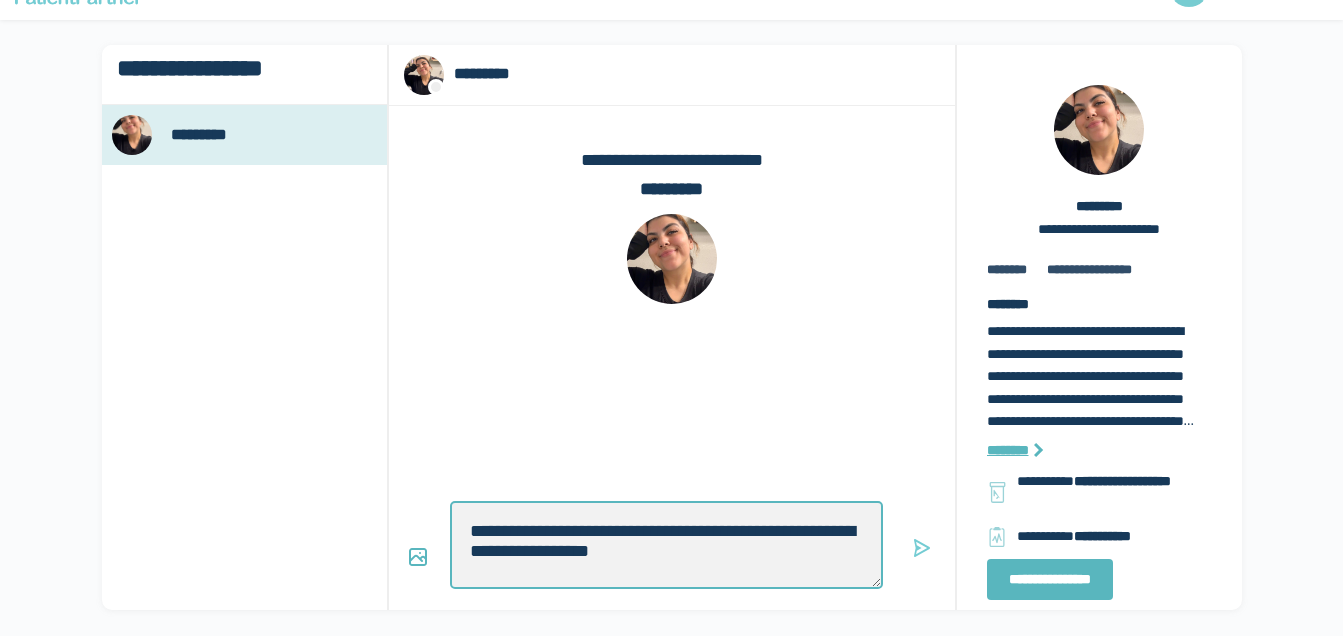 type on "*" 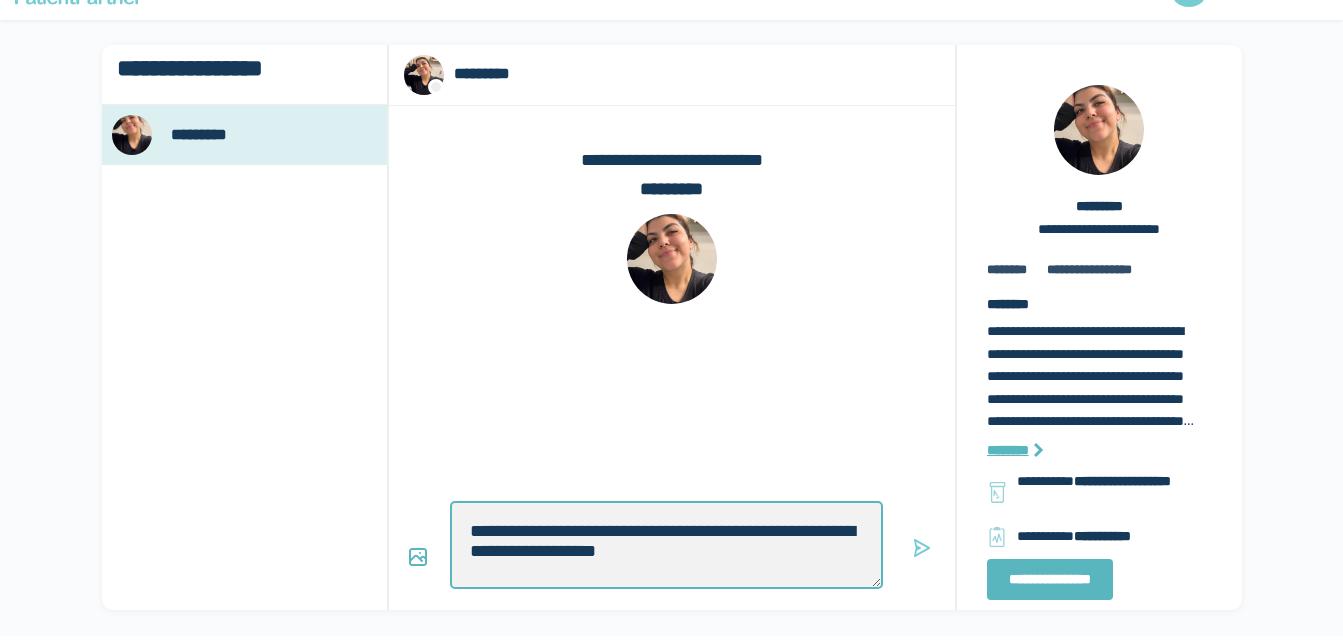 type on "*" 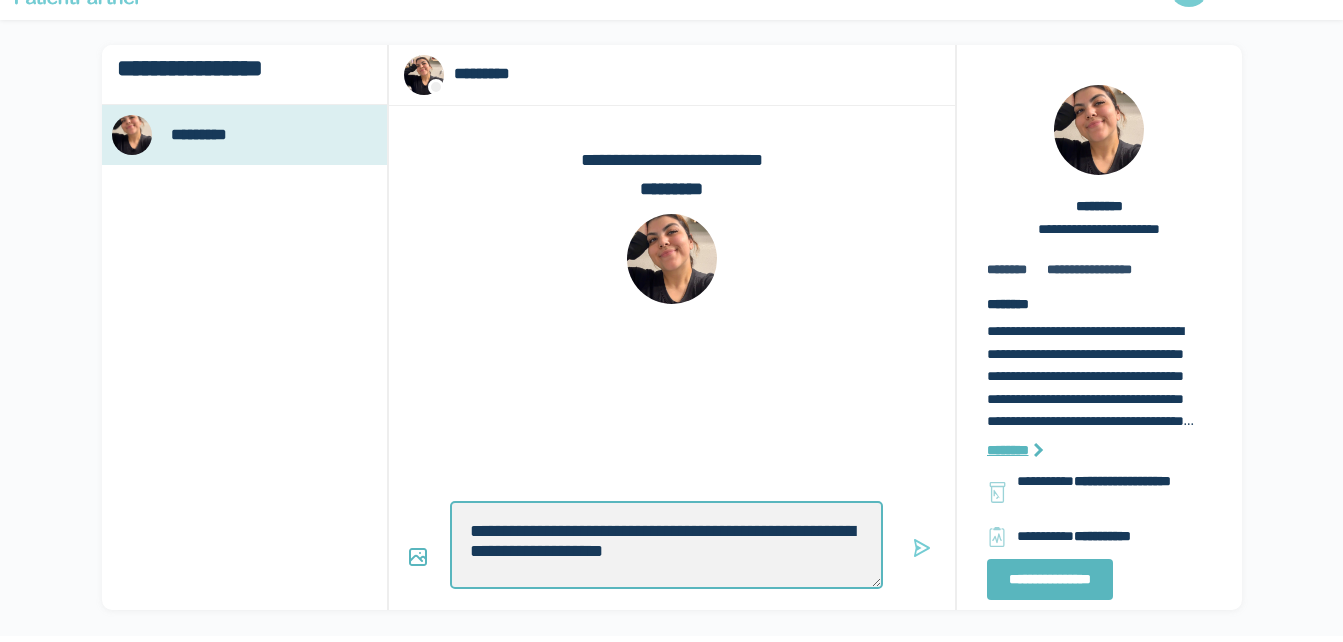 type on "*" 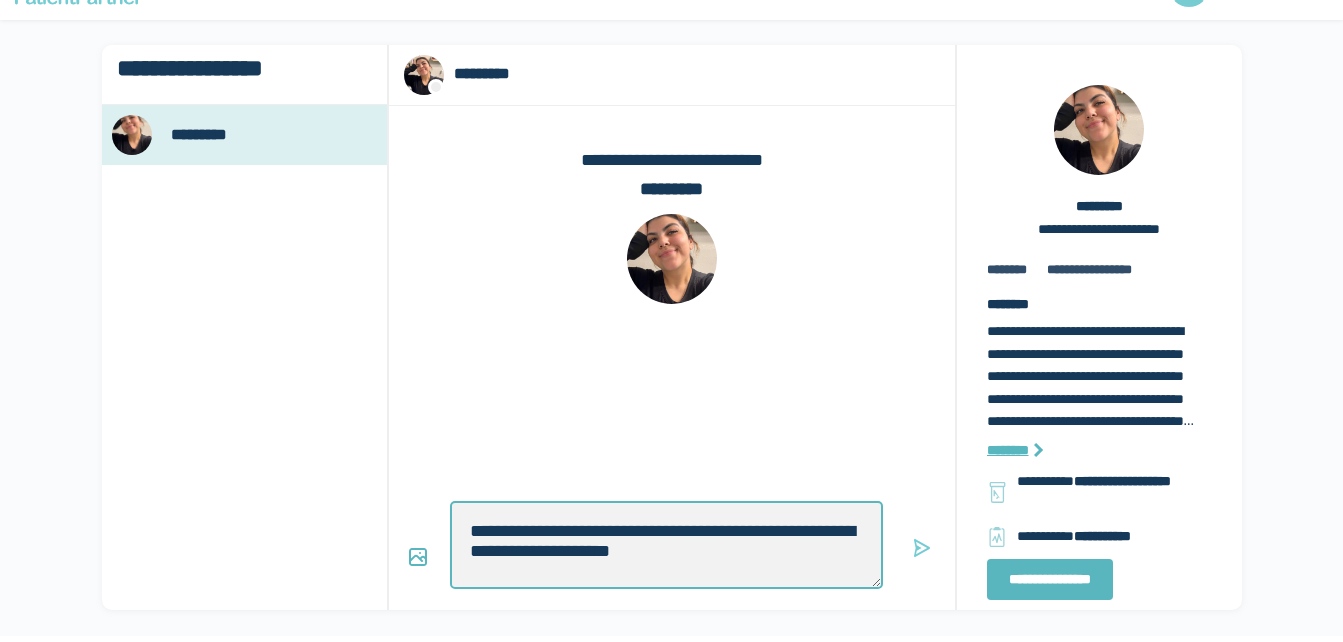 type on "*" 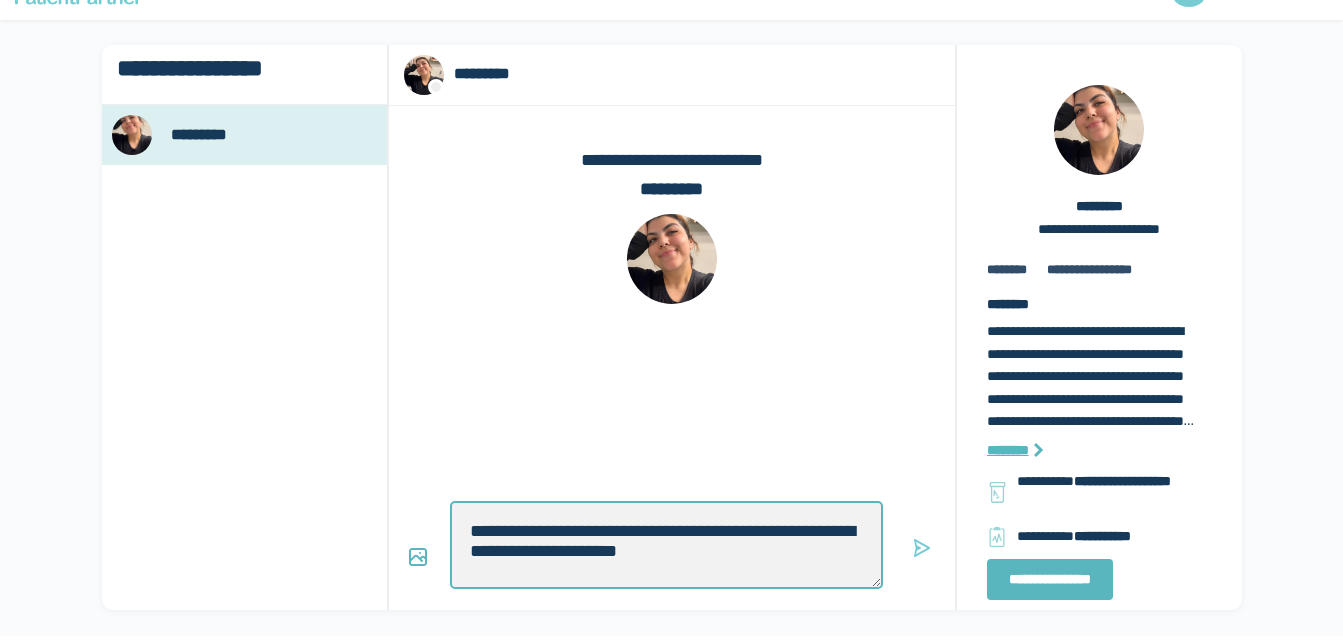 type on "*" 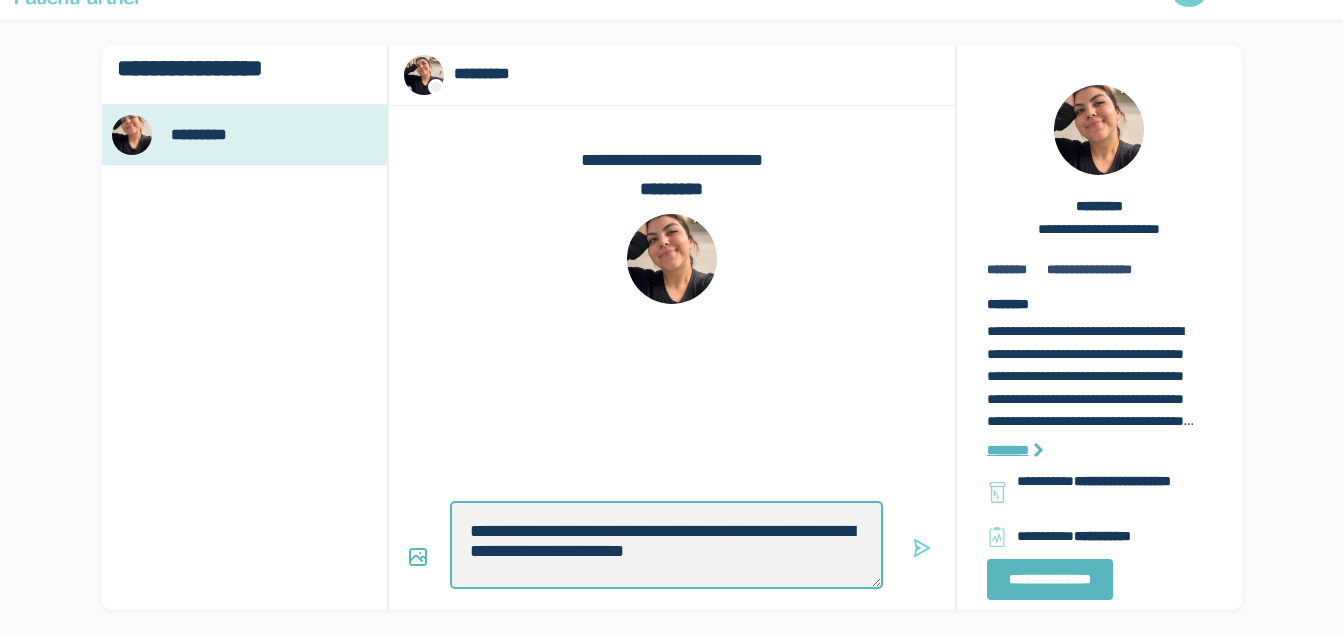 type on "*" 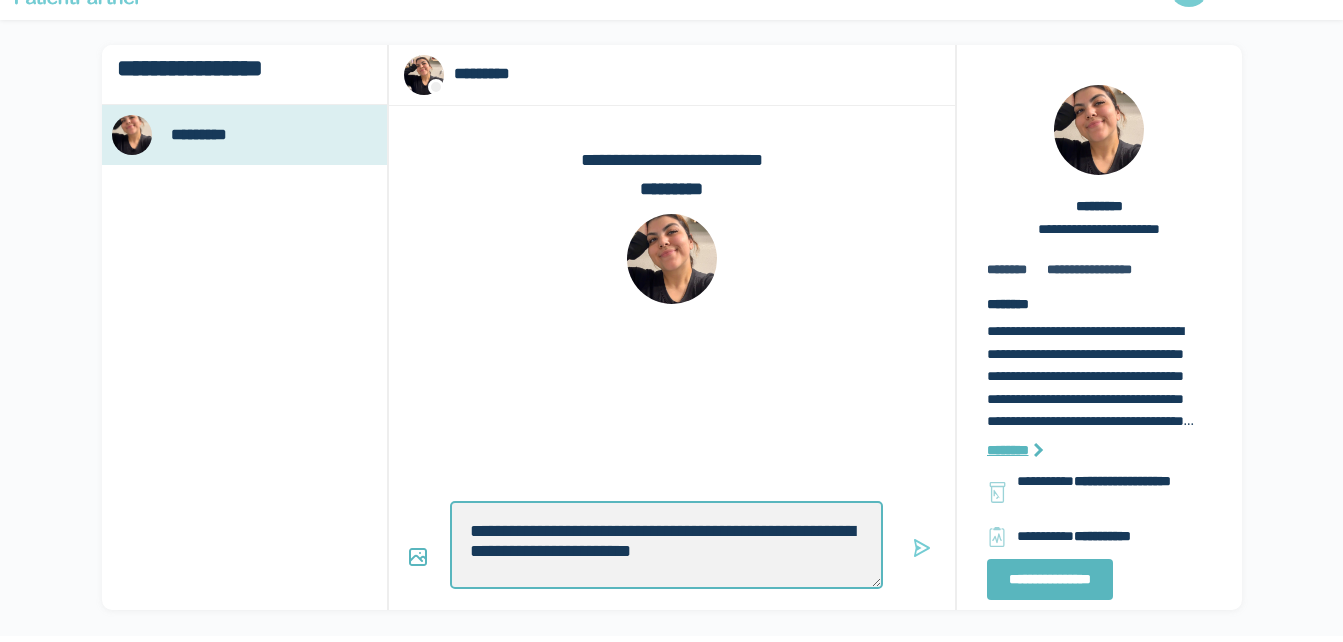 type on "*" 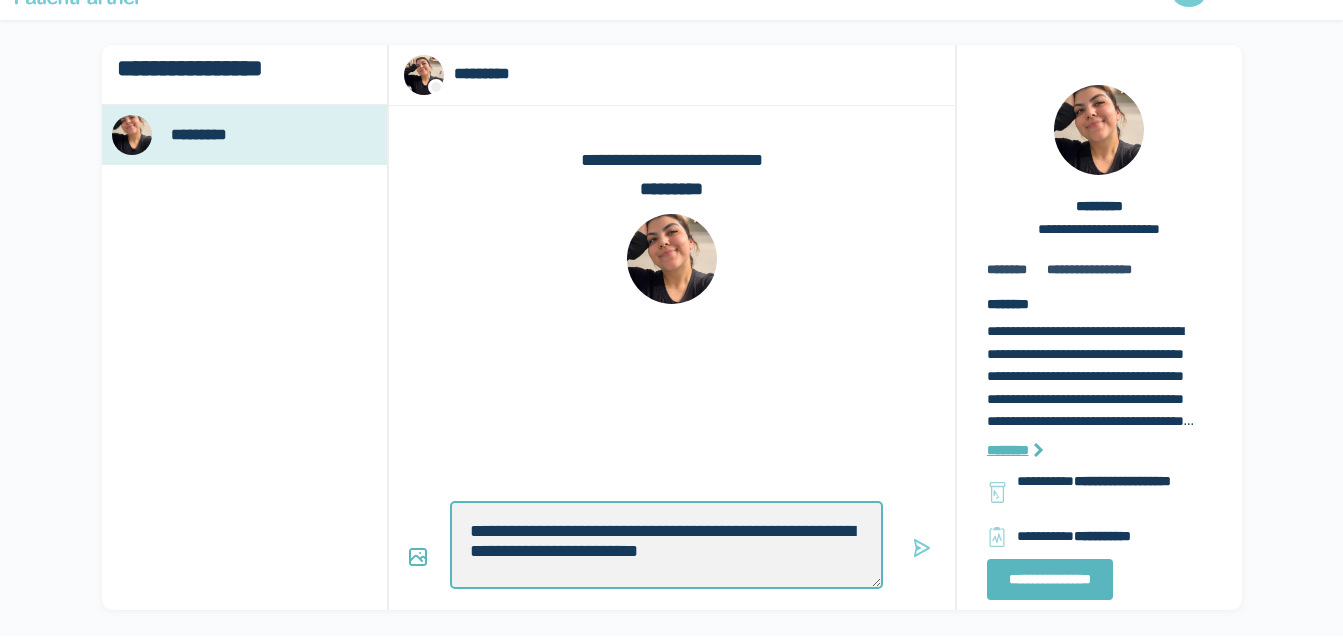 type on "*" 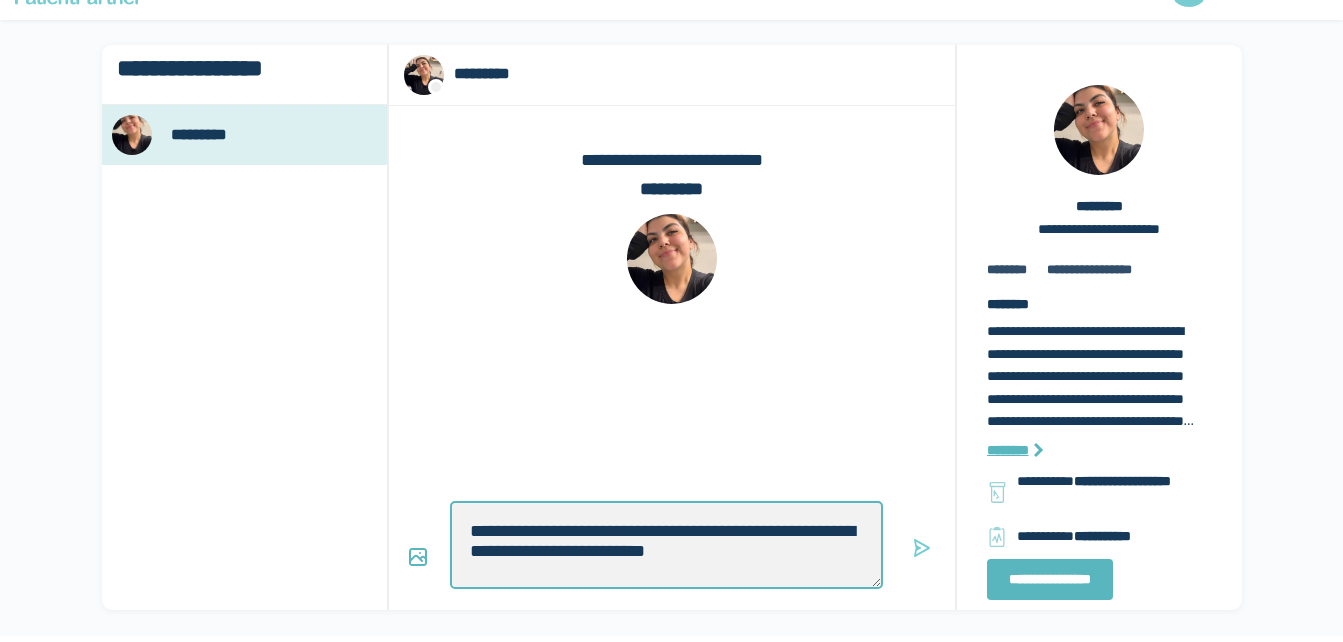 type on "*" 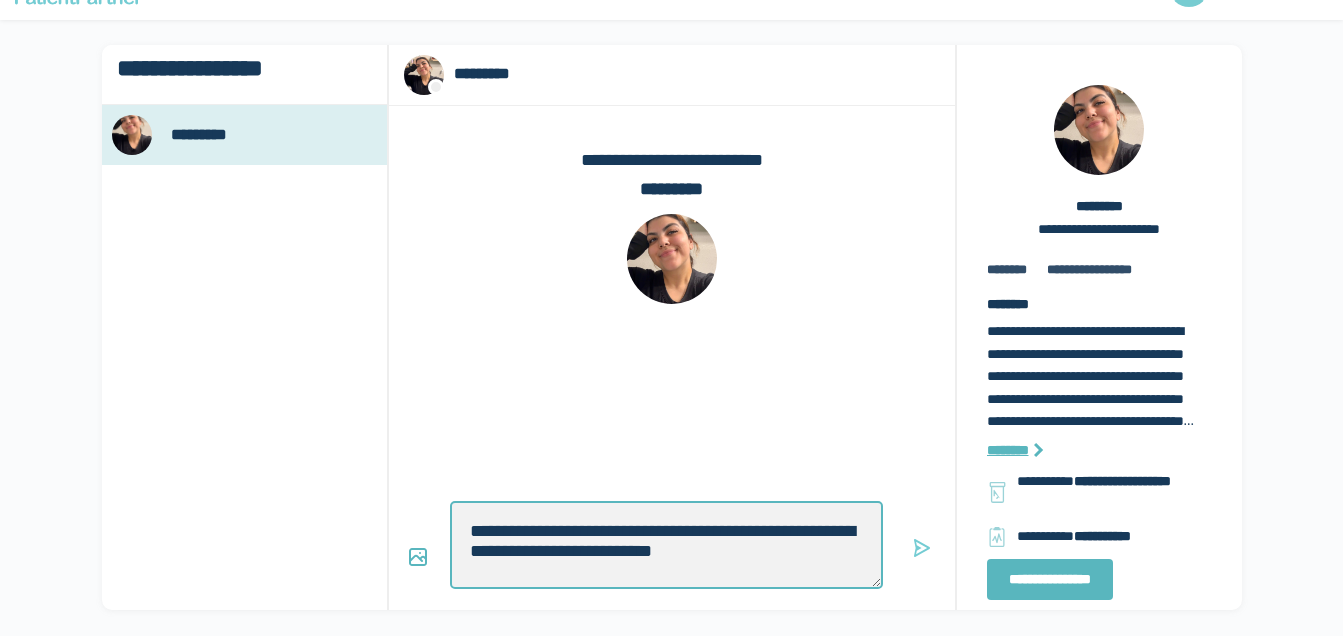 type on "*" 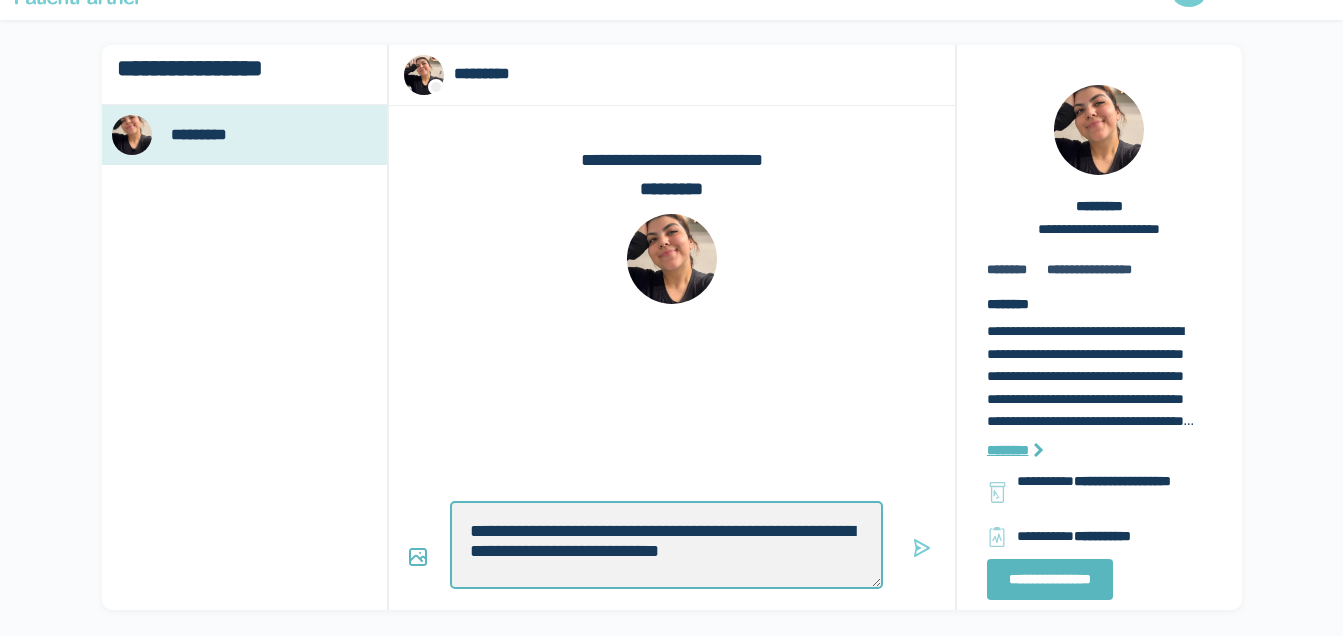 type on "*" 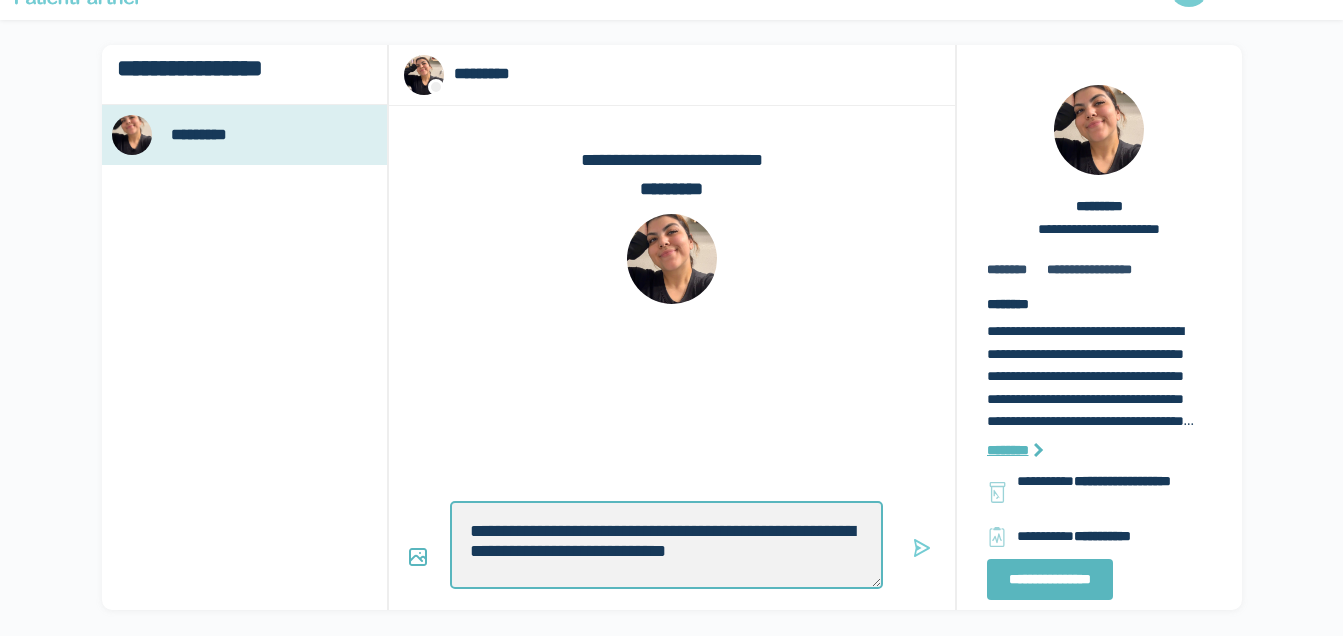 type on "*" 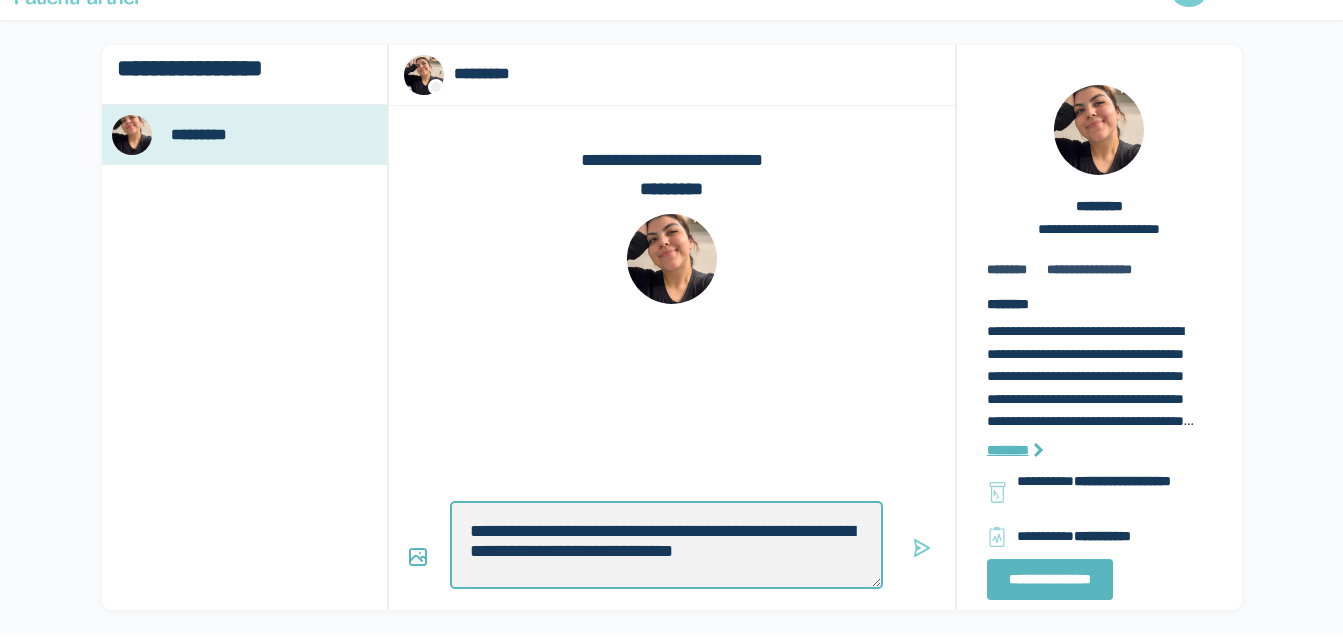 type on "*" 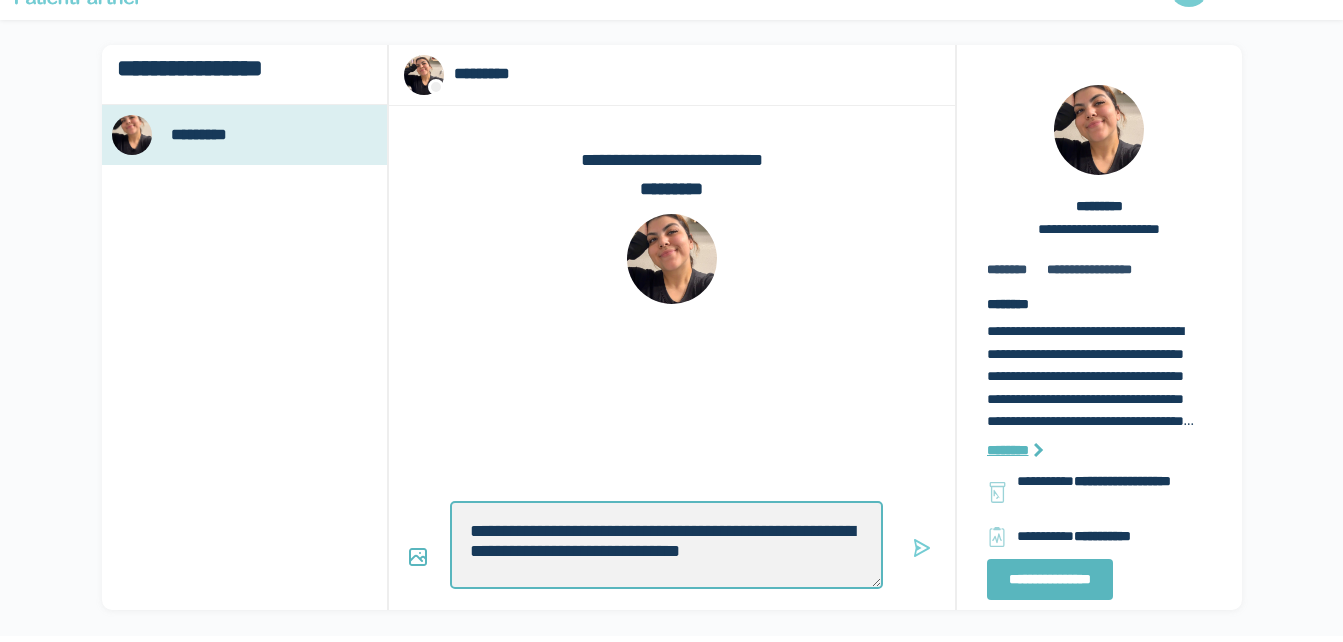 type on "*" 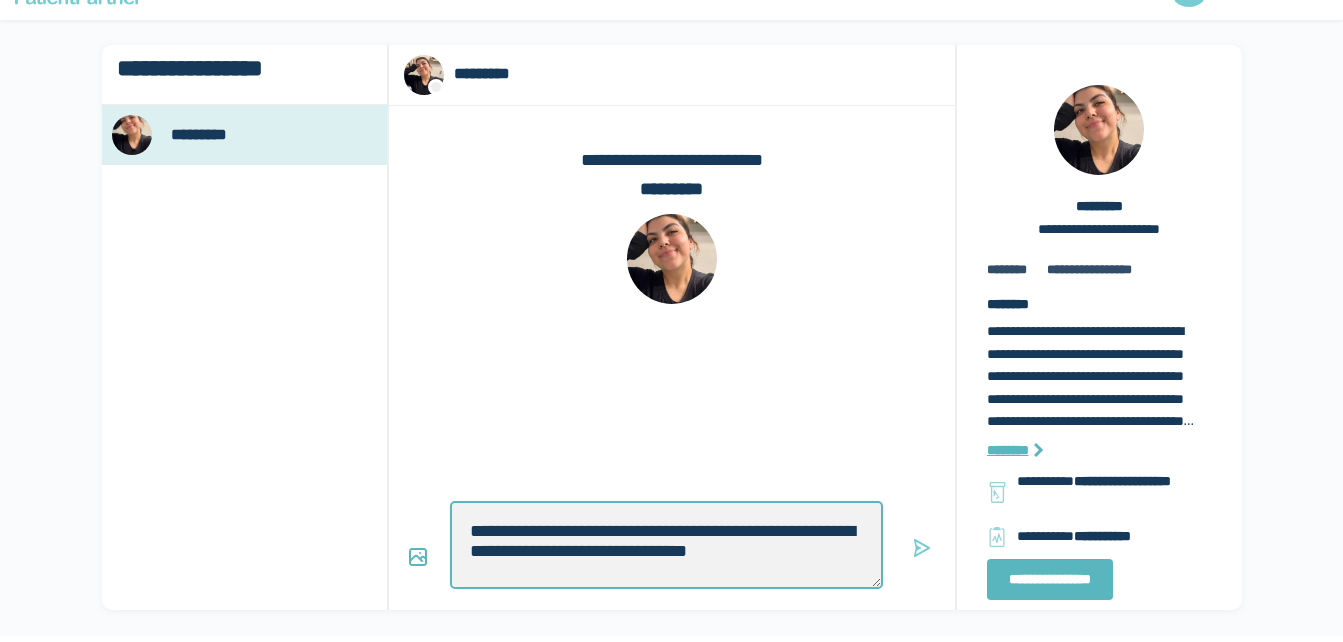 type on "*" 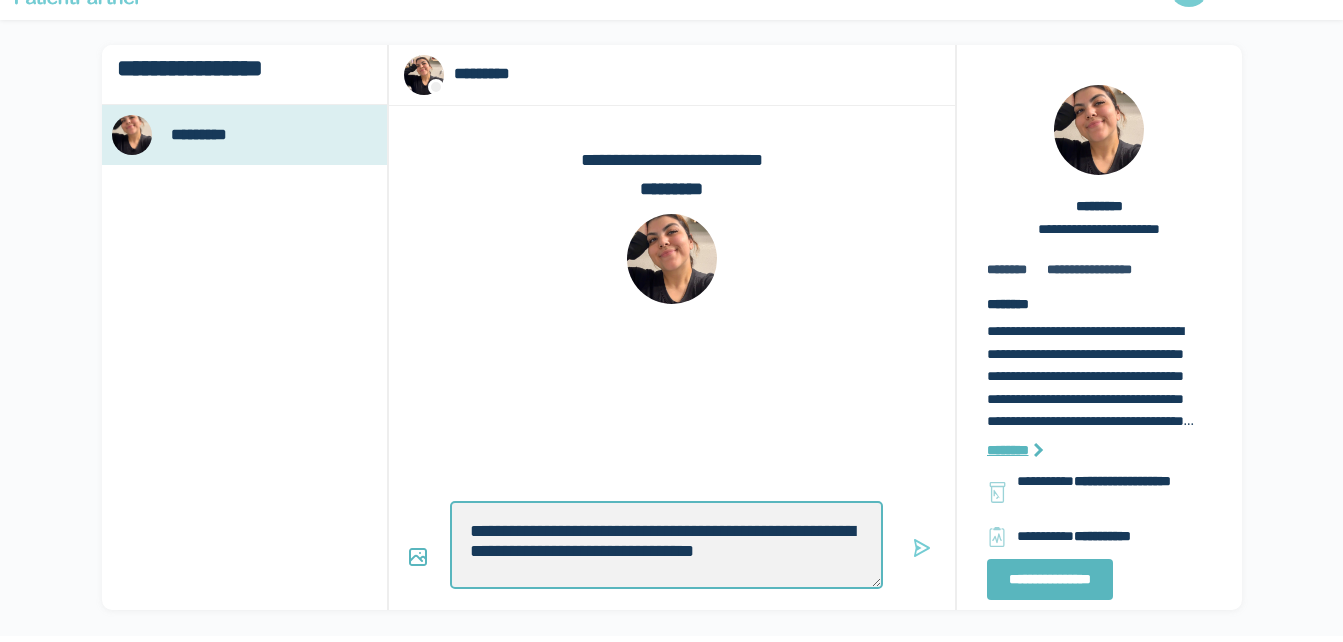 type on "*" 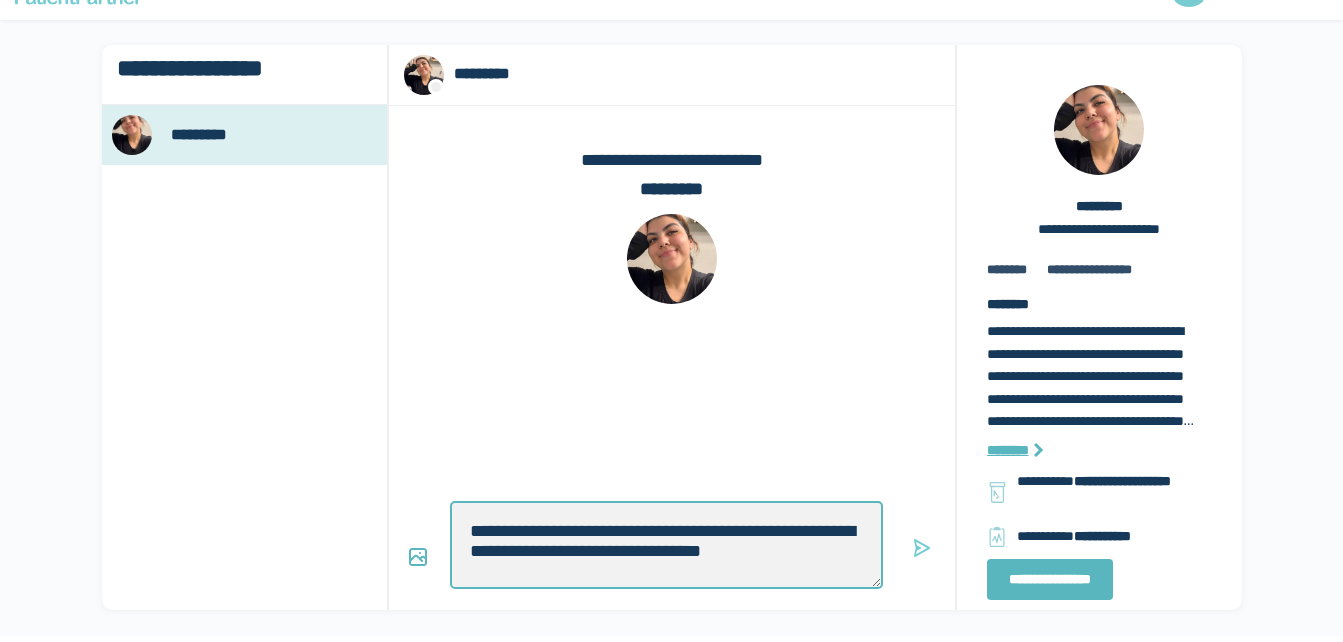 type on "*" 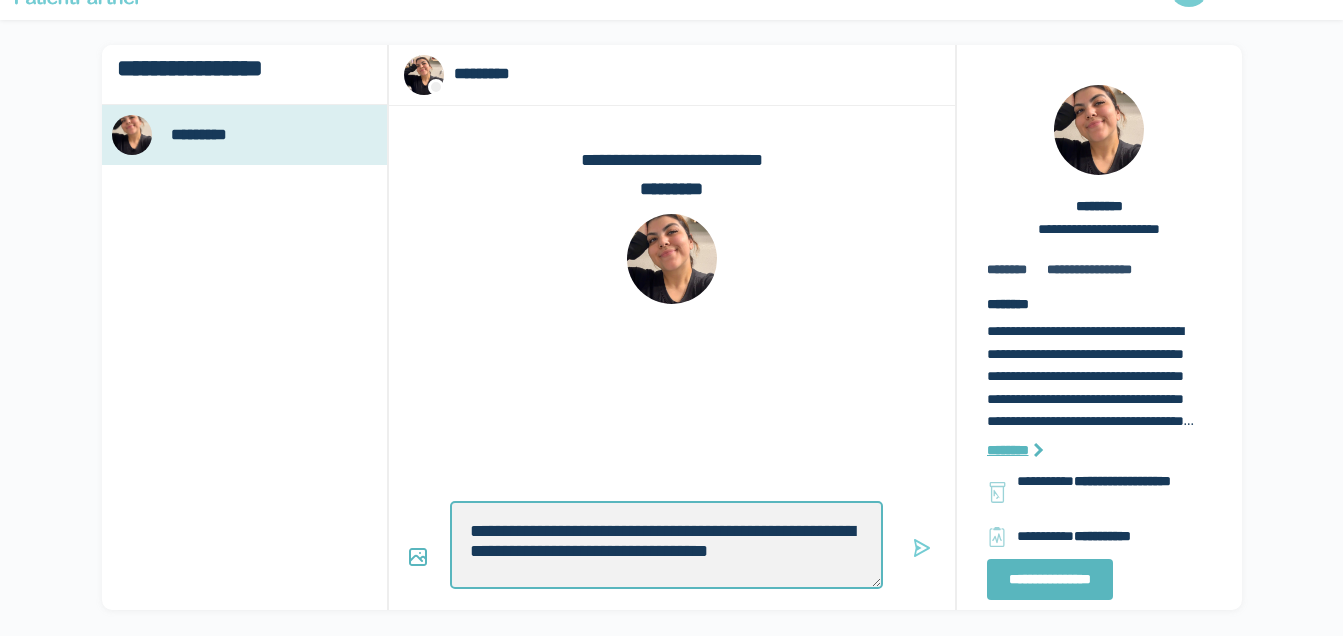 type on "*" 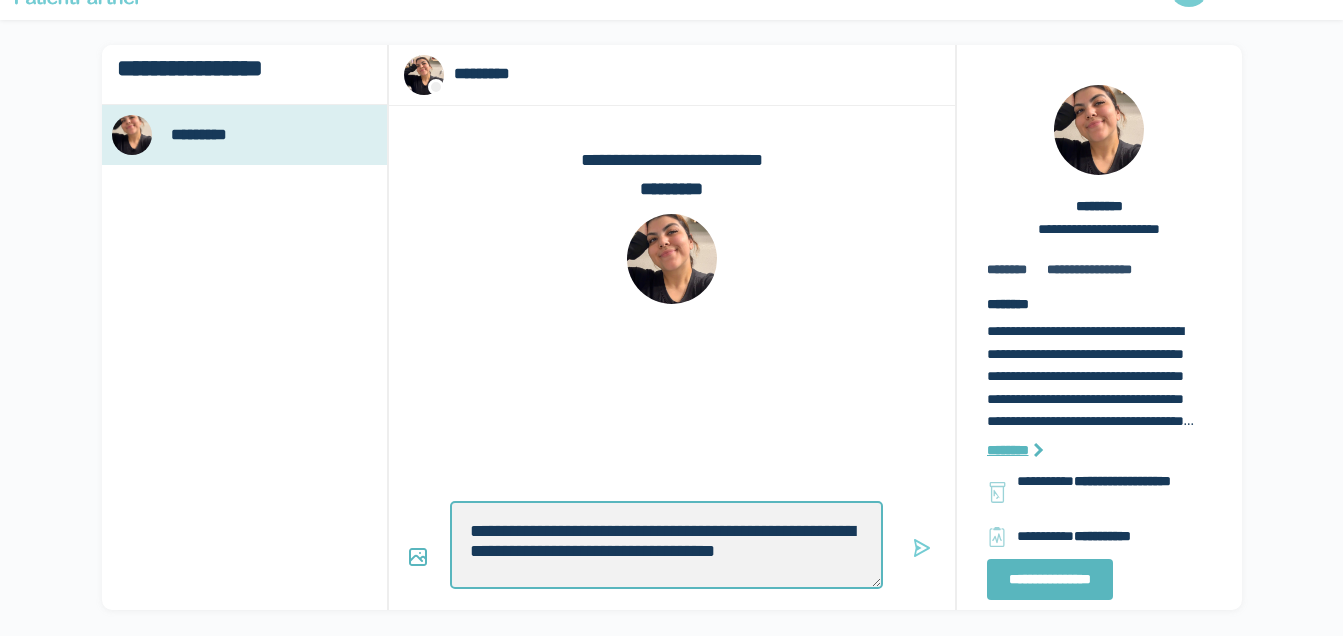 type on "*" 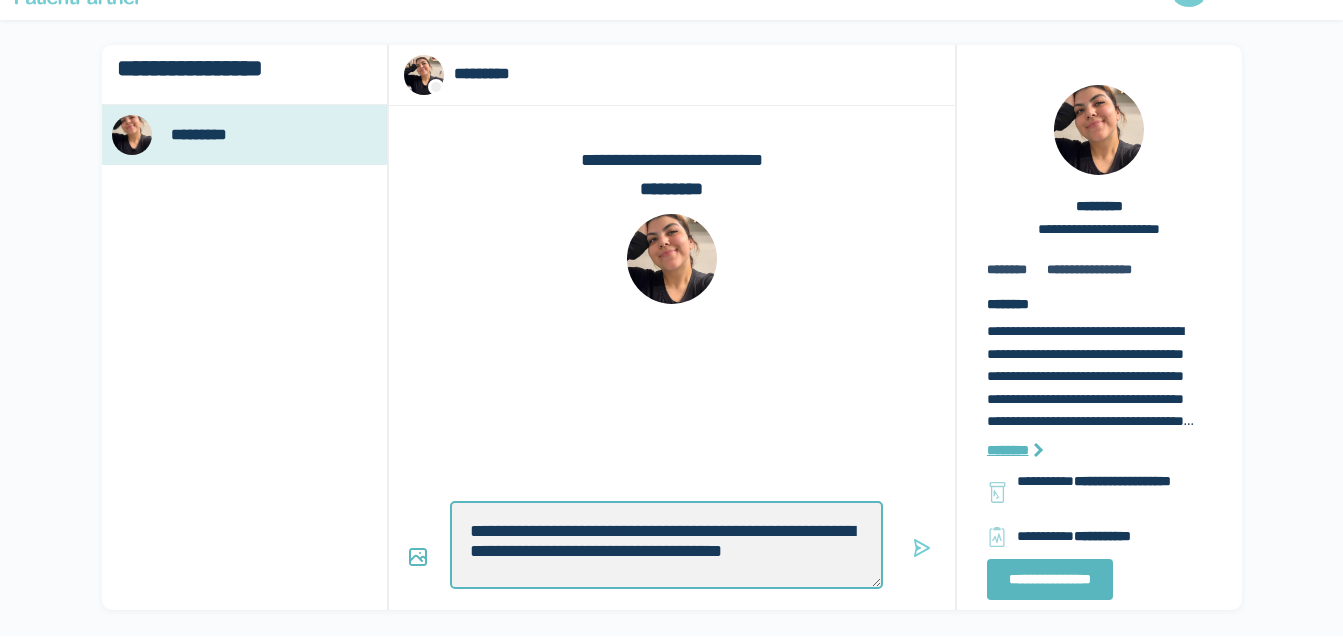 type on "*" 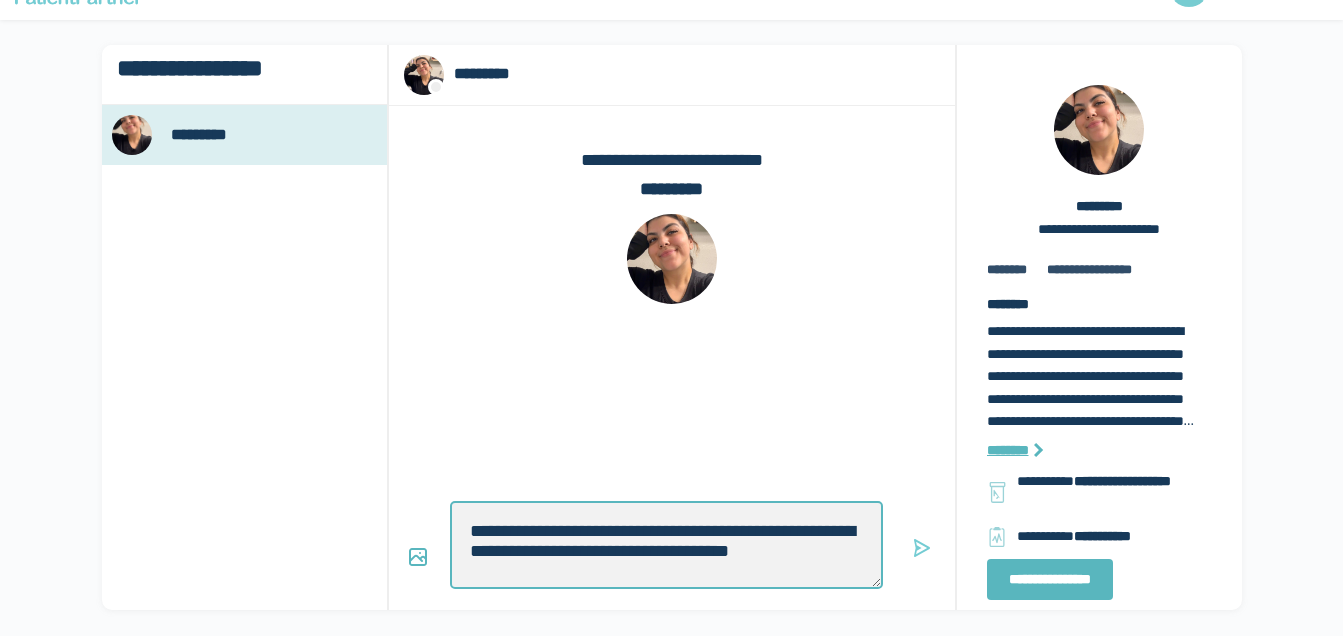 type on "*" 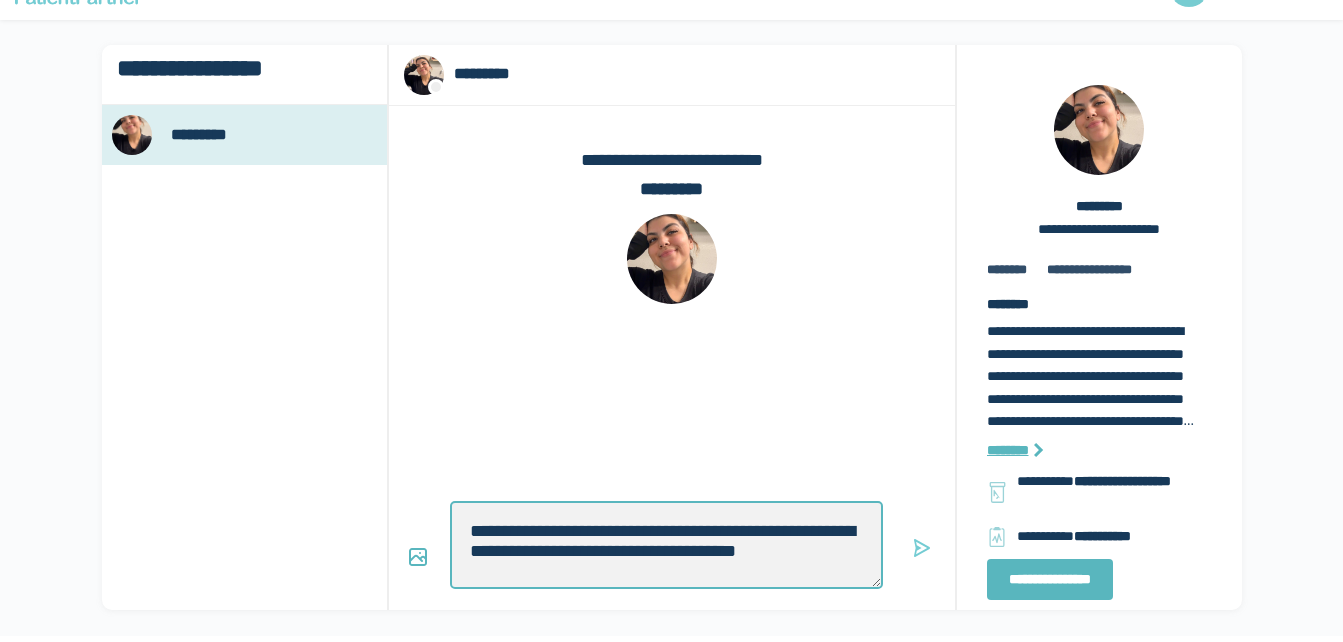 type on "*" 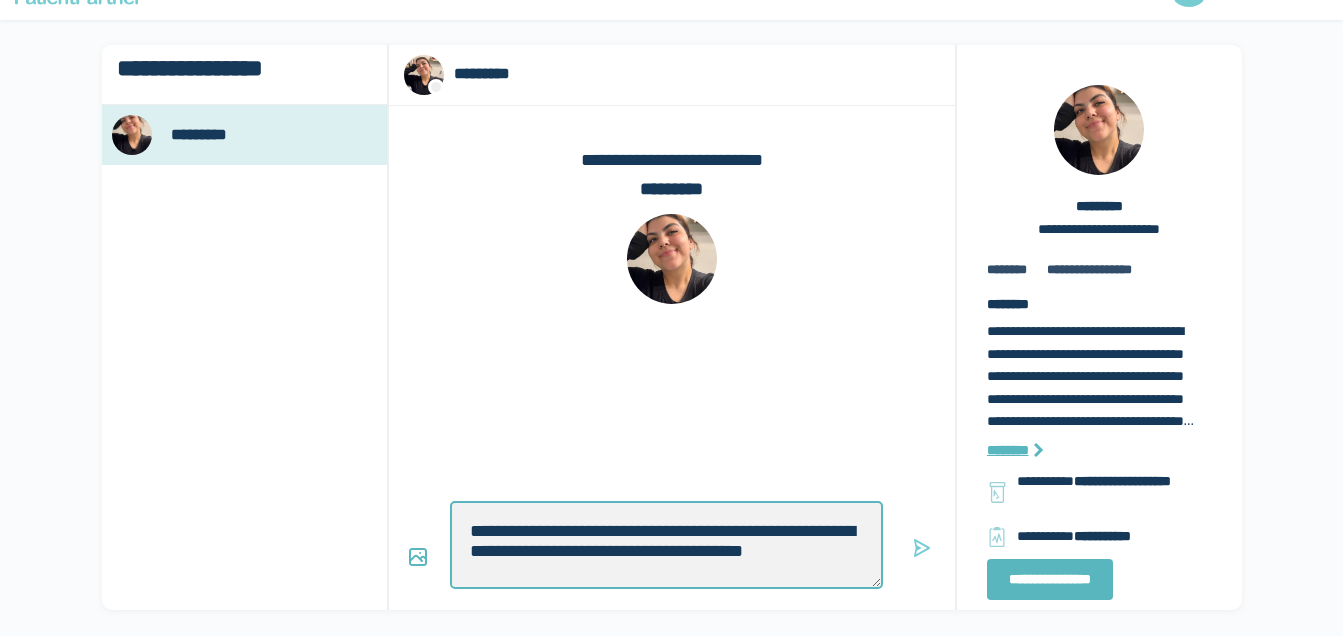 type 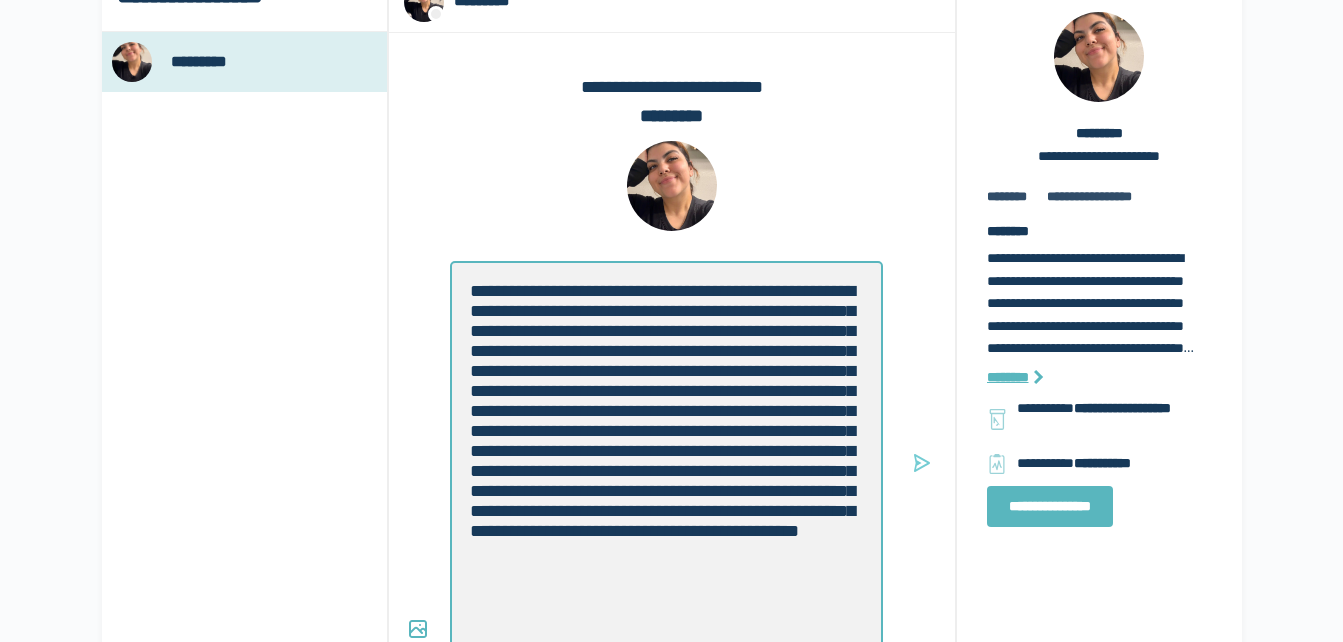scroll, scrollTop: 135, scrollLeft: 0, axis: vertical 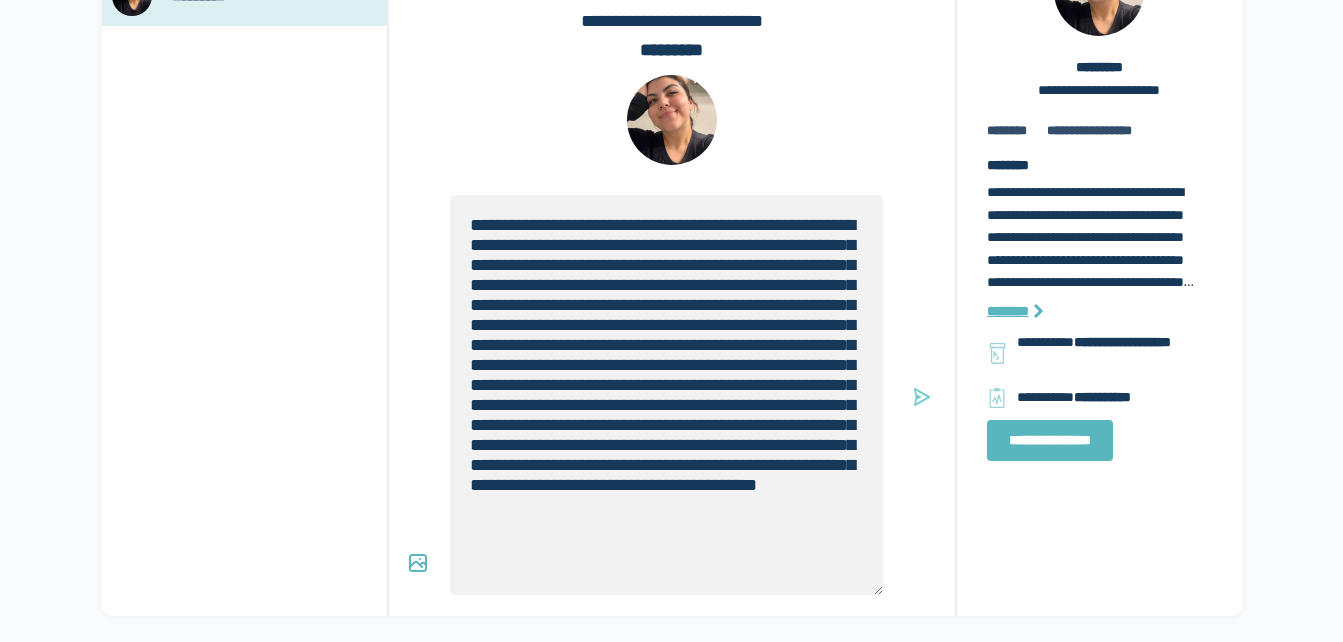 click at bounding box center [418, 563] 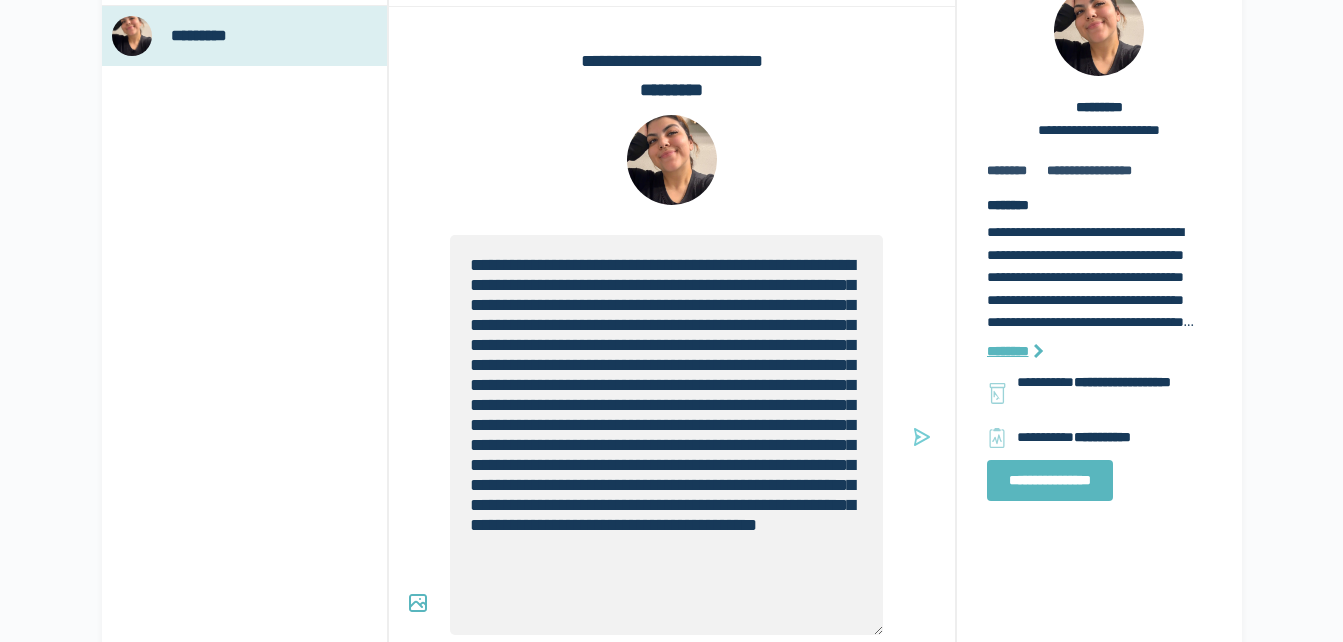 scroll, scrollTop: 184, scrollLeft: 0, axis: vertical 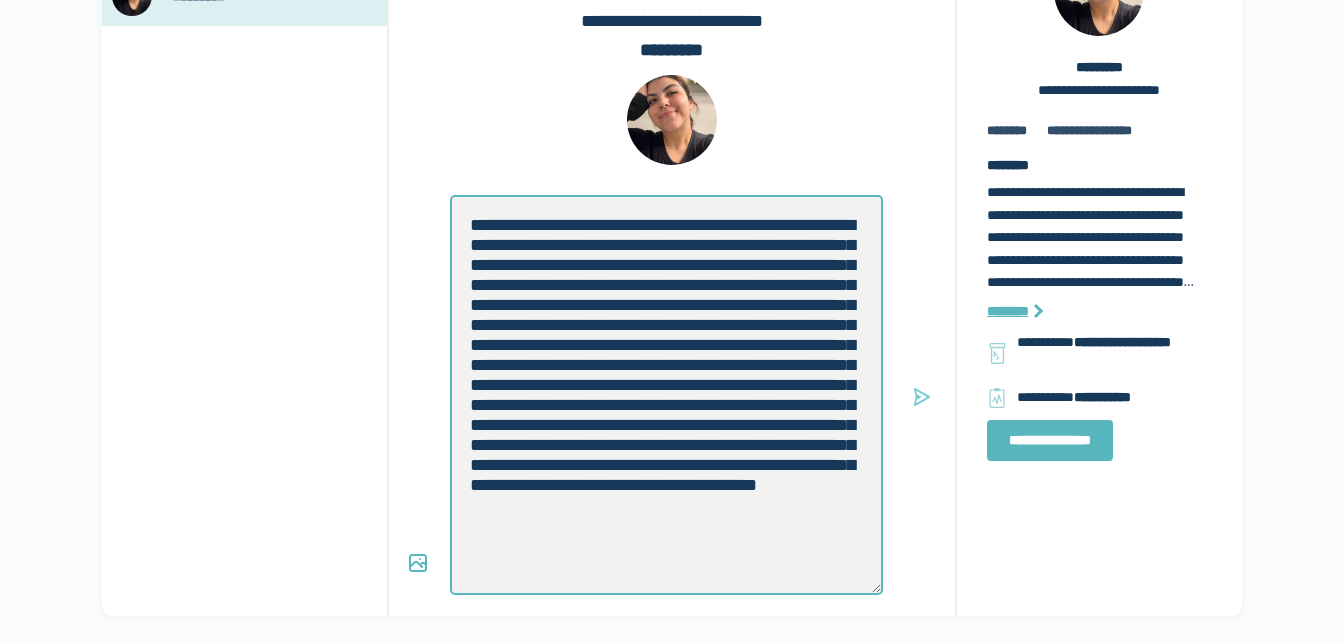 drag, startPoint x: 878, startPoint y: 481, endPoint x: 890, endPoint y: 552, distance: 72.00694 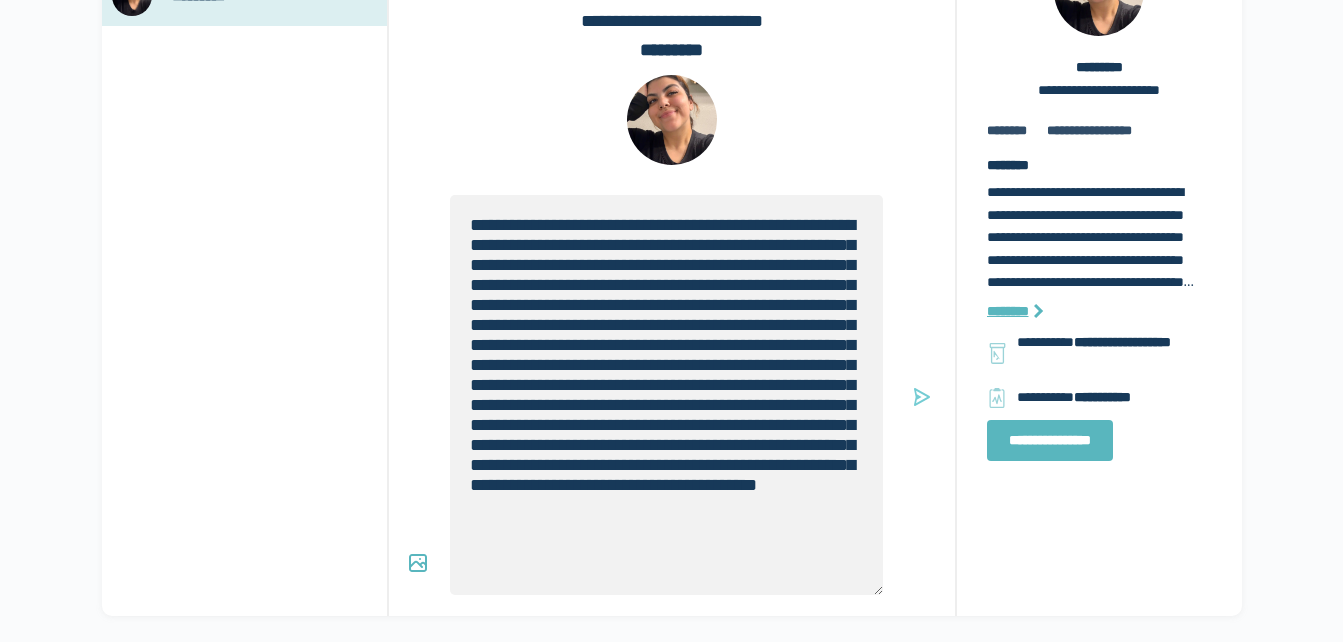 click on "[STREET] [CITY] [STATE] [POSTAL_CODE] [COUNTRY] [PHONE]" at bounding box center (672, 261) 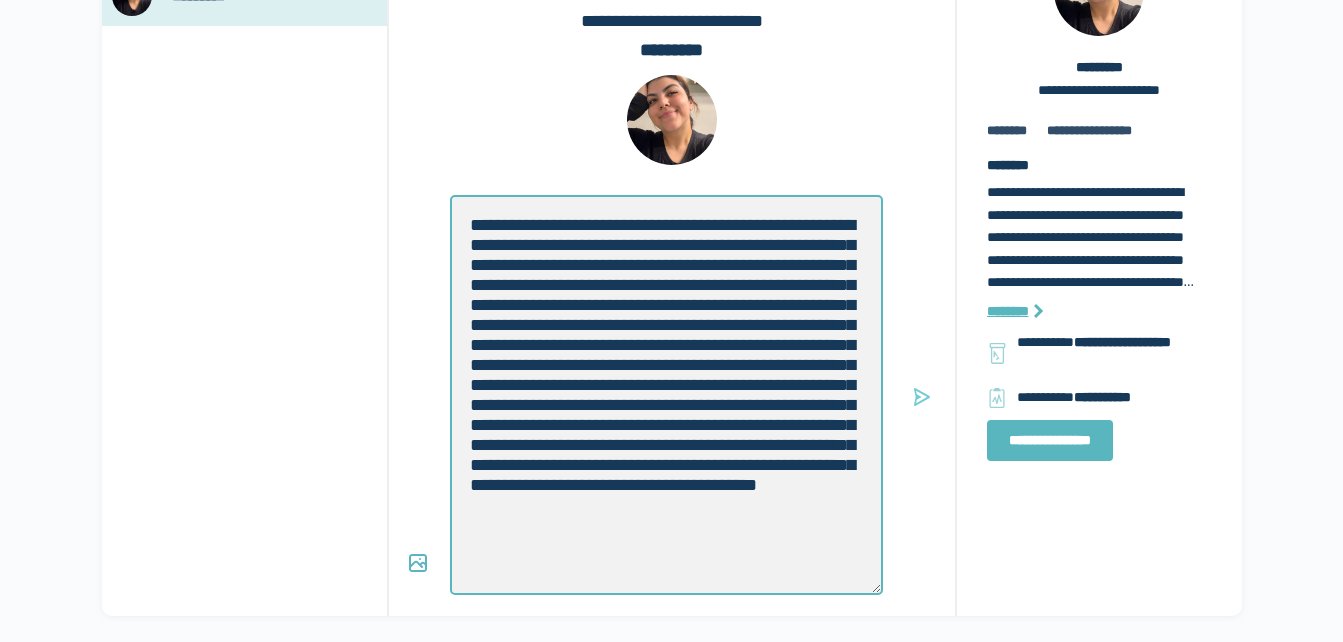 scroll, scrollTop: 0, scrollLeft: 0, axis: both 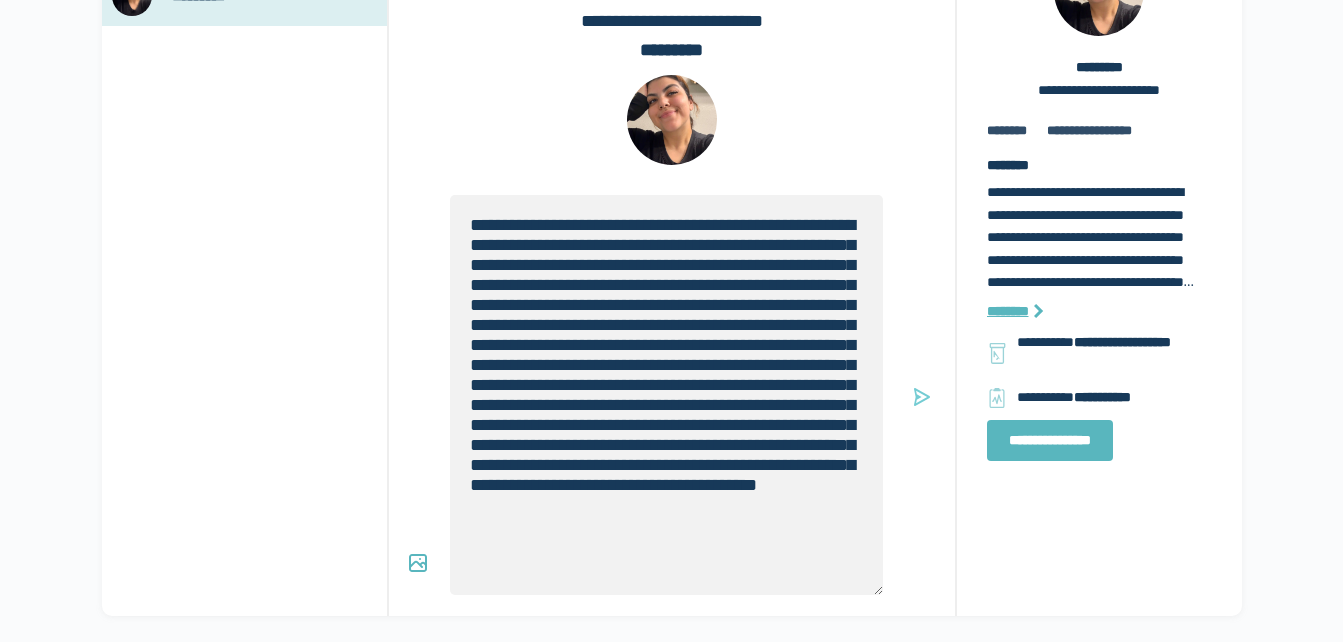 click on "[FIRST] [LAST]" at bounding box center (672, 76) 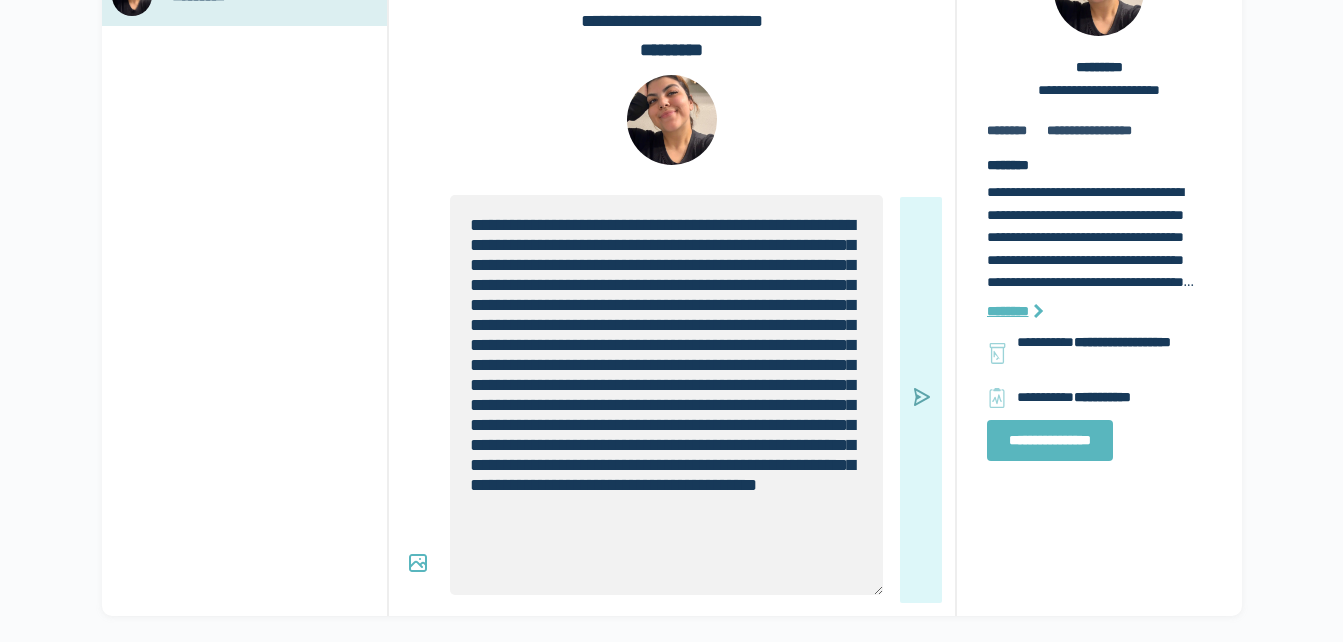 click 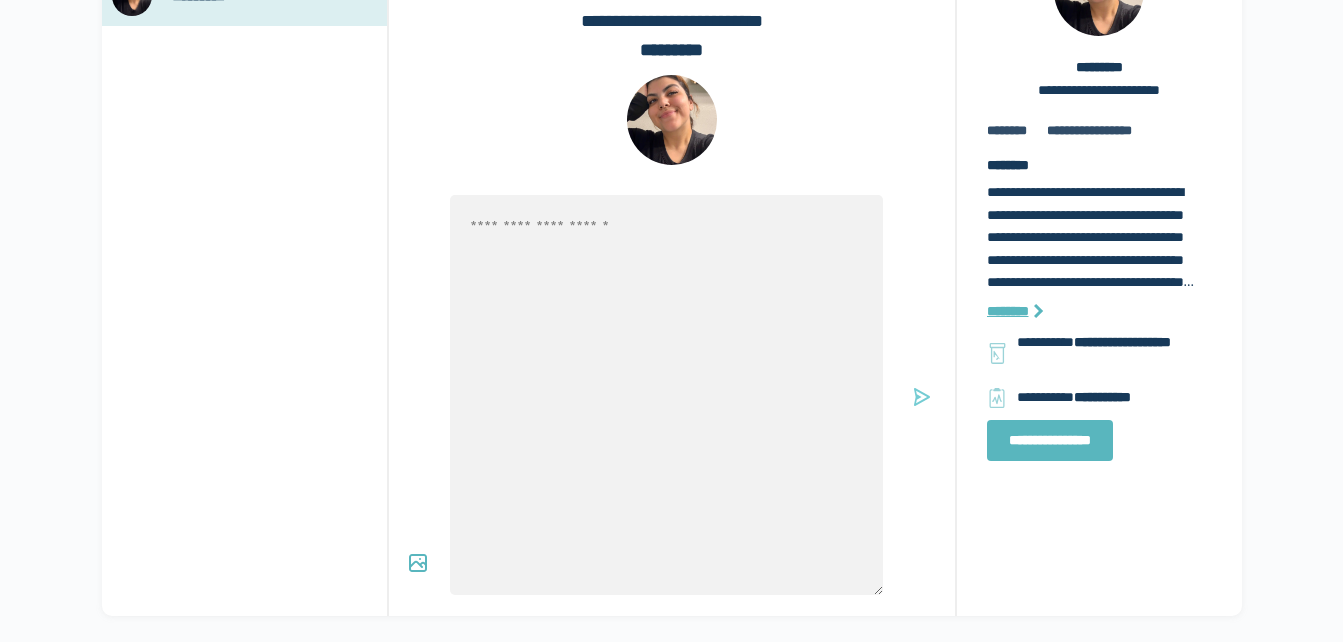scroll, scrollTop: 45, scrollLeft: 0, axis: vertical 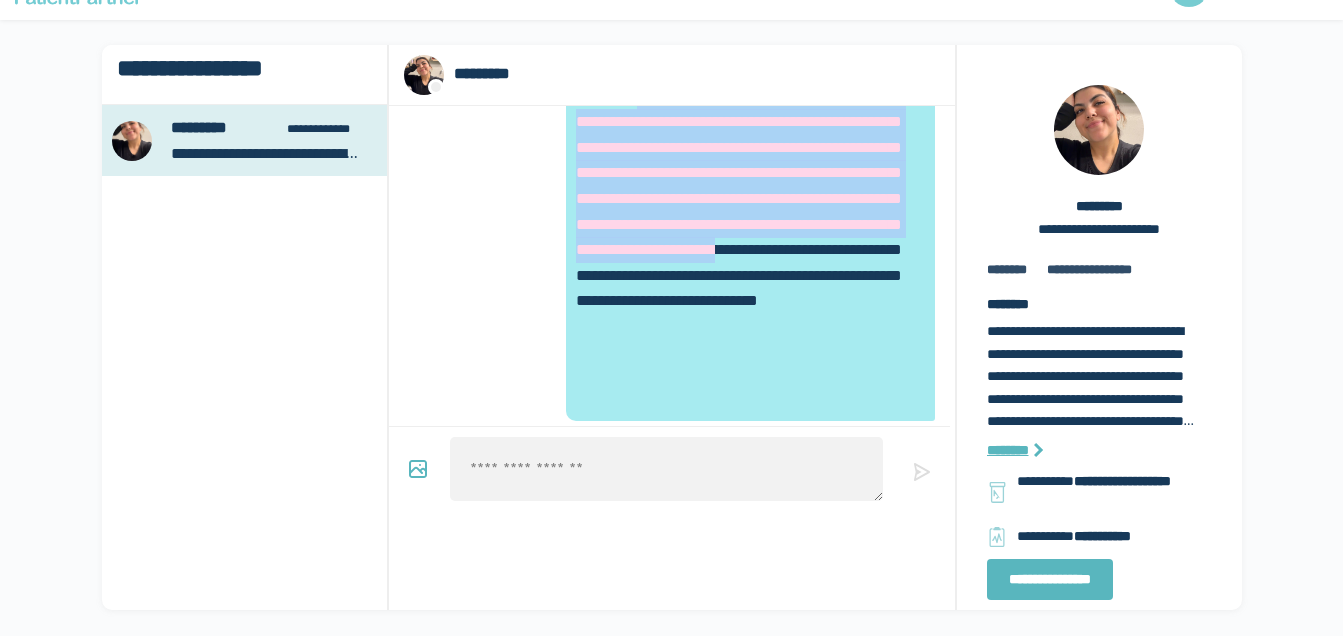 drag, startPoint x: 945, startPoint y: 319, endPoint x: 915, endPoint y: 131, distance: 190.37857 